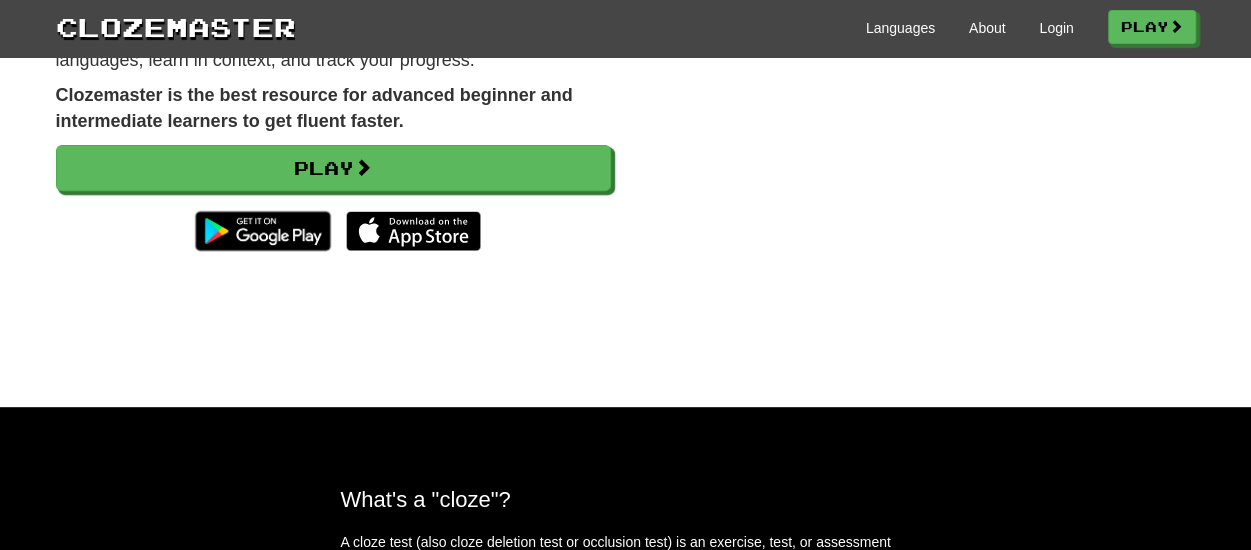 scroll, scrollTop: 200, scrollLeft: 0, axis: vertical 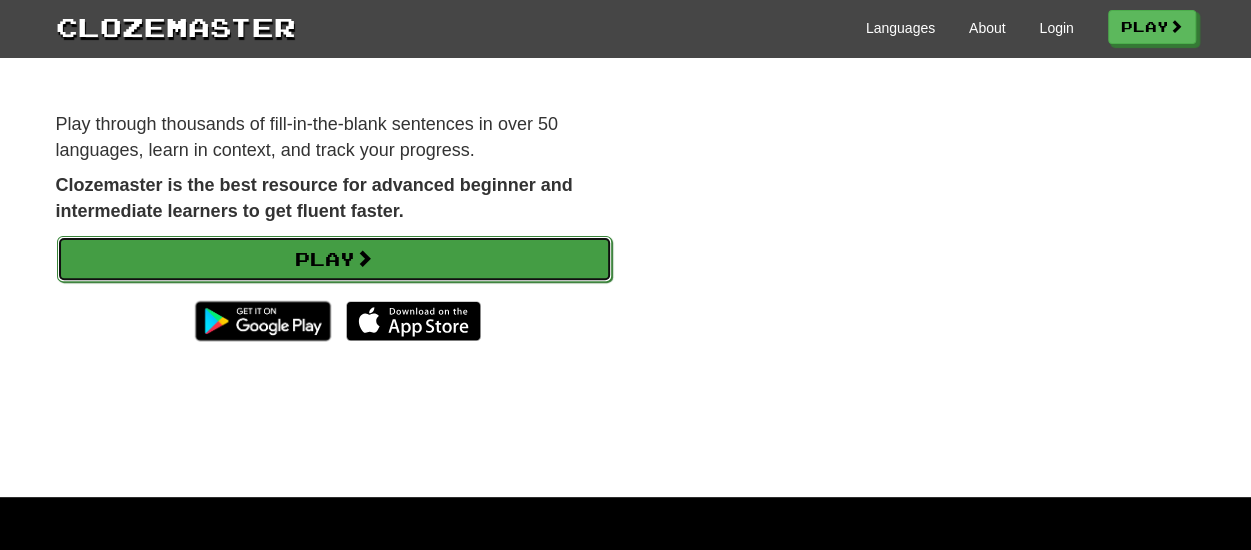 click on "Play" at bounding box center (334, 259) 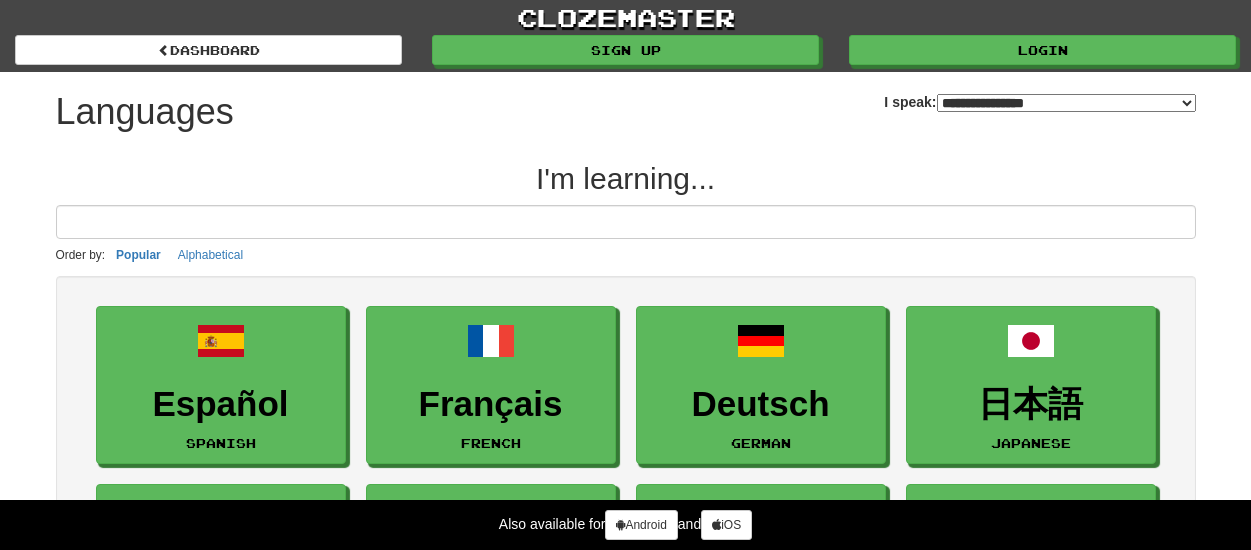 select on "*******" 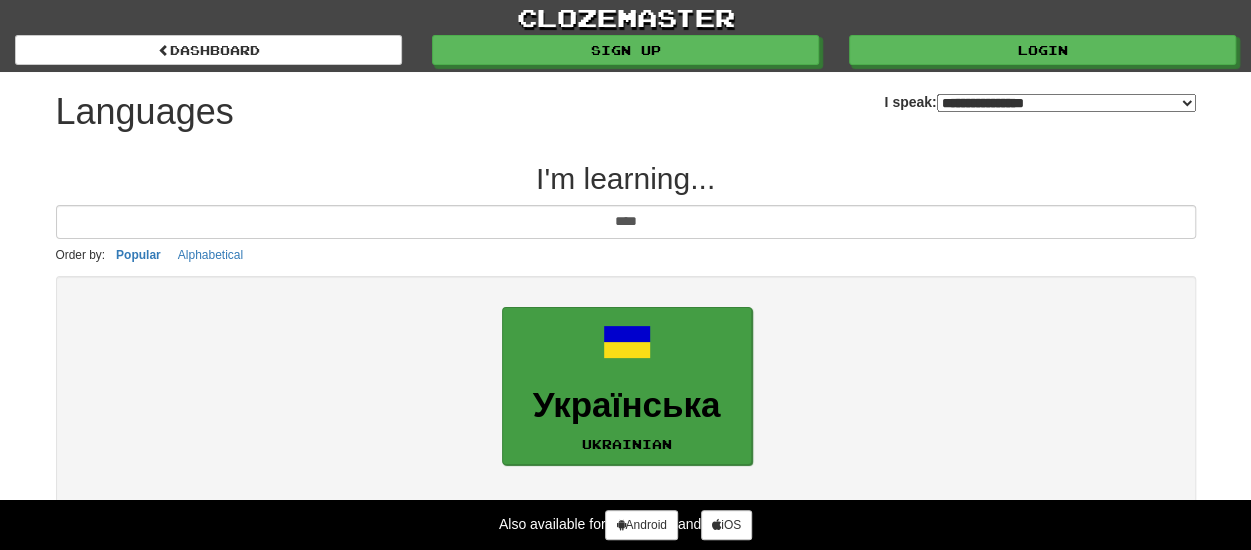 type on "****" 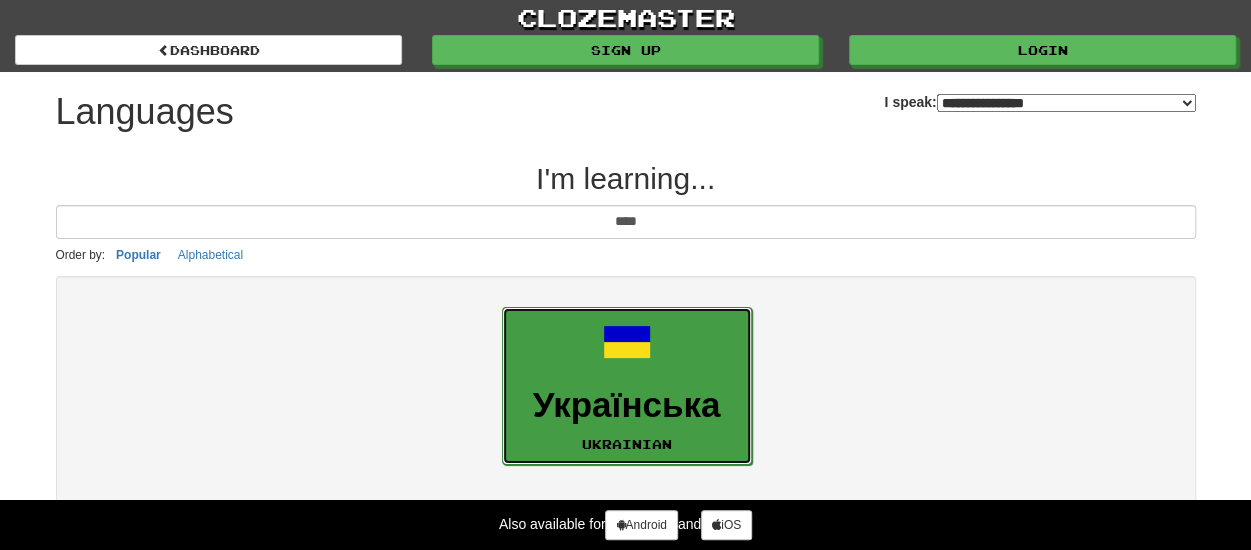 click on "Українська" at bounding box center [627, 405] 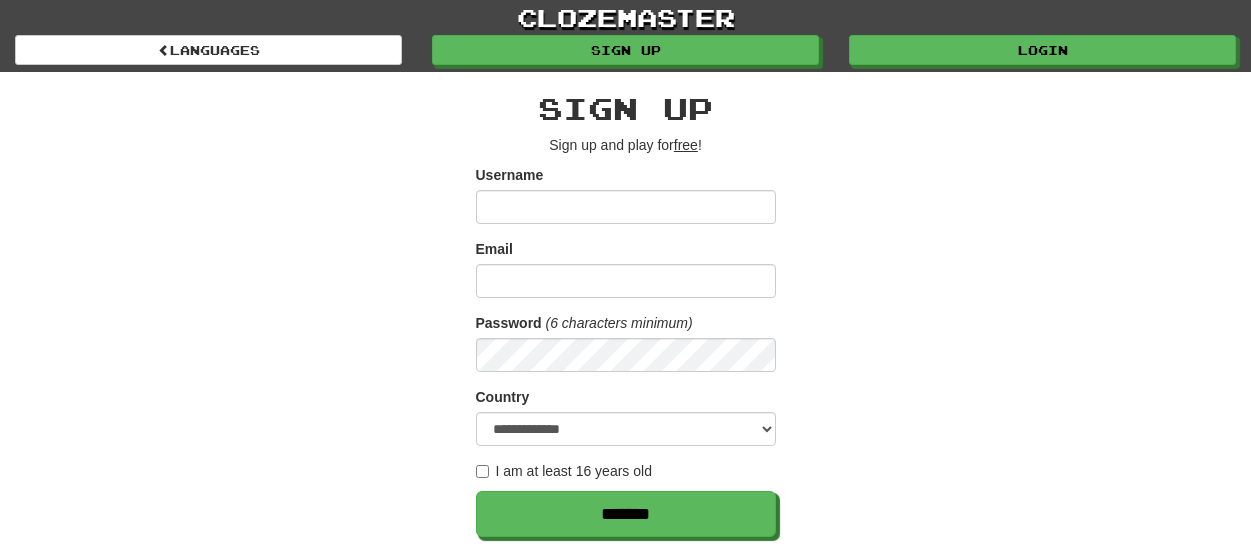 scroll, scrollTop: 0, scrollLeft: 0, axis: both 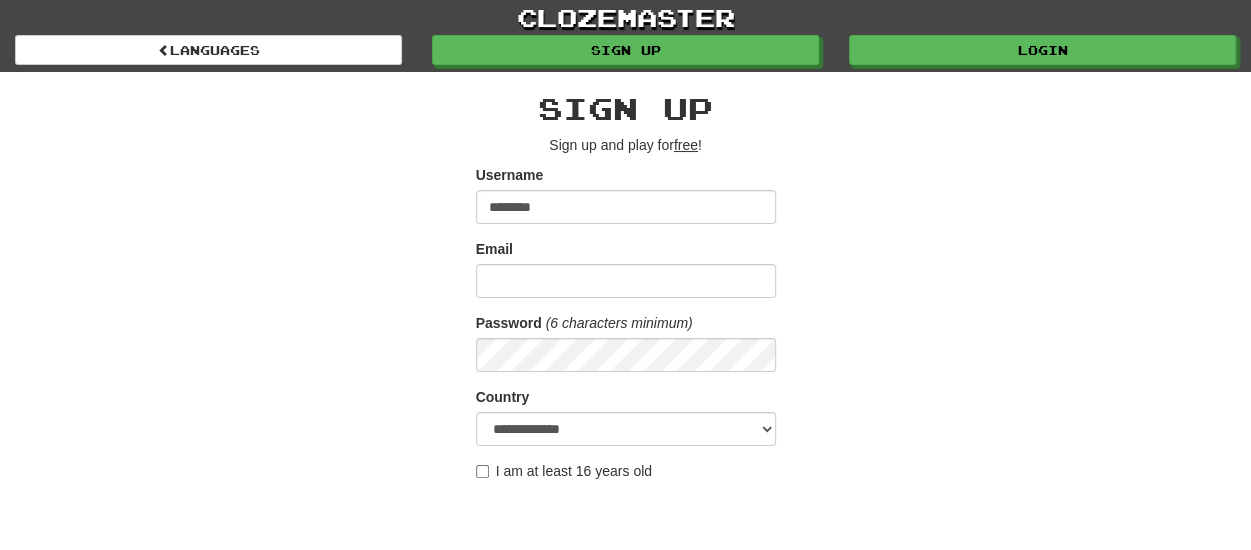 type on "********" 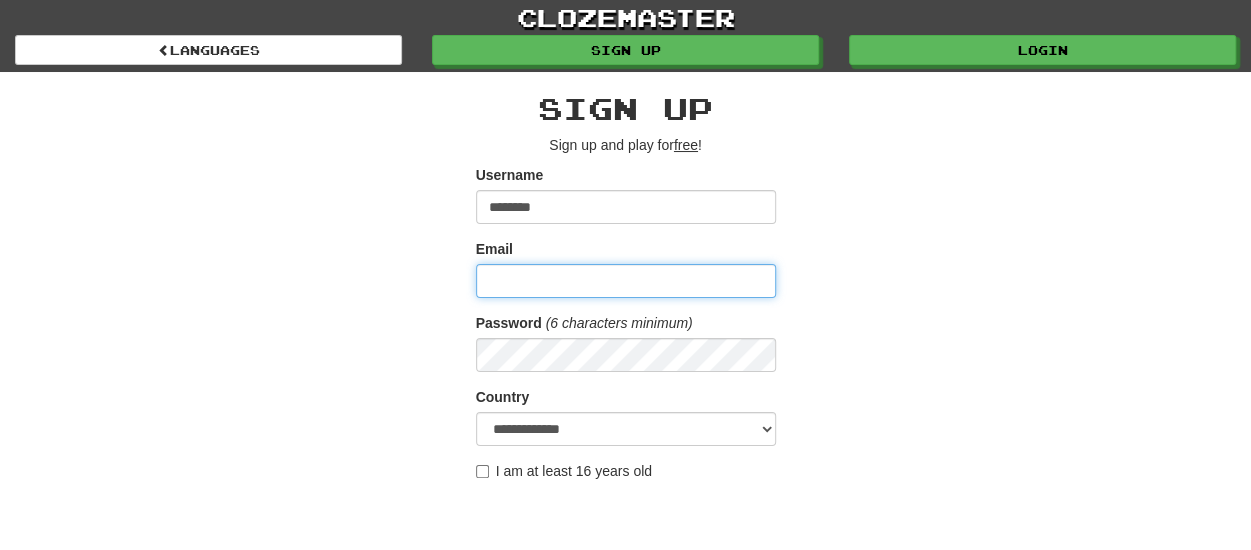 click on "Email" at bounding box center (626, 281) 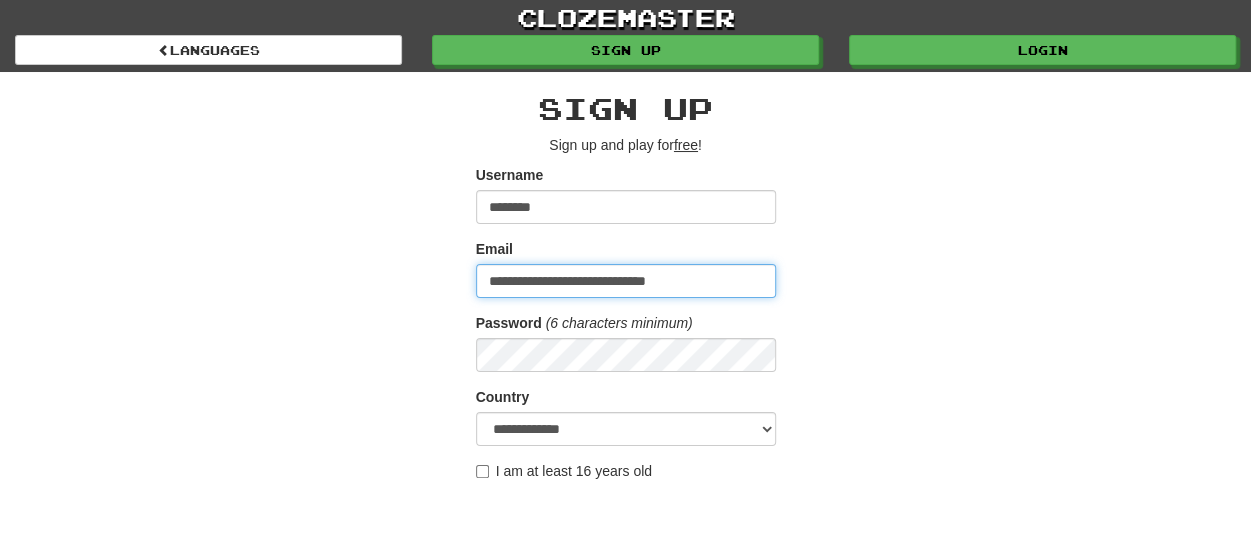 type on "**********" 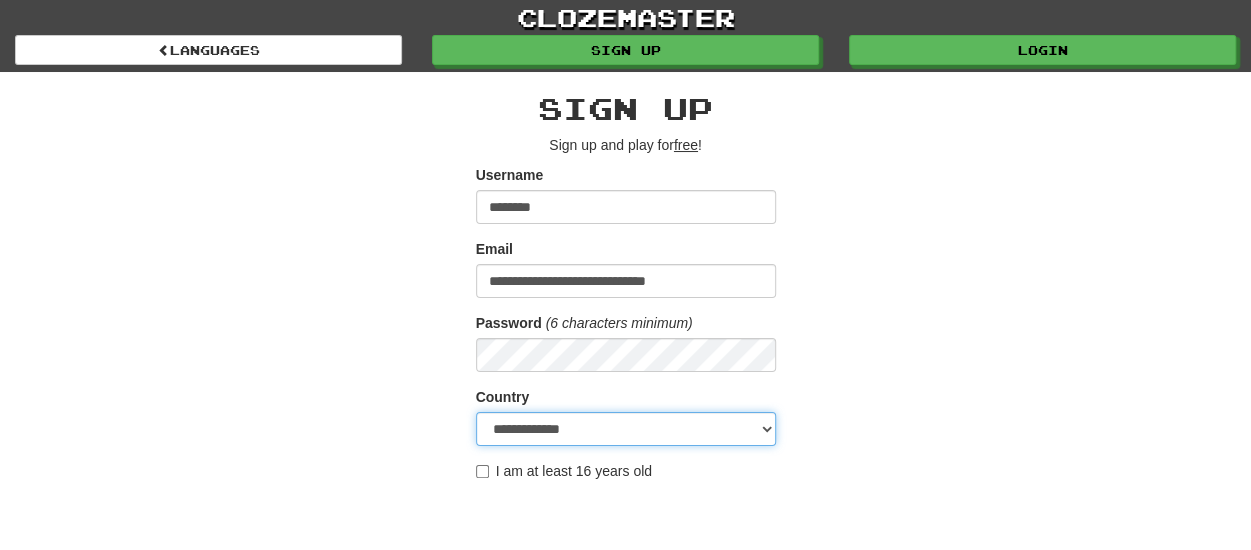 click on "**********" at bounding box center (626, 429) 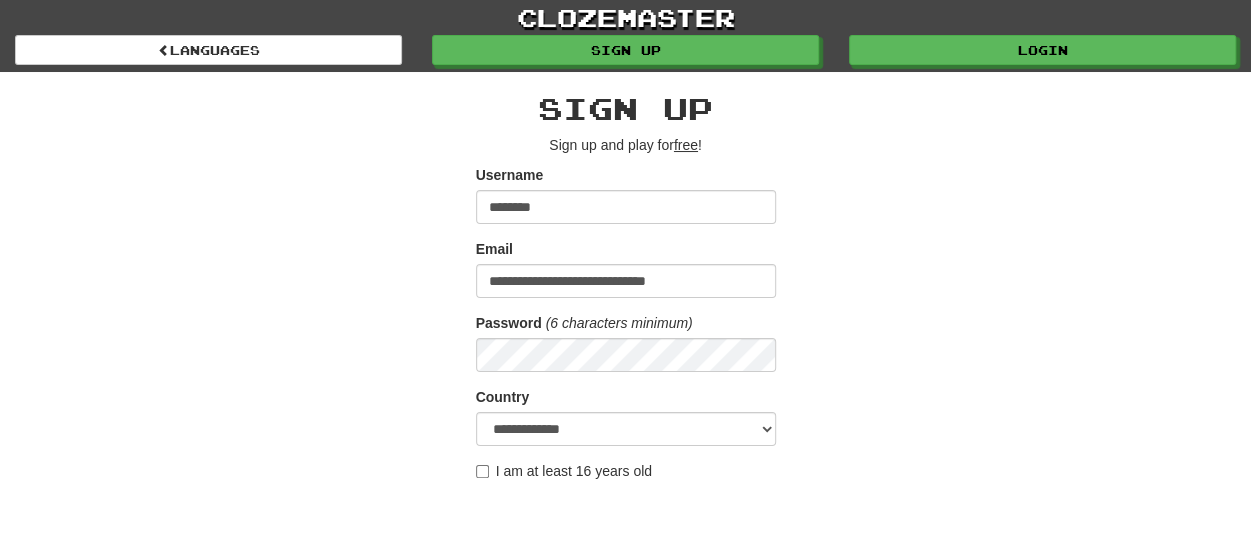 click on "I am at least 16 years old" at bounding box center (564, 471) 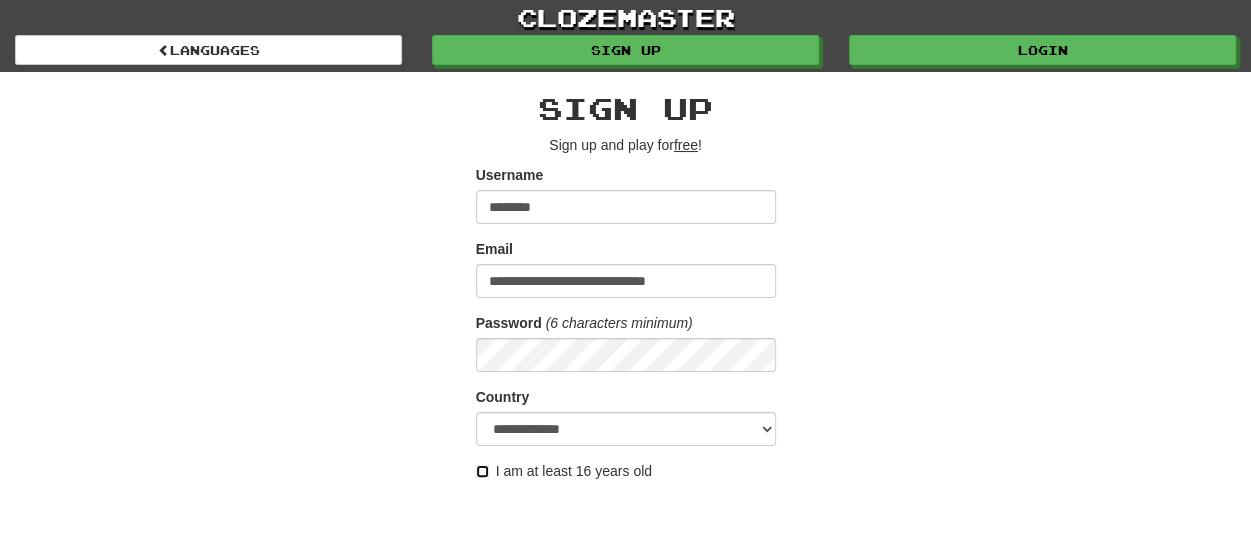 scroll, scrollTop: 200, scrollLeft: 0, axis: vertical 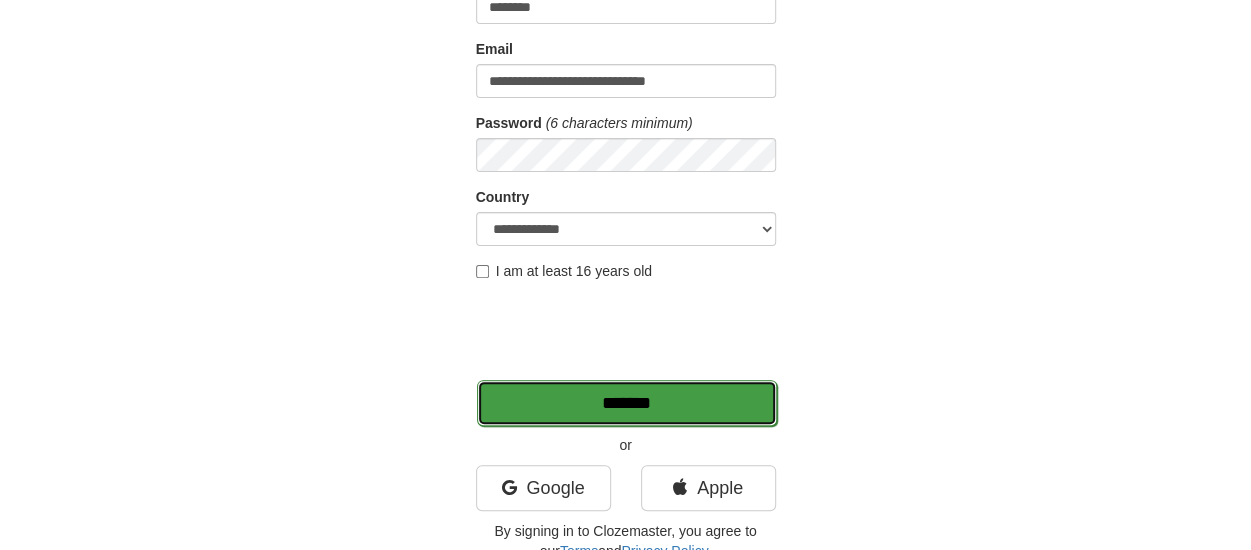 click on "*******" at bounding box center (627, 403) 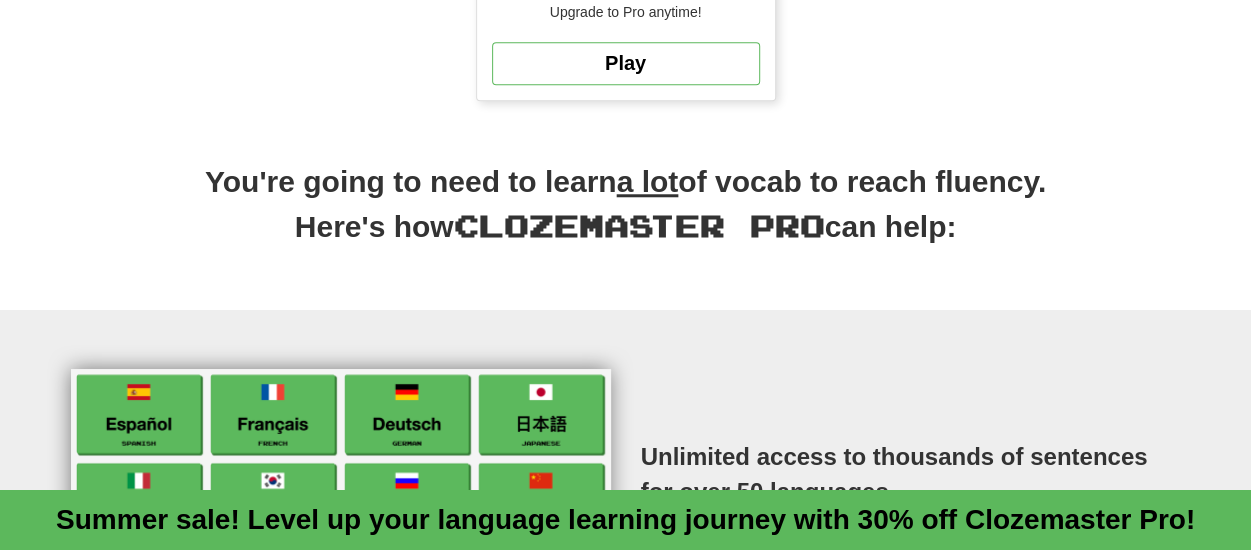 scroll, scrollTop: 700, scrollLeft: 0, axis: vertical 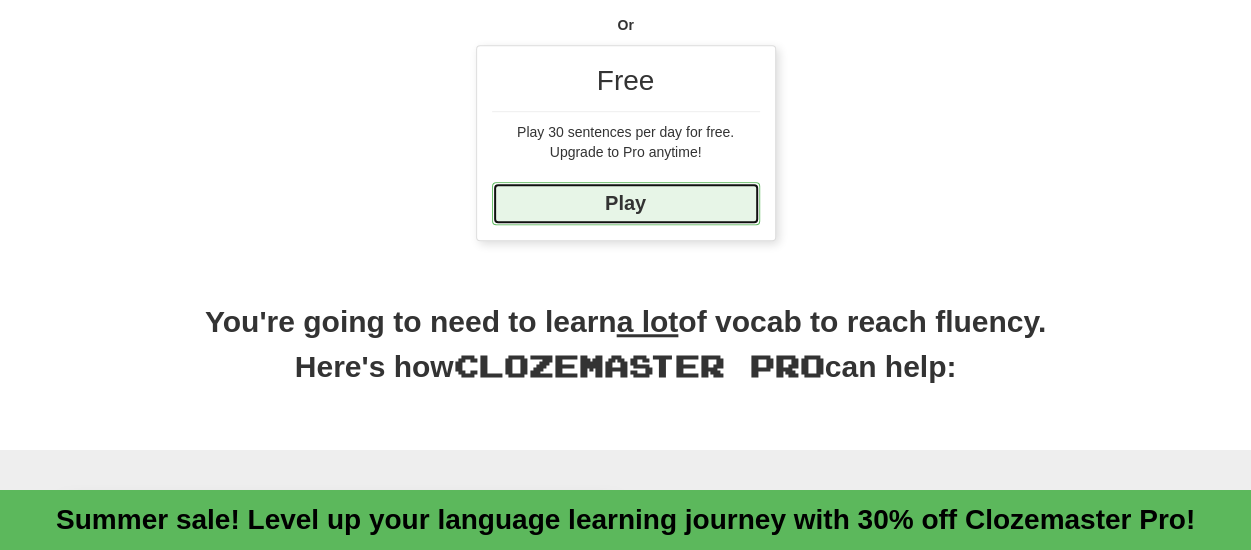 click on "Play" at bounding box center [626, 203] 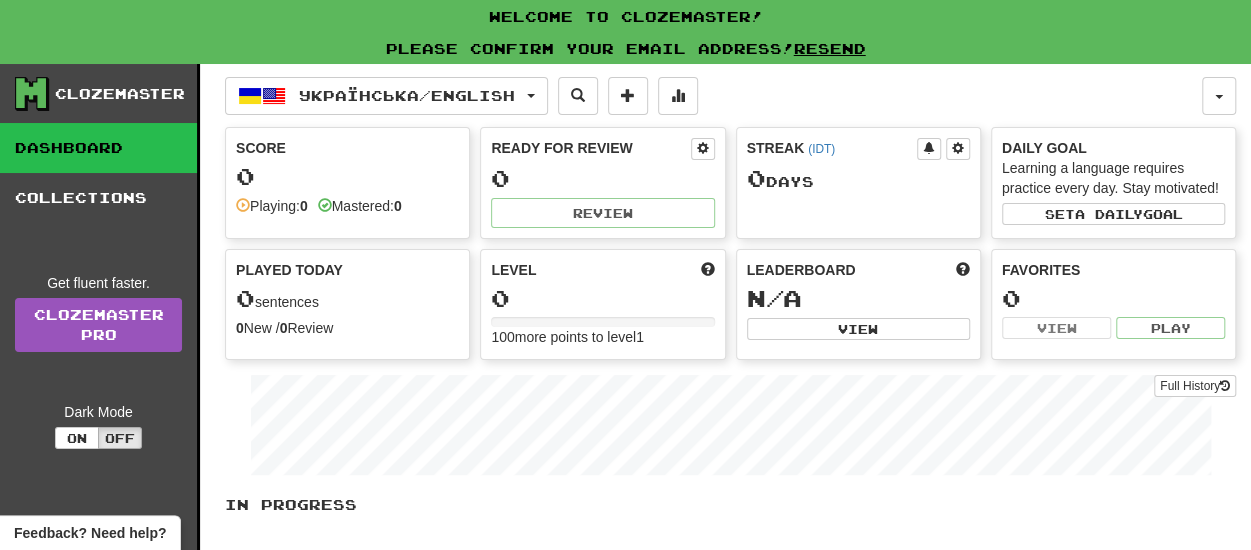 scroll, scrollTop: 300, scrollLeft: 0, axis: vertical 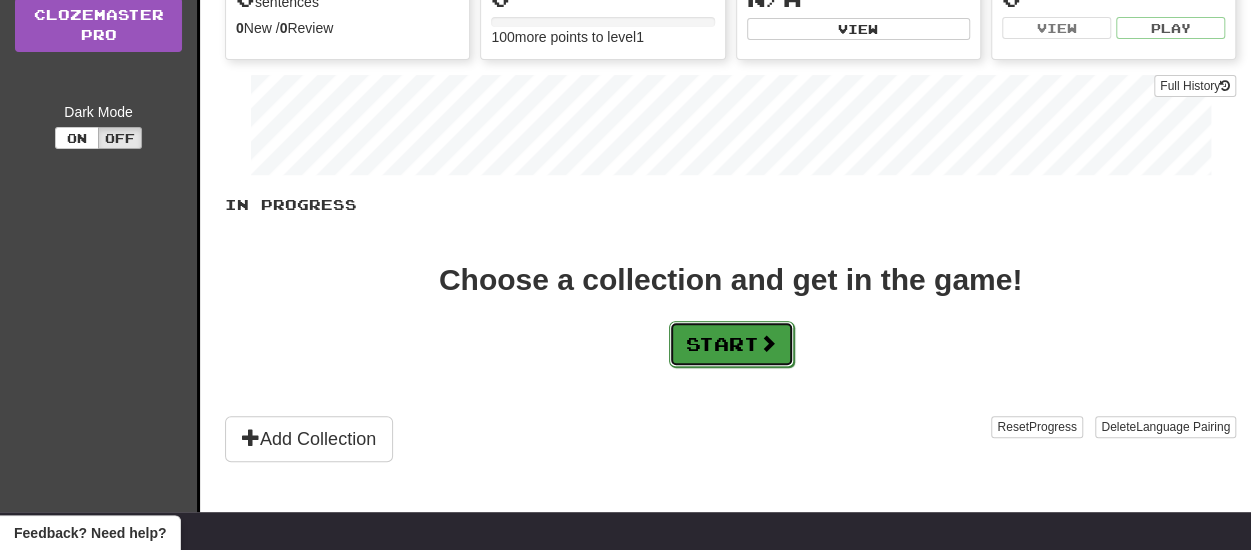 click on "Start" at bounding box center [731, 344] 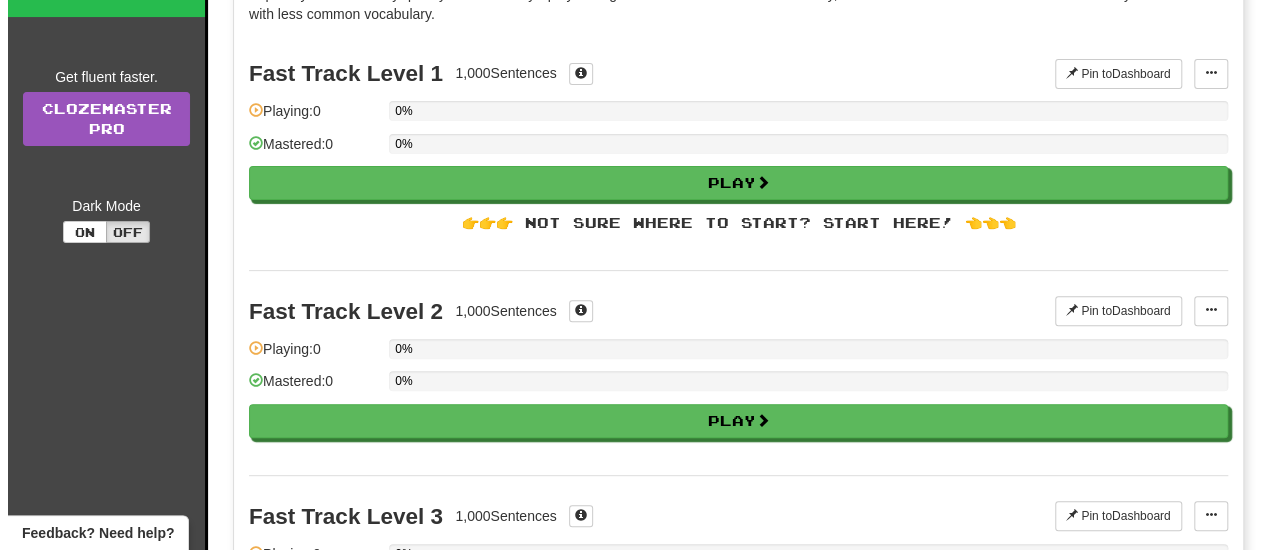 scroll, scrollTop: 0, scrollLeft: 0, axis: both 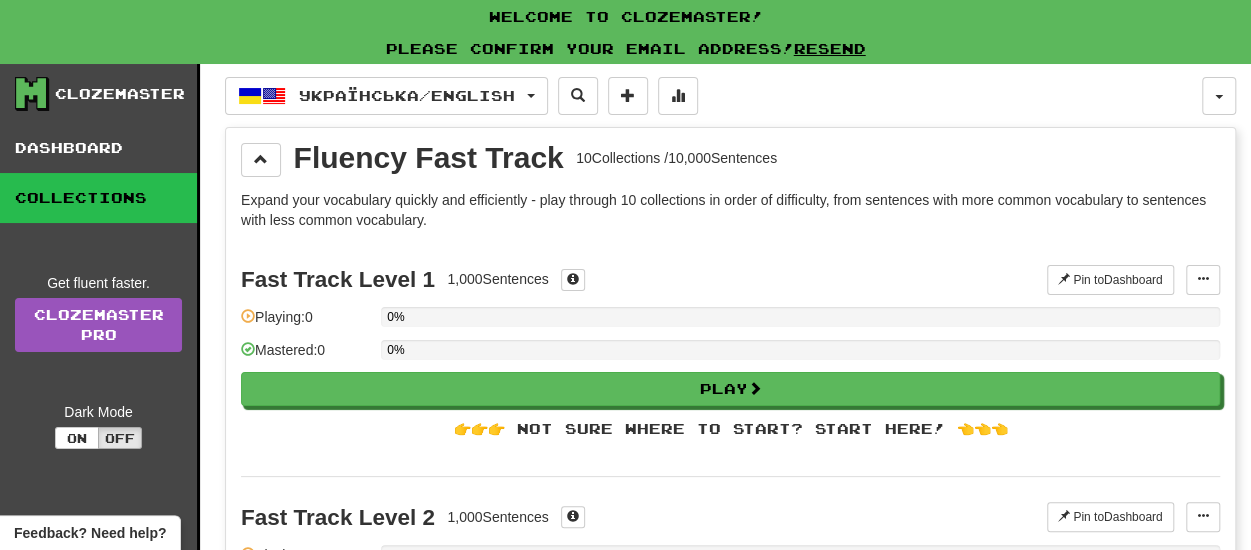 click on "0%" at bounding box center [800, 356] 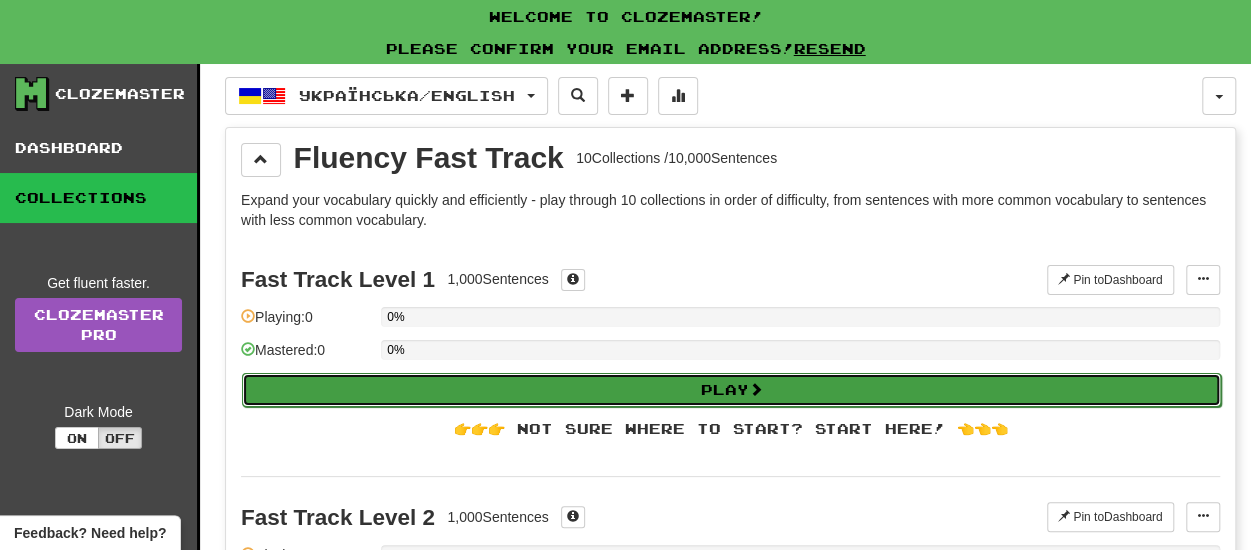 click on "Play" at bounding box center [731, 390] 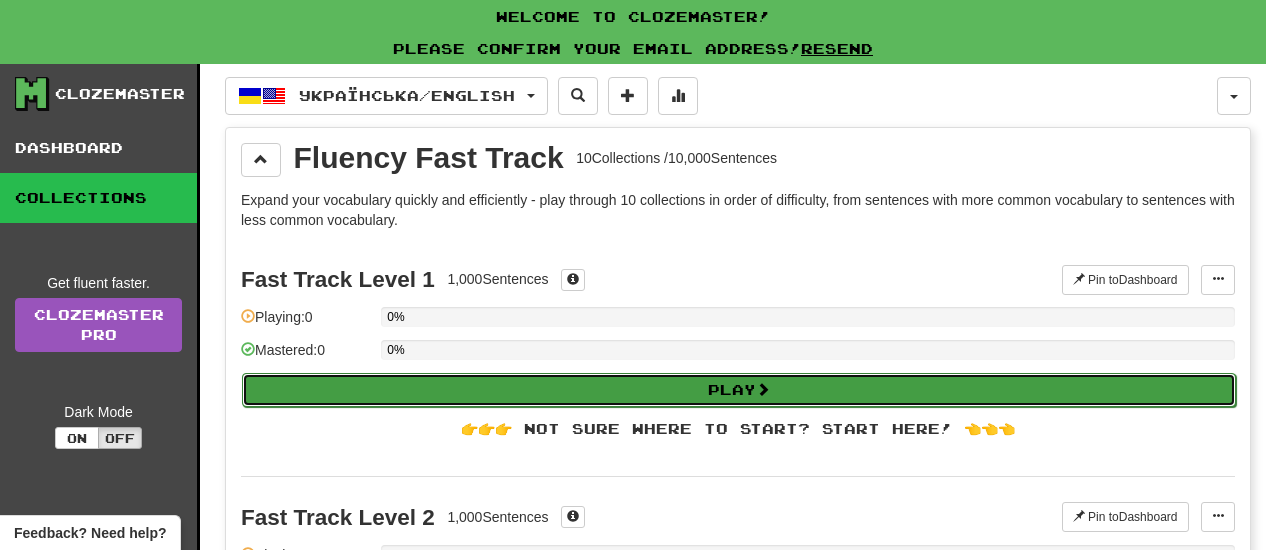 select on "**" 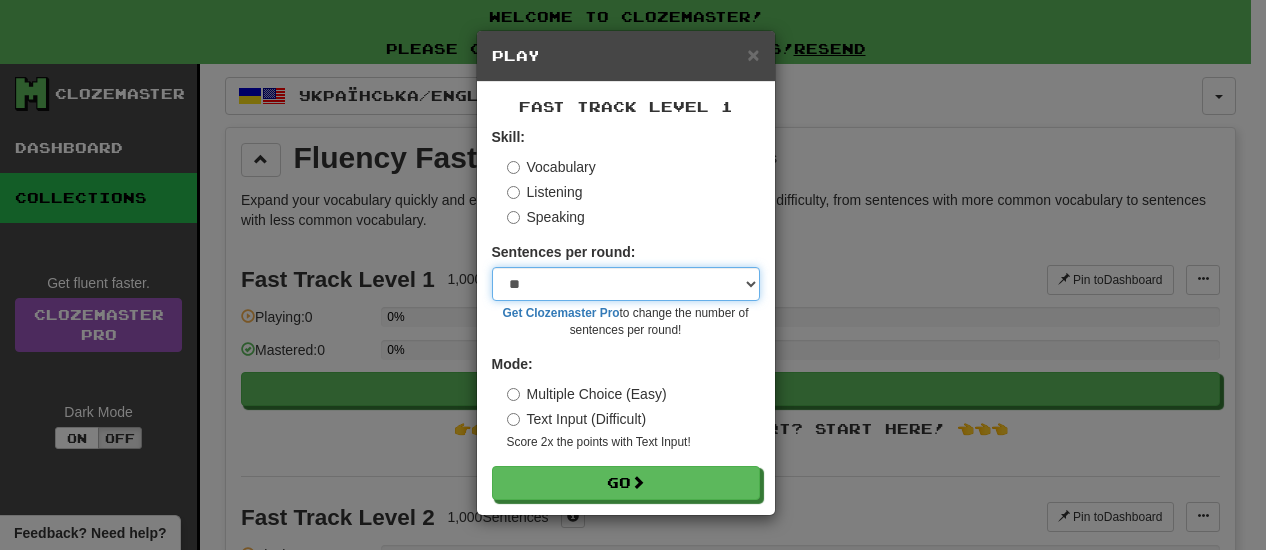 click on "* ** ** ** ** ** *** ********" at bounding box center [626, 284] 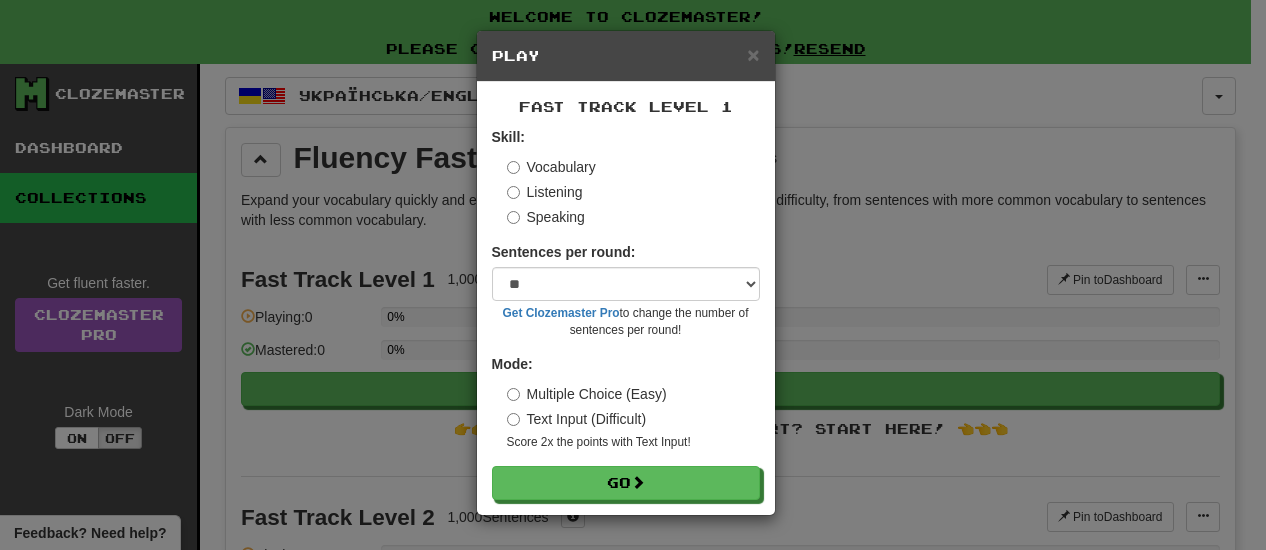 drag, startPoint x: 806, startPoint y: 195, endPoint x: 700, endPoint y: 209, distance: 106.92053 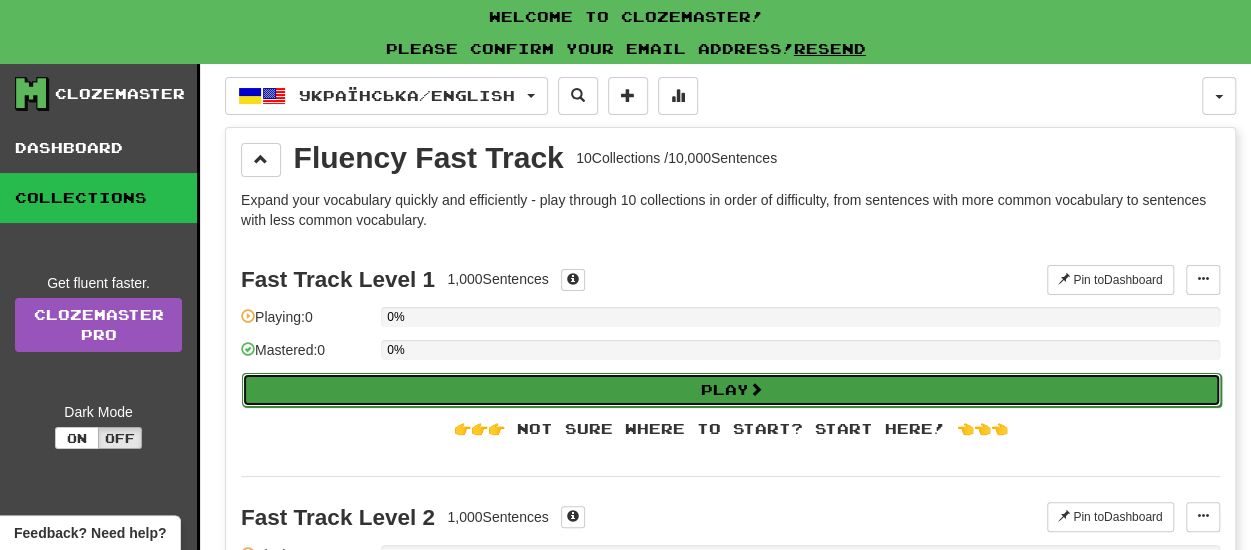 click on "Play" at bounding box center [731, 390] 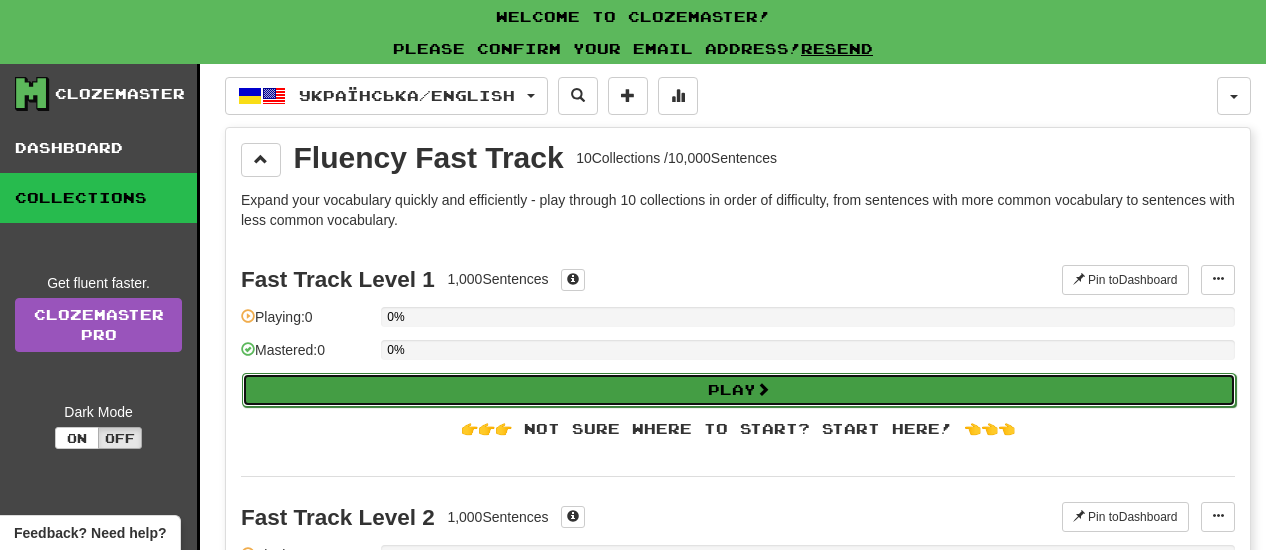 select on "**" 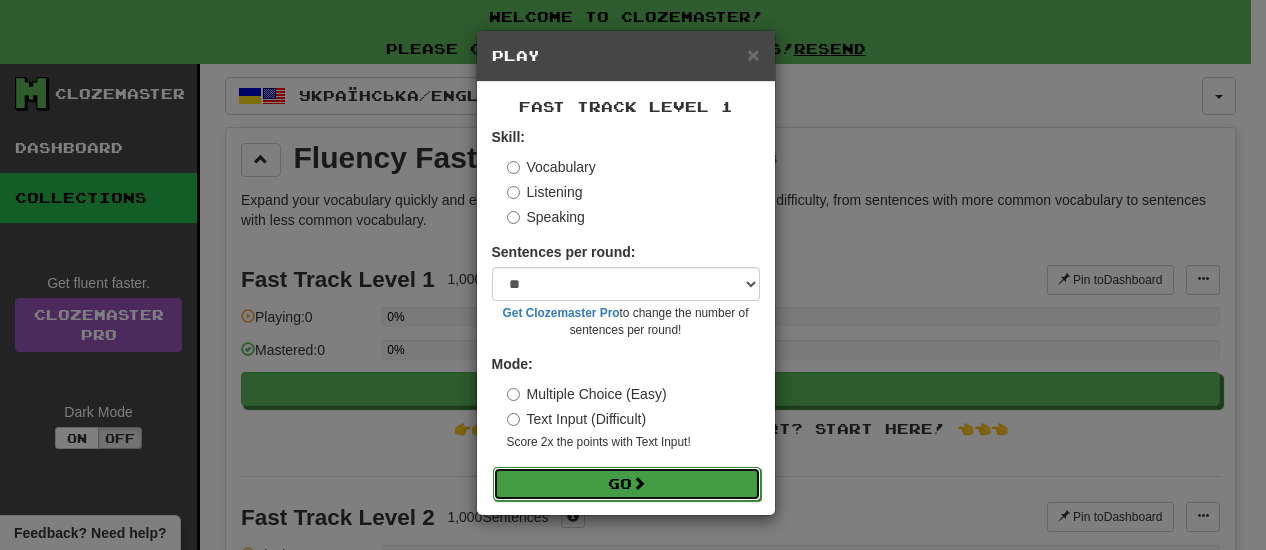 click on "Go" at bounding box center [627, 484] 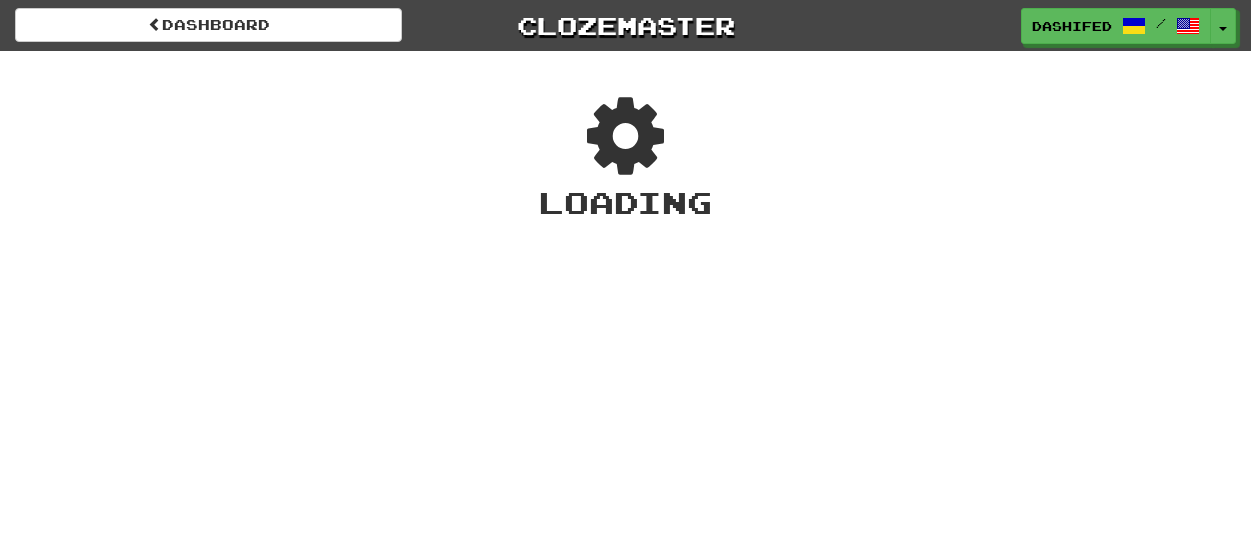 scroll, scrollTop: 0, scrollLeft: 0, axis: both 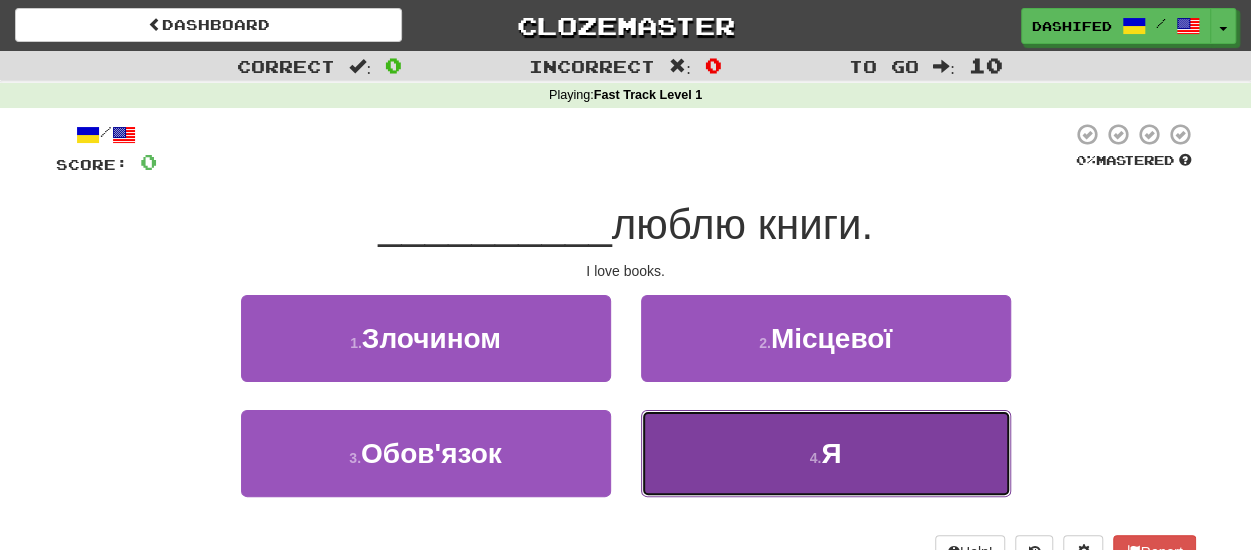 click on "4 .  Я" at bounding box center [826, 453] 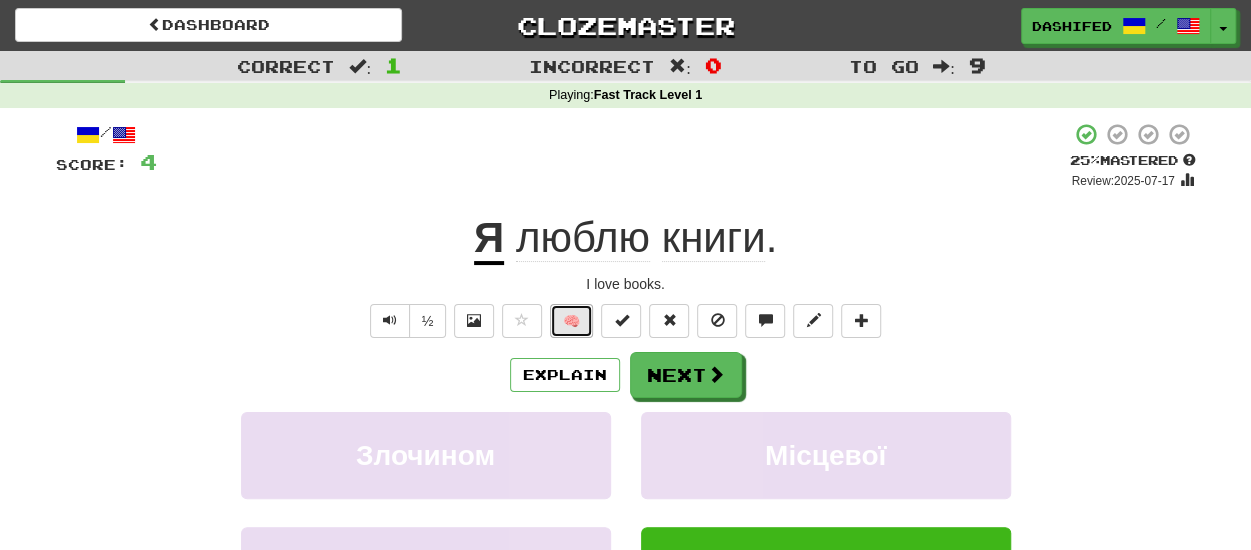 click on "🧠" at bounding box center [571, 321] 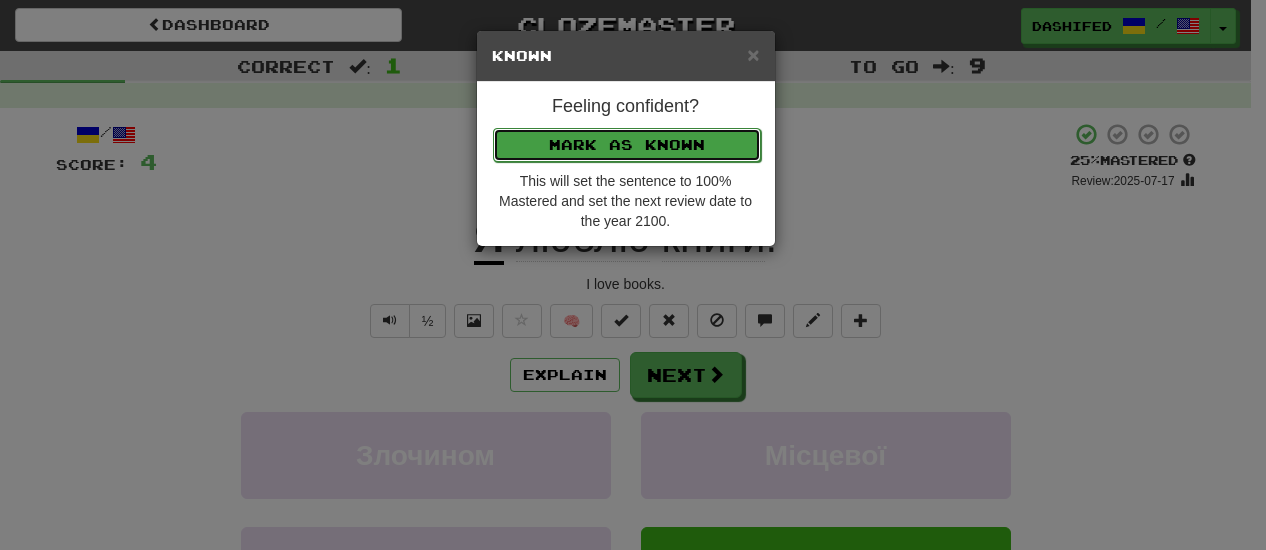 click on "Mark as Known" at bounding box center (627, 145) 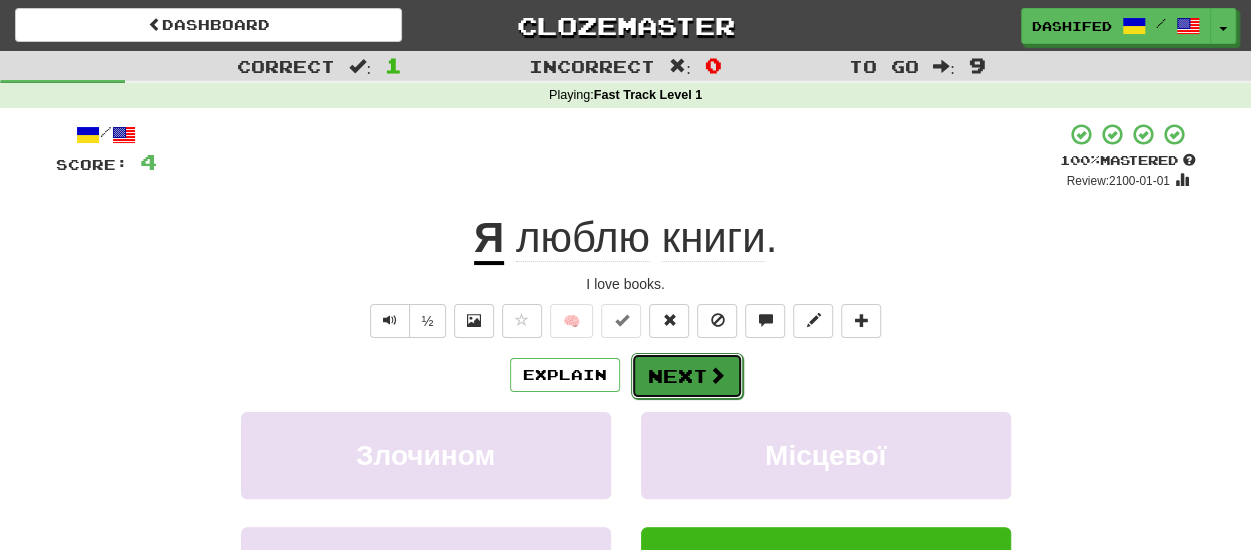 click on "Next" at bounding box center (687, 376) 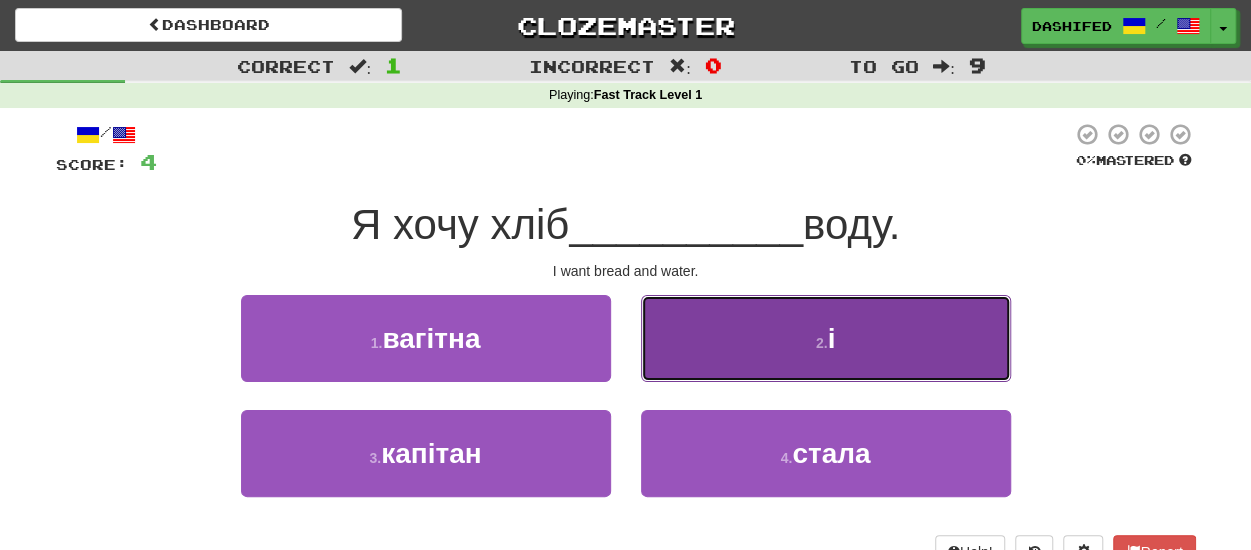 click on "2 .  і" at bounding box center (826, 338) 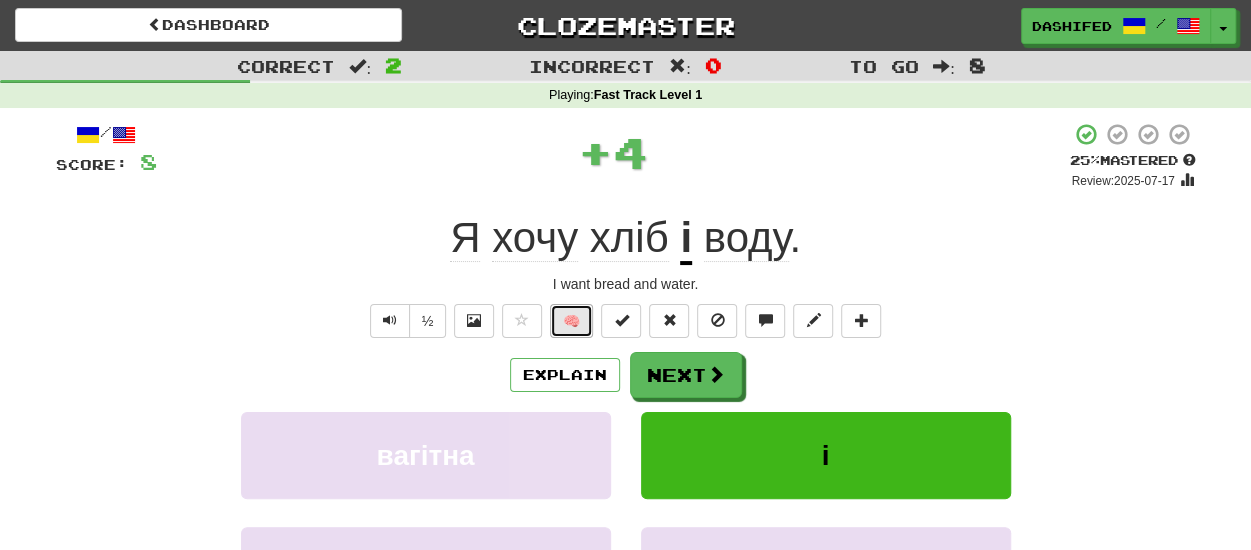 click on "🧠" at bounding box center [571, 321] 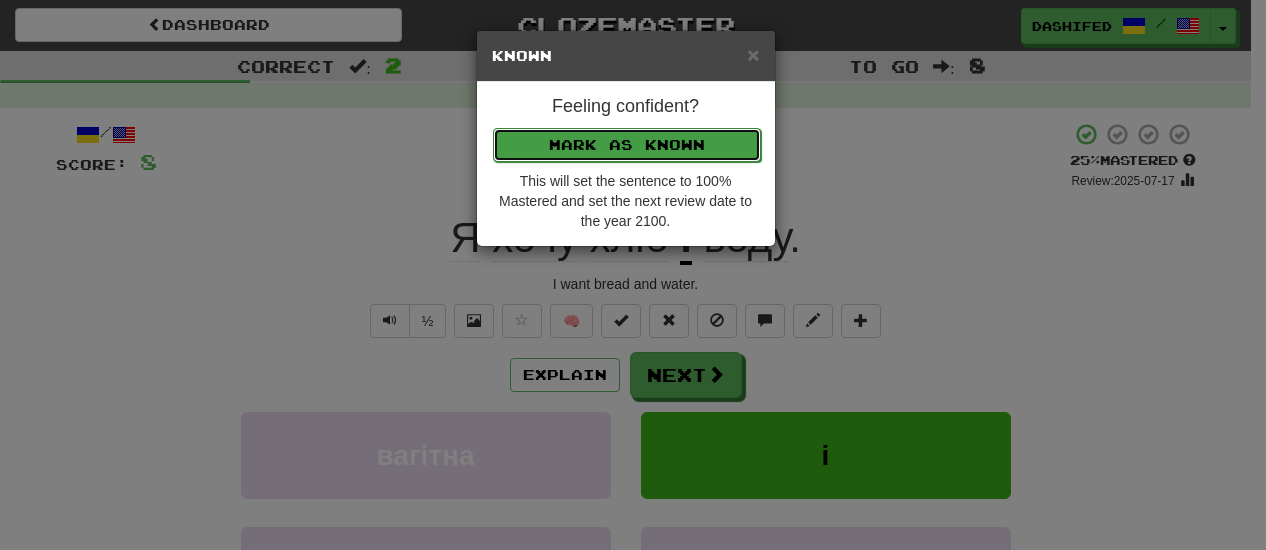click on "Mark as Known" at bounding box center (627, 145) 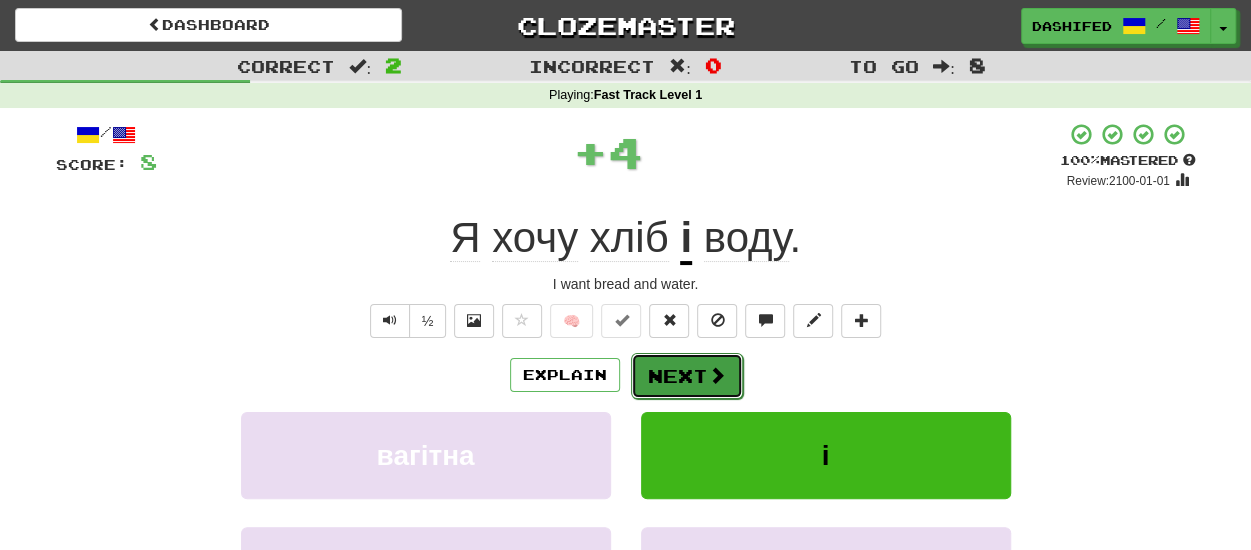 click on "Next" at bounding box center (687, 376) 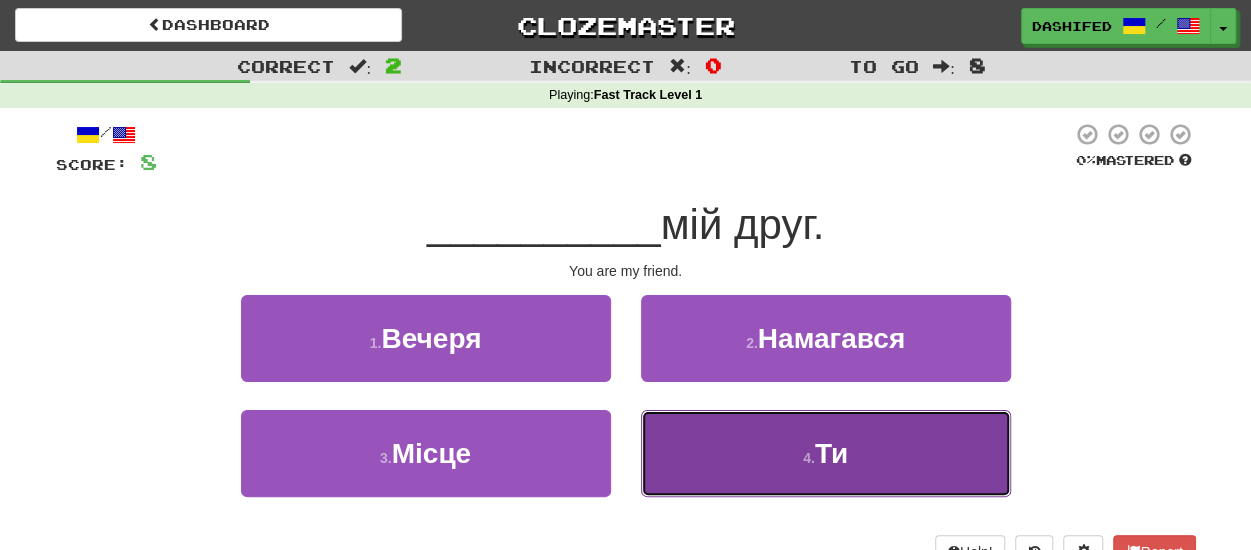 click on "4 .  Ти" at bounding box center [826, 453] 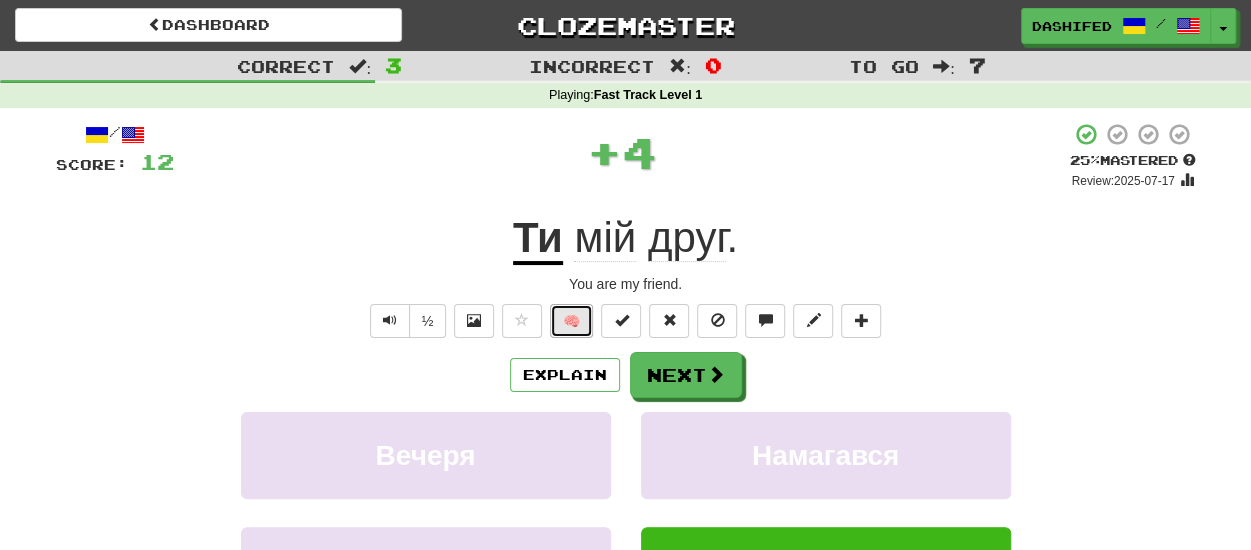 click on "🧠" at bounding box center (571, 321) 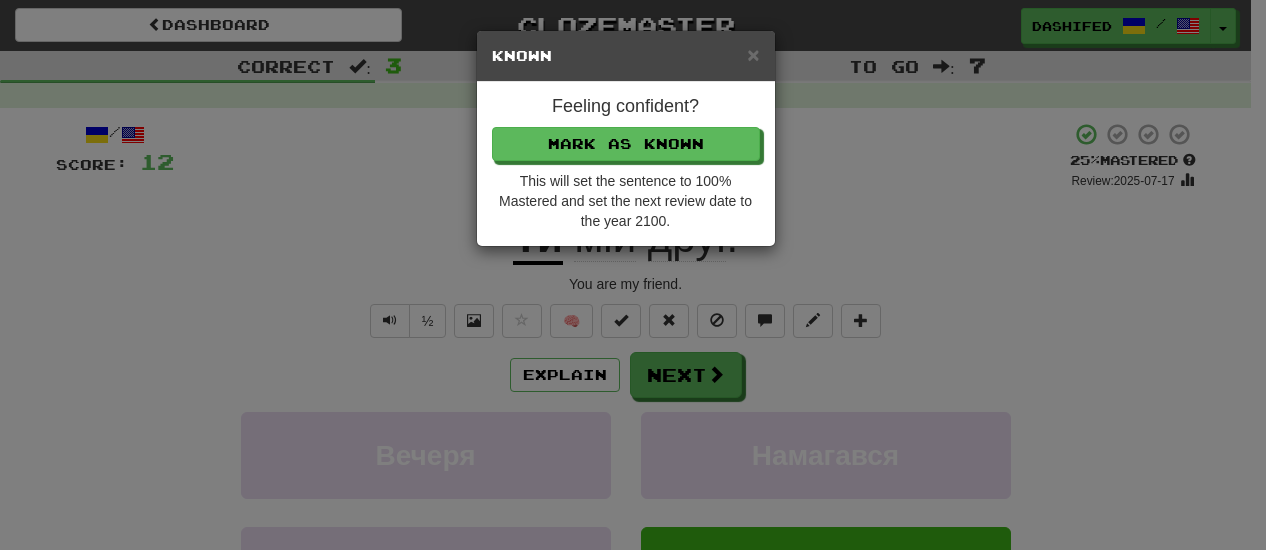 click on "Feeling confident? Mark as Known This will set the sentence to 100% Mastered and set the next review date to the year 2100." at bounding box center (626, 164) 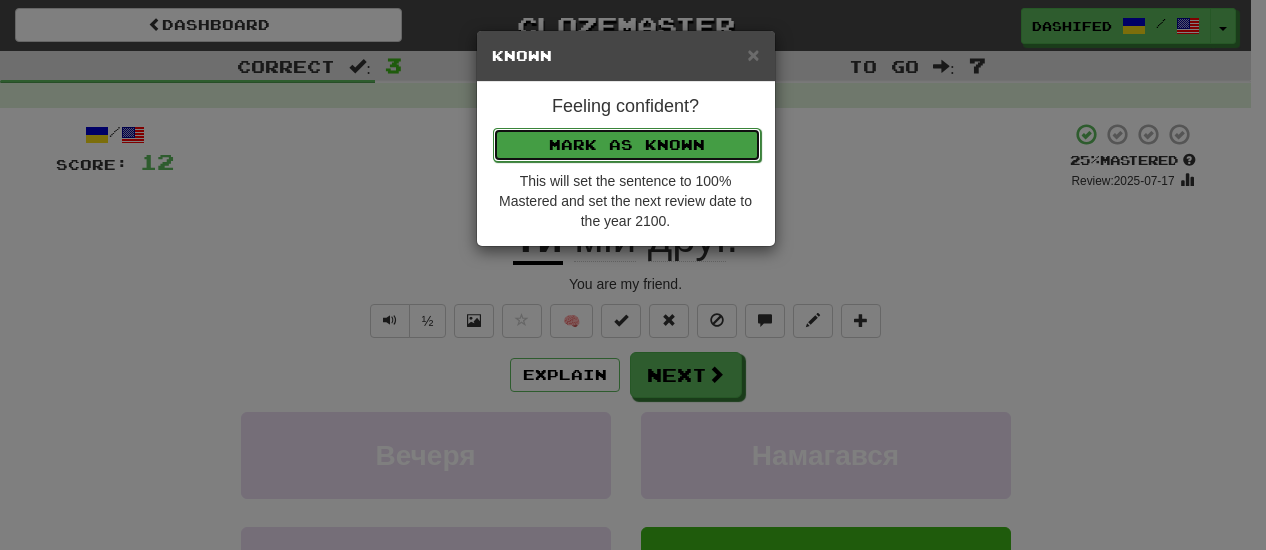 click on "Mark as Known" at bounding box center (627, 145) 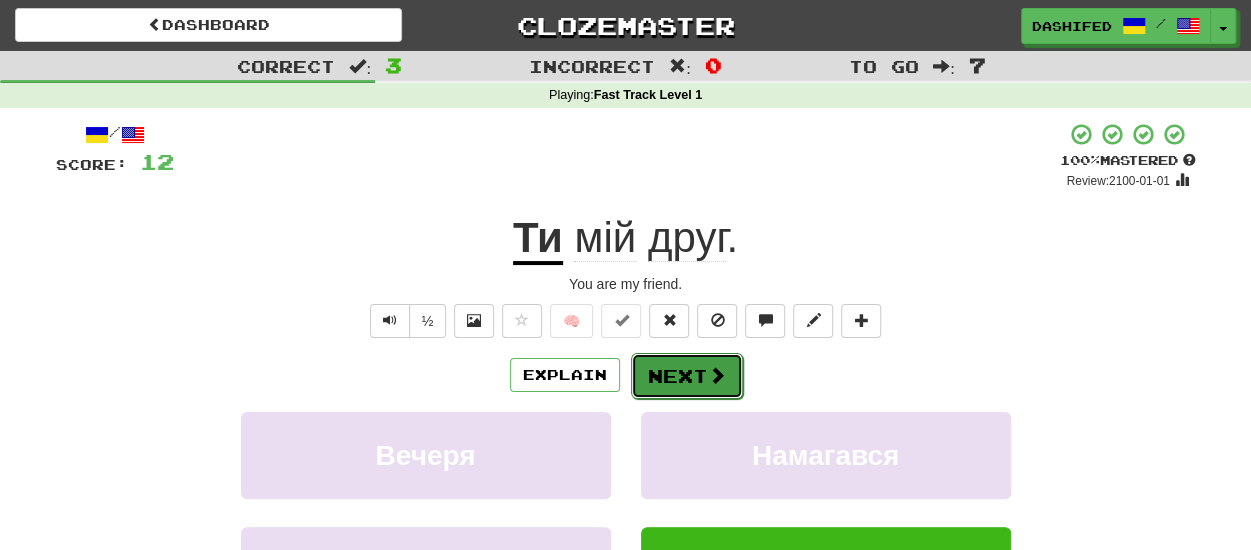 click on "Next" at bounding box center (687, 376) 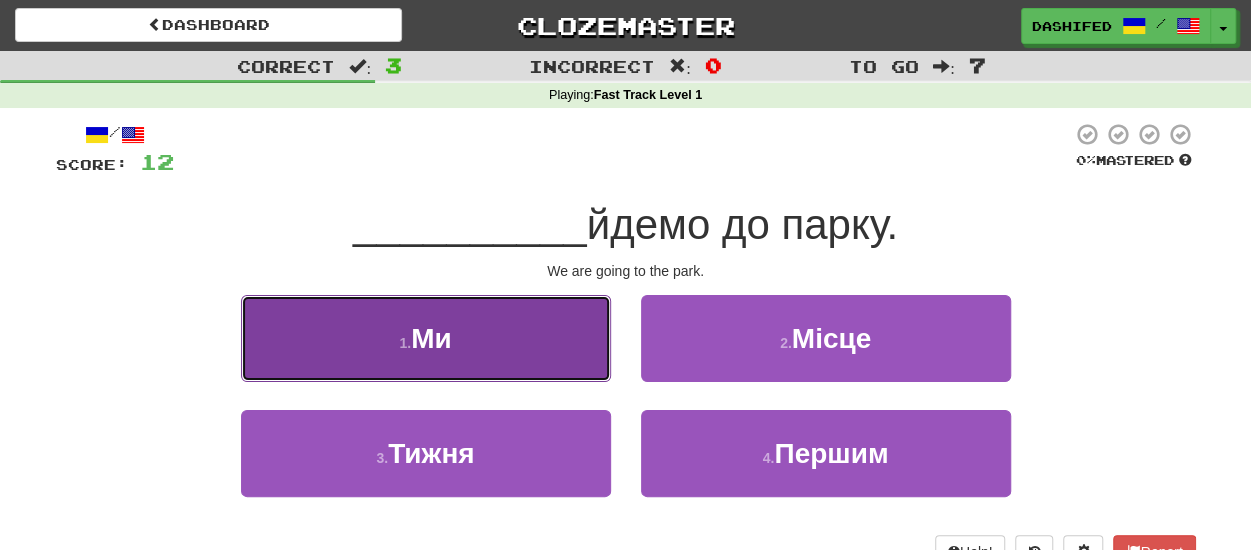 click on "1 .  Ми" at bounding box center (426, 338) 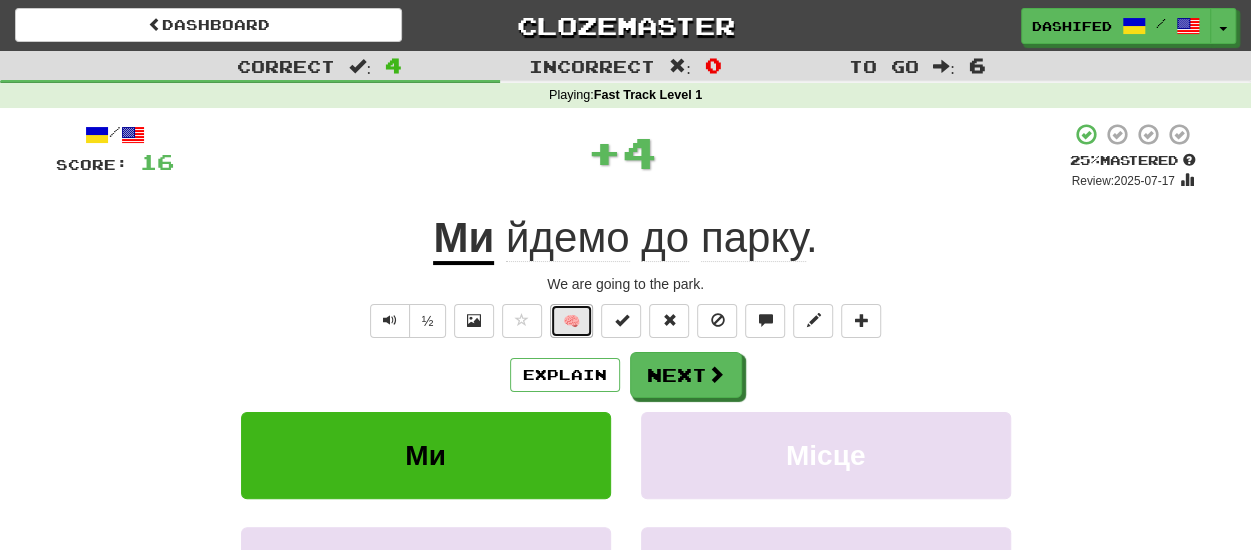 click on "🧠" at bounding box center [571, 321] 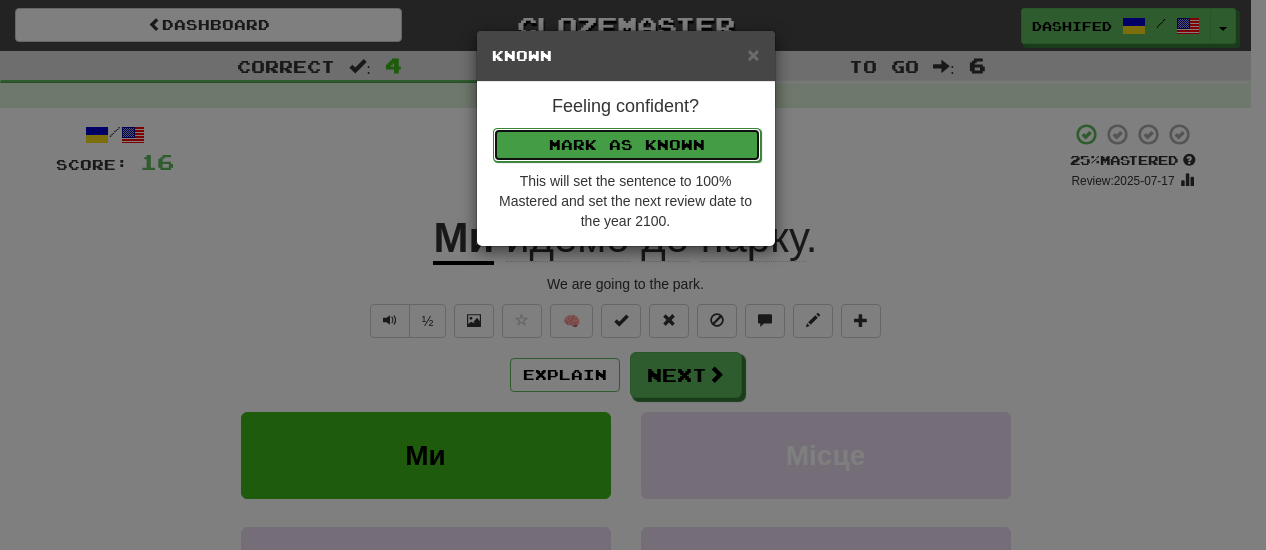 click on "Mark as Known" at bounding box center [627, 145] 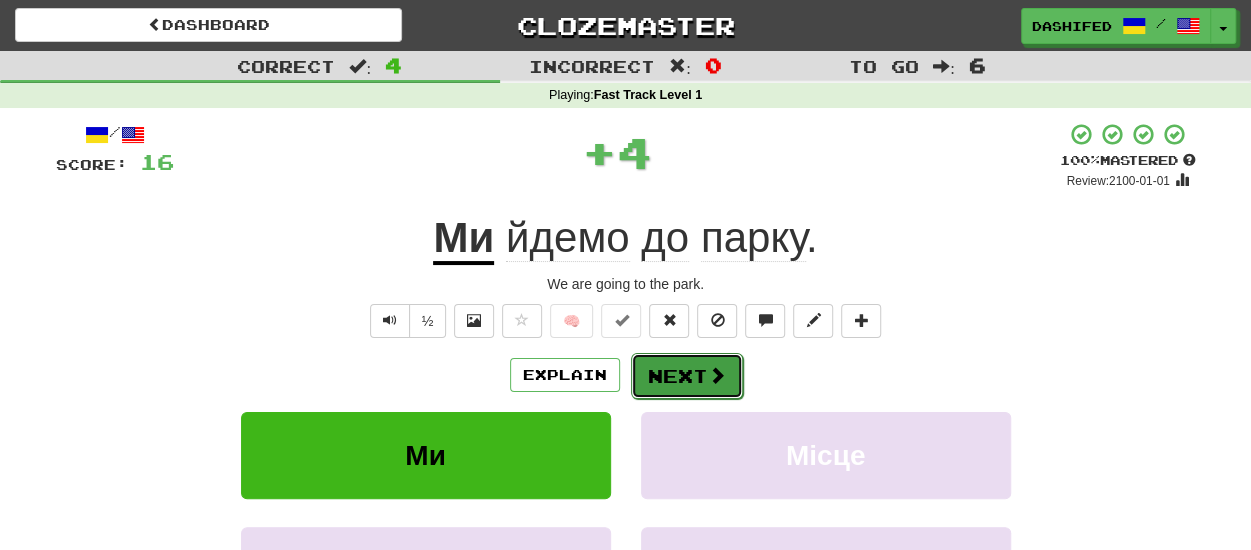 click on "Next" at bounding box center [687, 376] 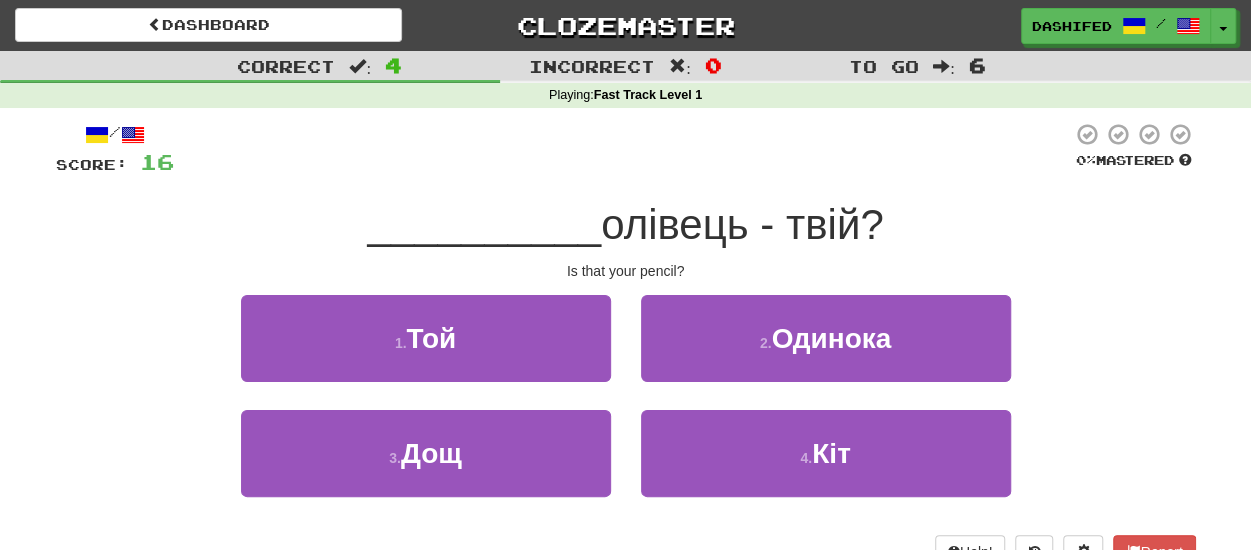 click on "олівець - твій?" at bounding box center [742, 224] 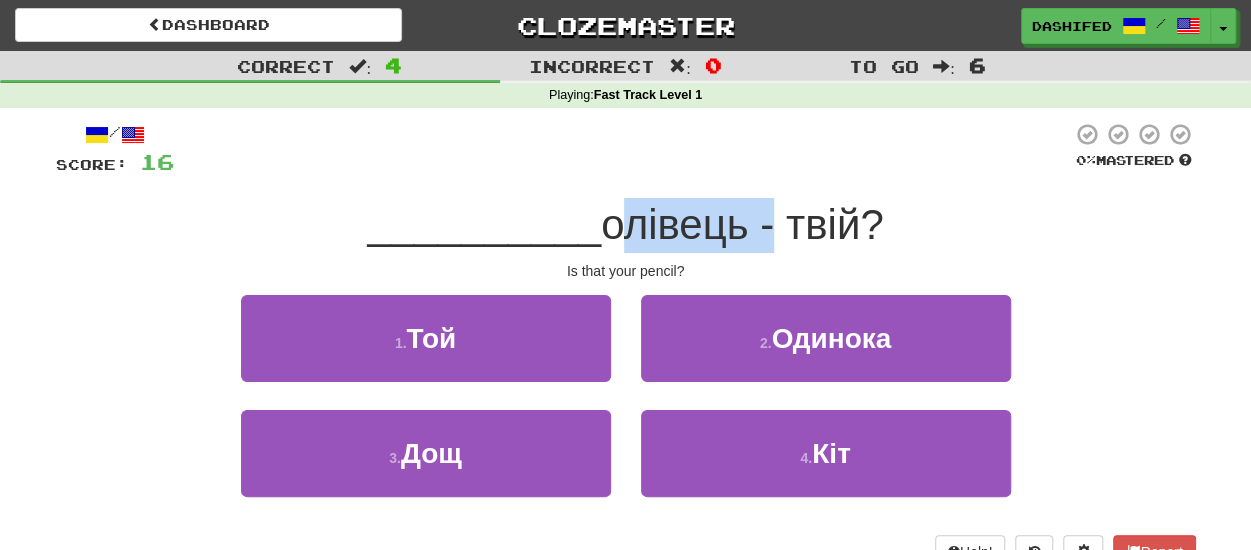 click on "олівець - твій?" at bounding box center [742, 224] 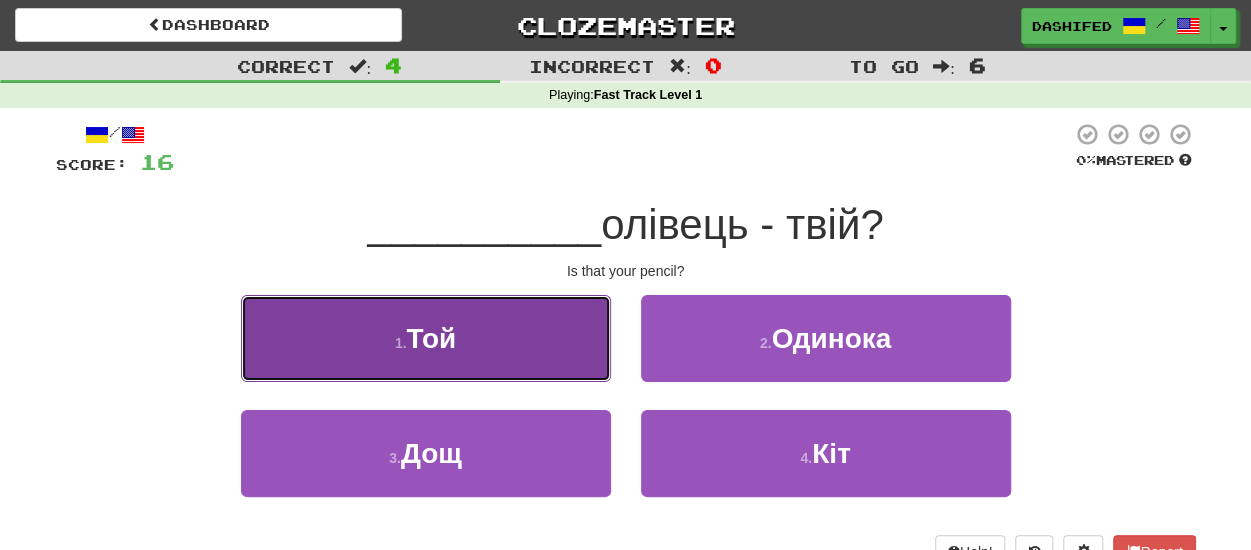 click on "1 .  Той" at bounding box center [426, 338] 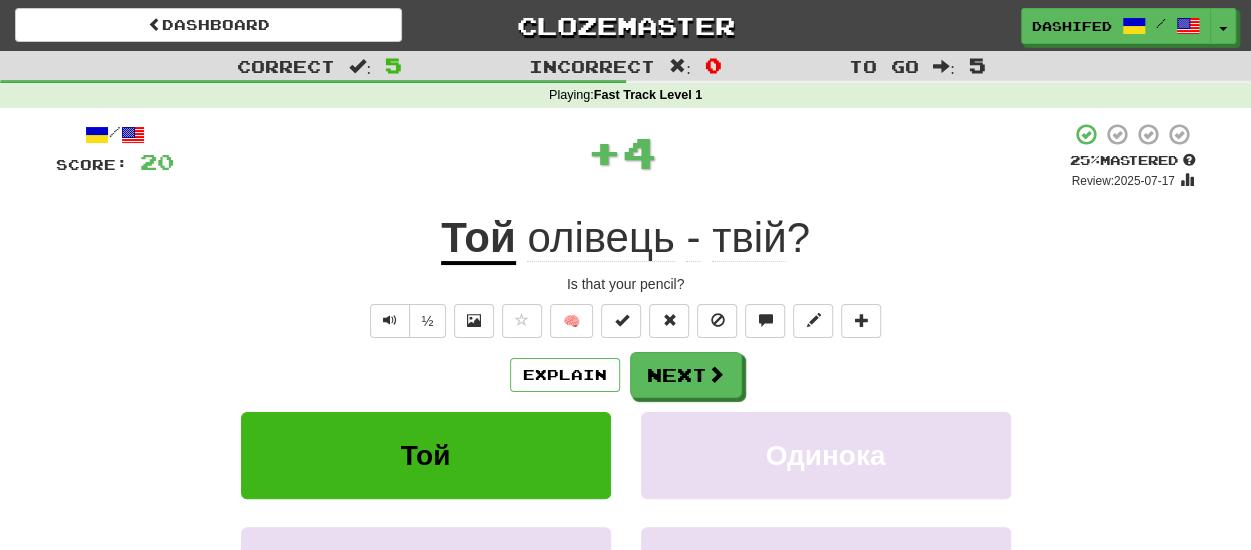 click on "Той" at bounding box center (478, 239) 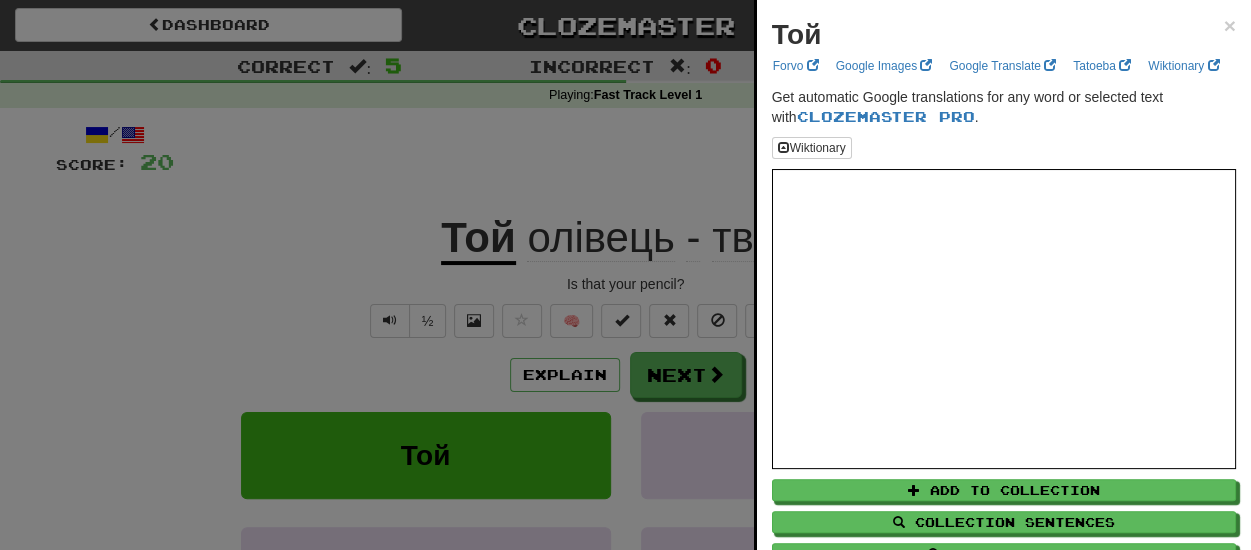 click at bounding box center (625, 275) 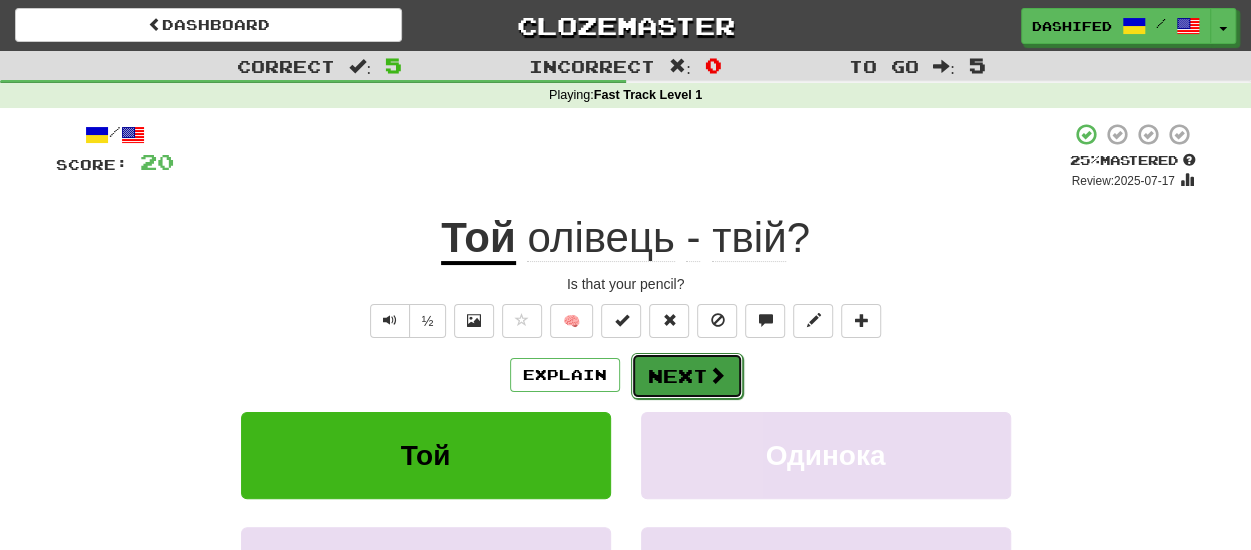 click at bounding box center [717, 375] 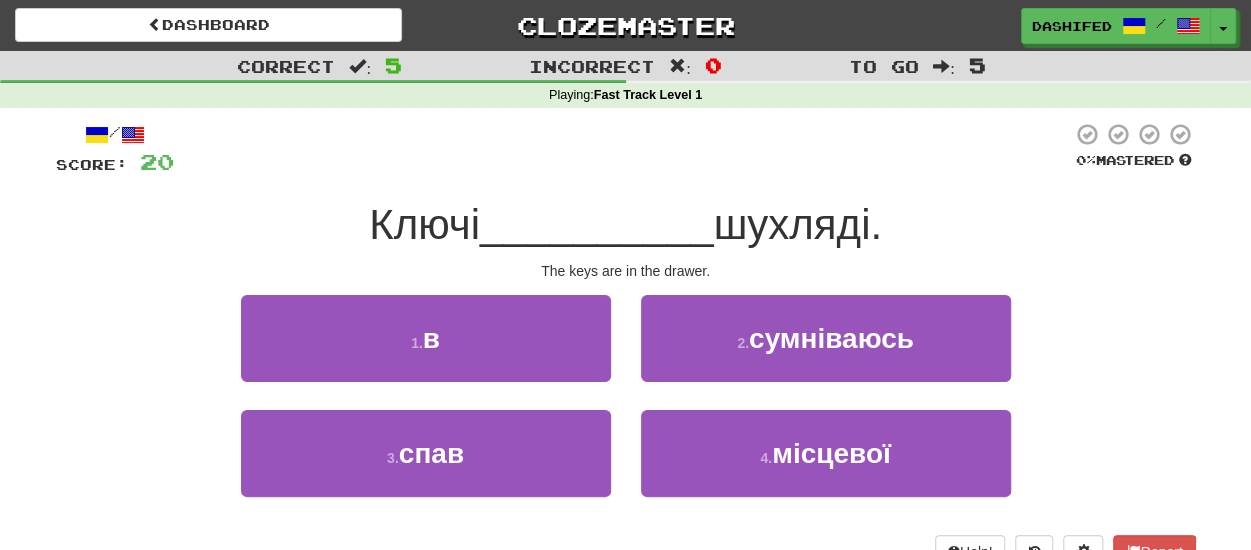 click on "шухляді." at bounding box center (797, 224) 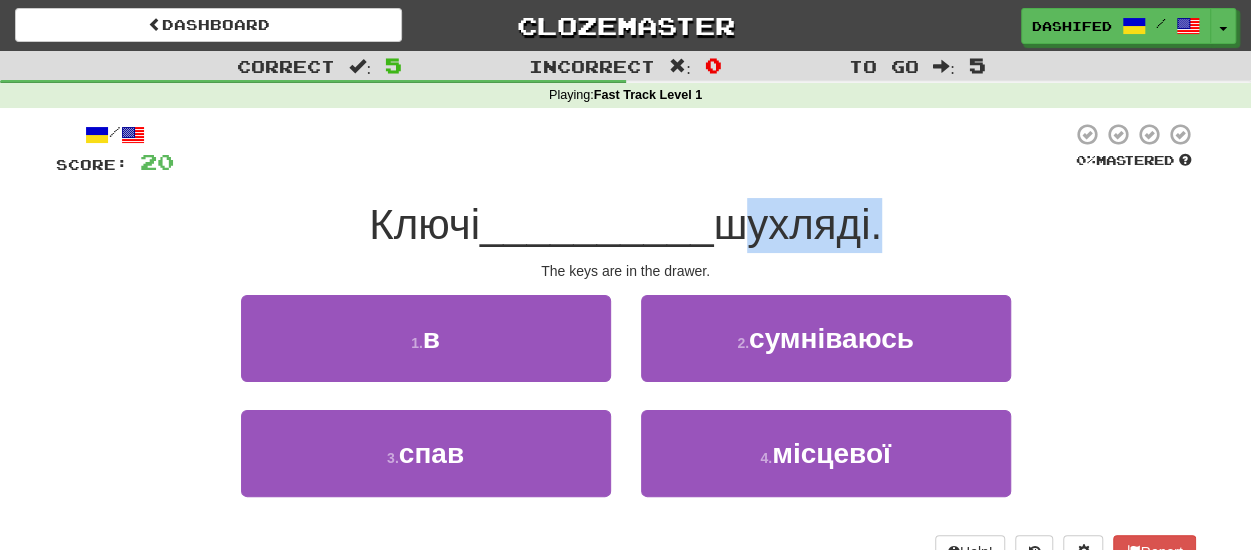 click on "шухляді." at bounding box center (797, 224) 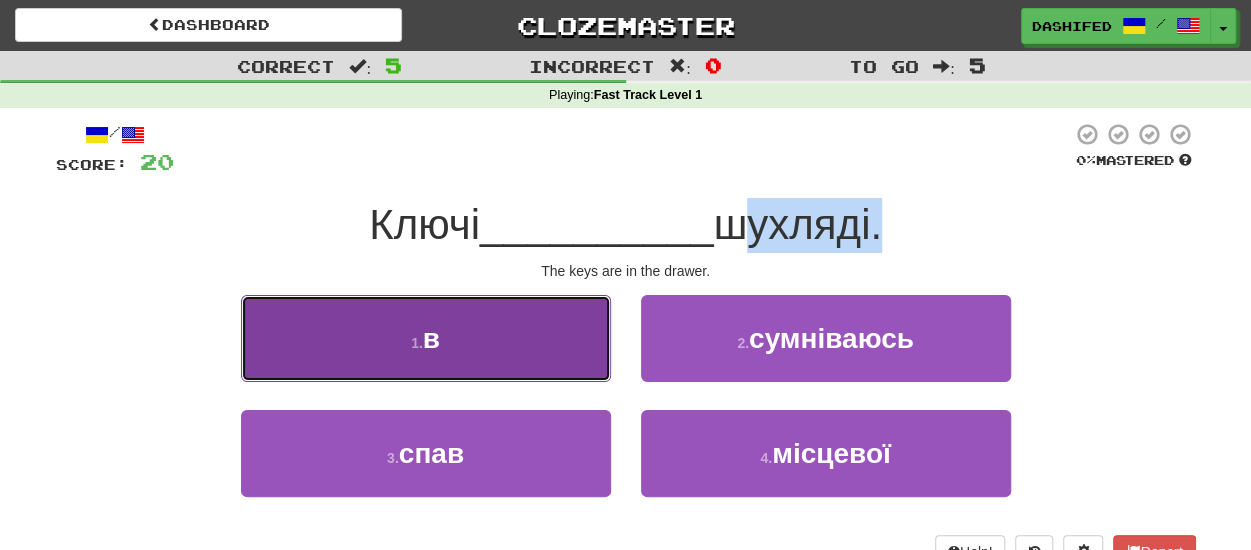 click on "1 .  в" at bounding box center [426, 338] 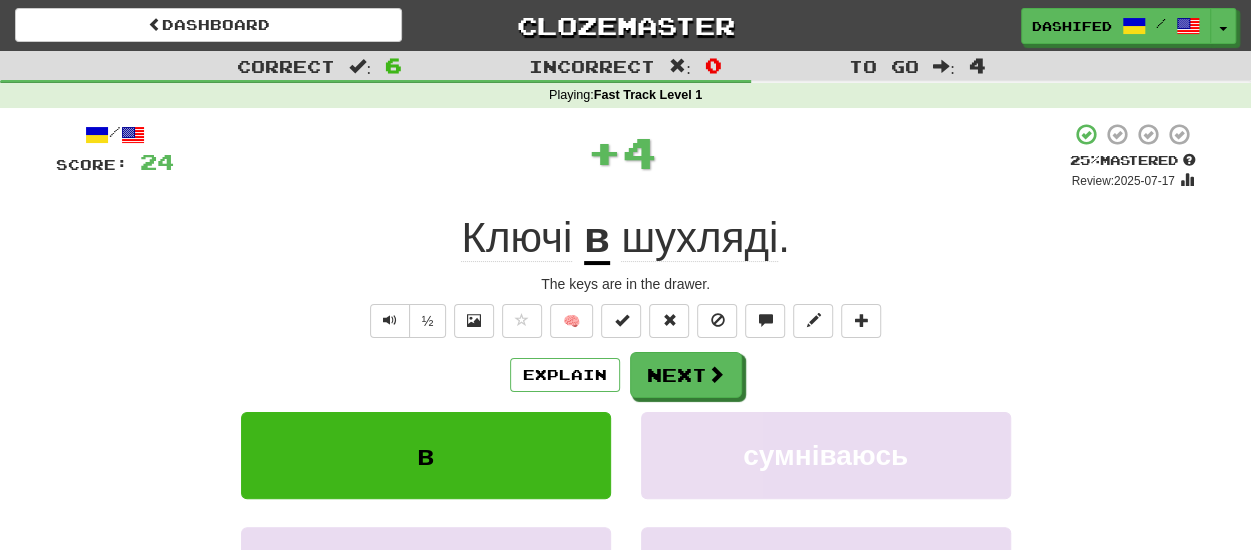 click on "шухляді" at bounding box center (699, 238) 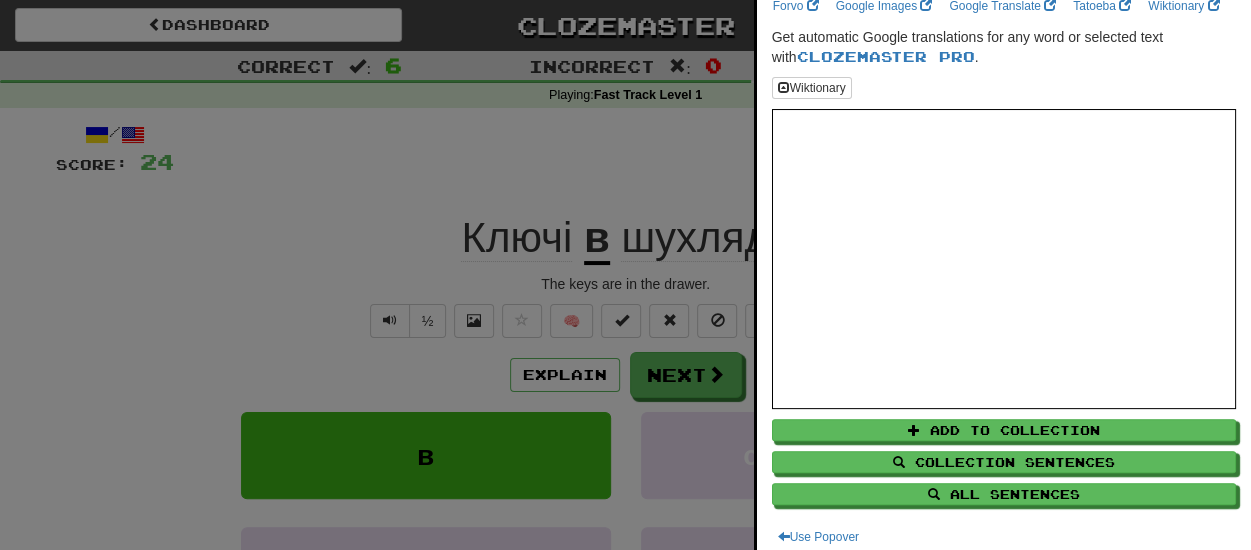 scroll, scrollTop: 91, scrollLeft: 0, axis: vertical 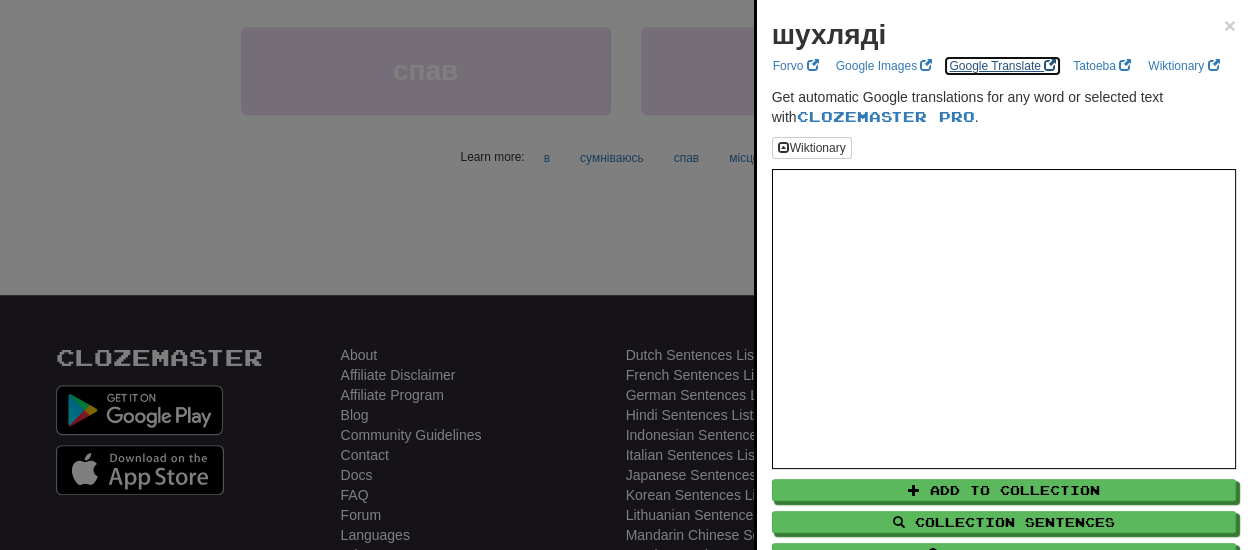 click on "Google Translate" at bounding box center [1002, 66] 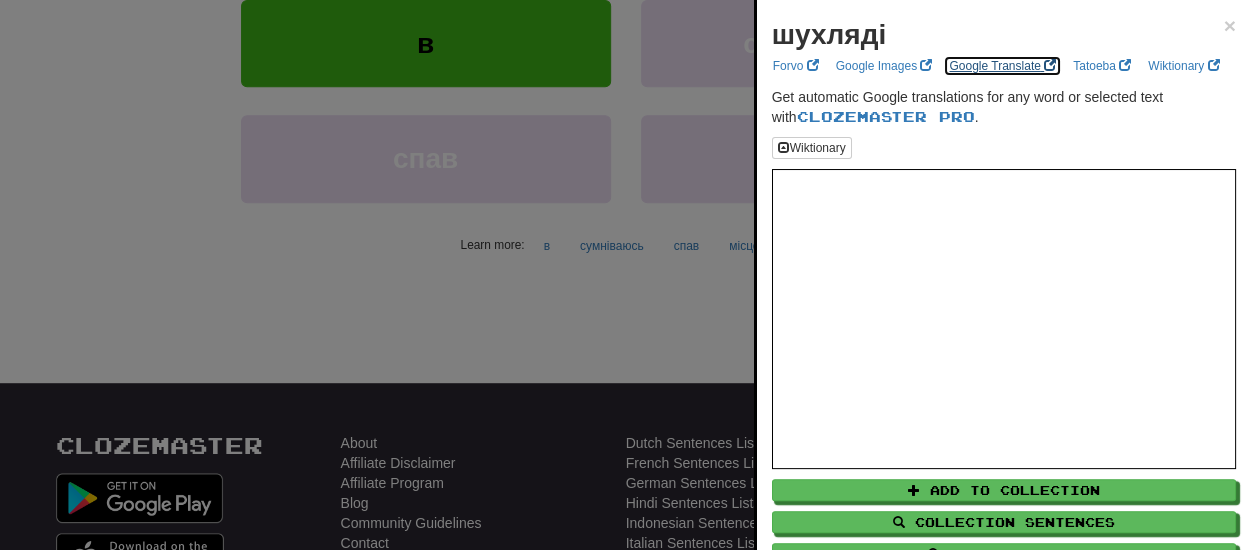 scroll, scrollTop: 100, scrollLeft: 0, axis: vertical 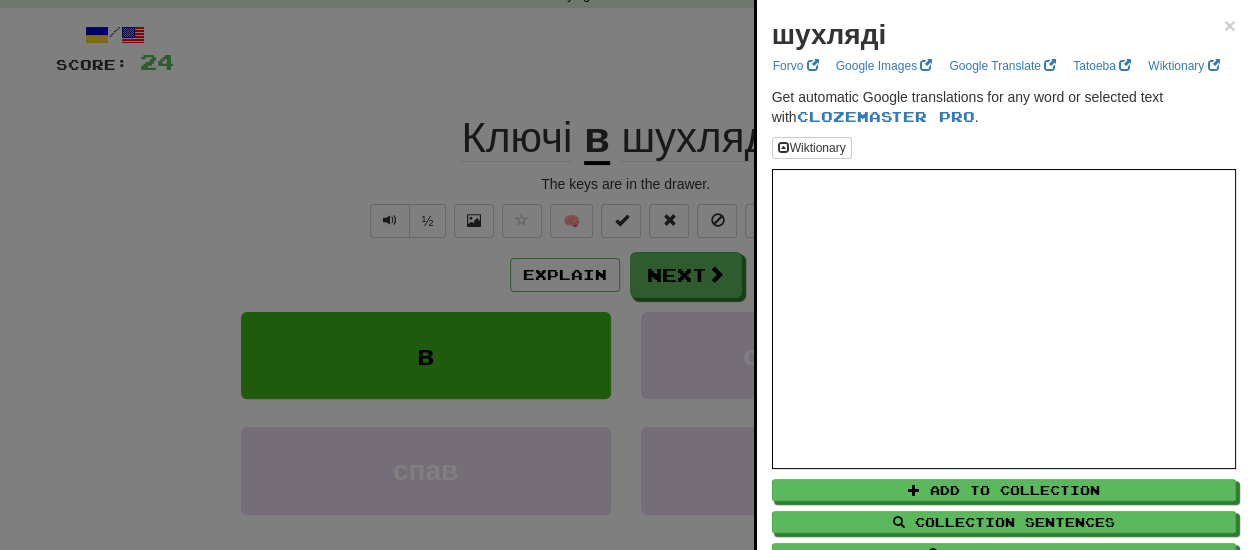 click at bounding box center [625, 275] 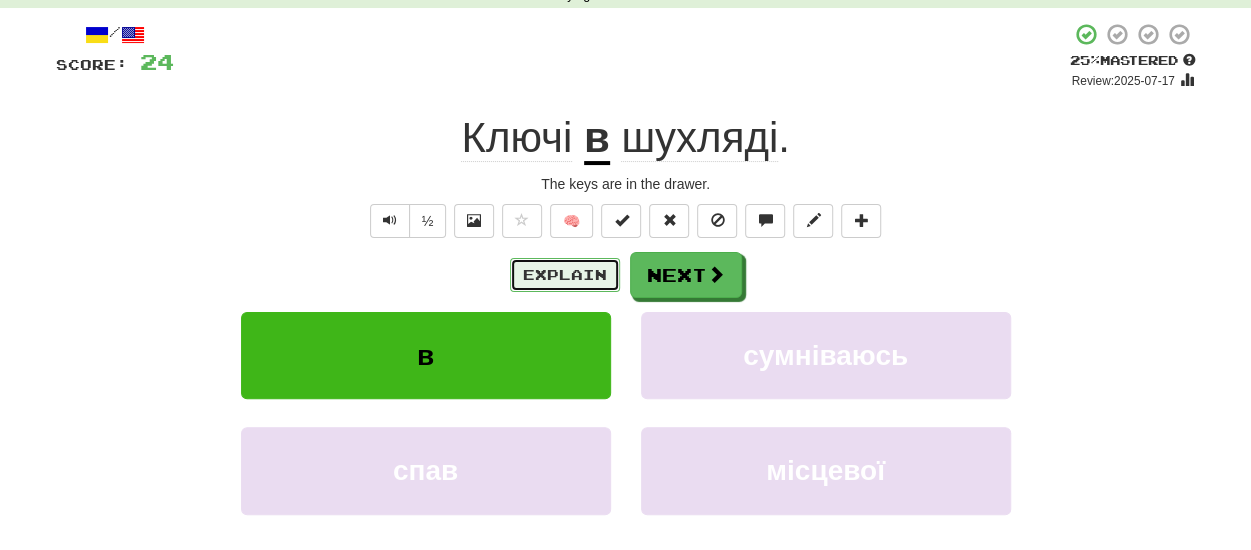 click on "Explain" at bounding box center [565, 275] 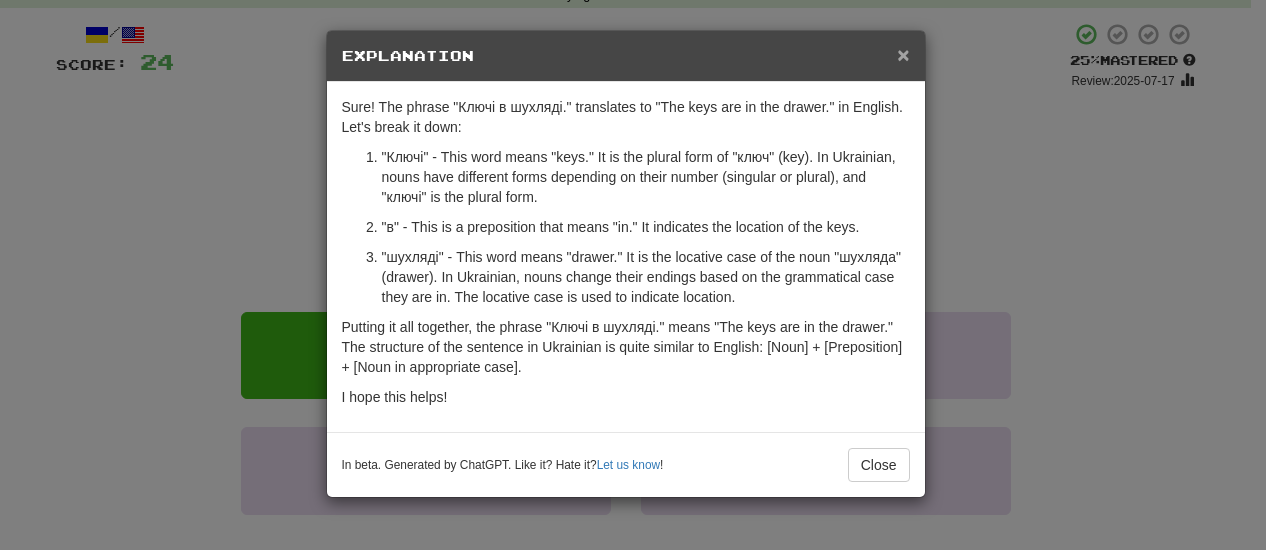 click on "×" at bounding box center [903, 54] 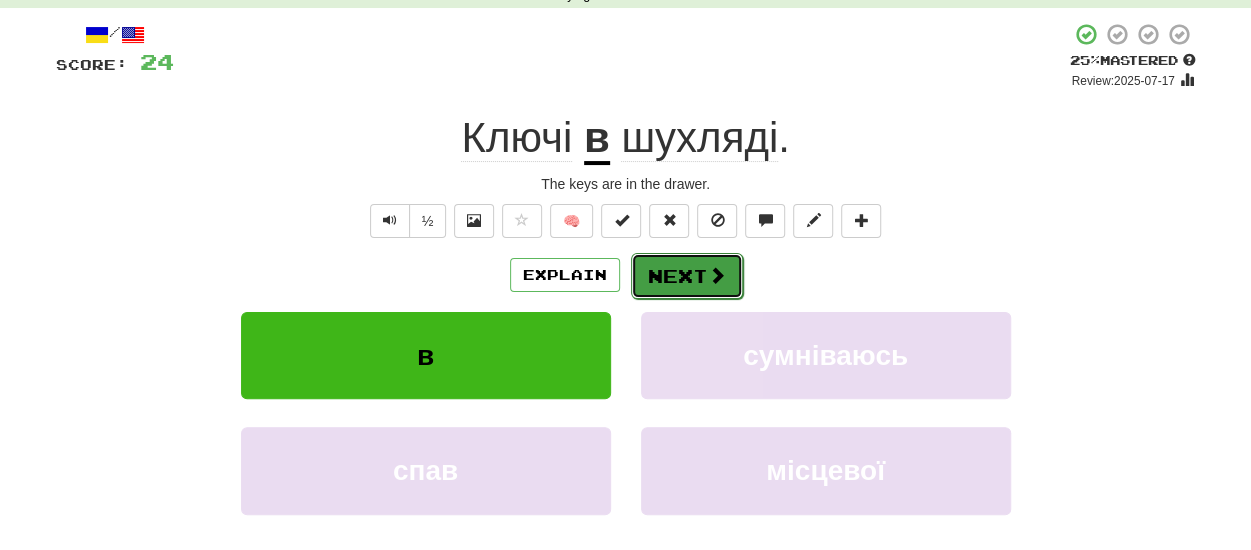 click on "Next" at bounding box center (687, 276) 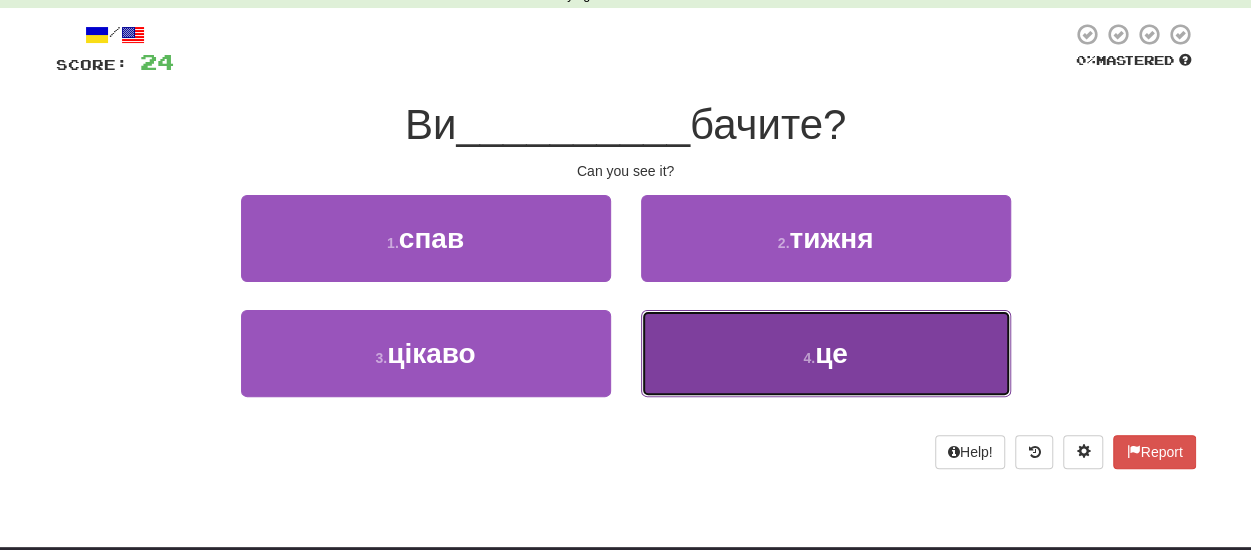 click on "4 .  це" at bounding box center (826, 353) 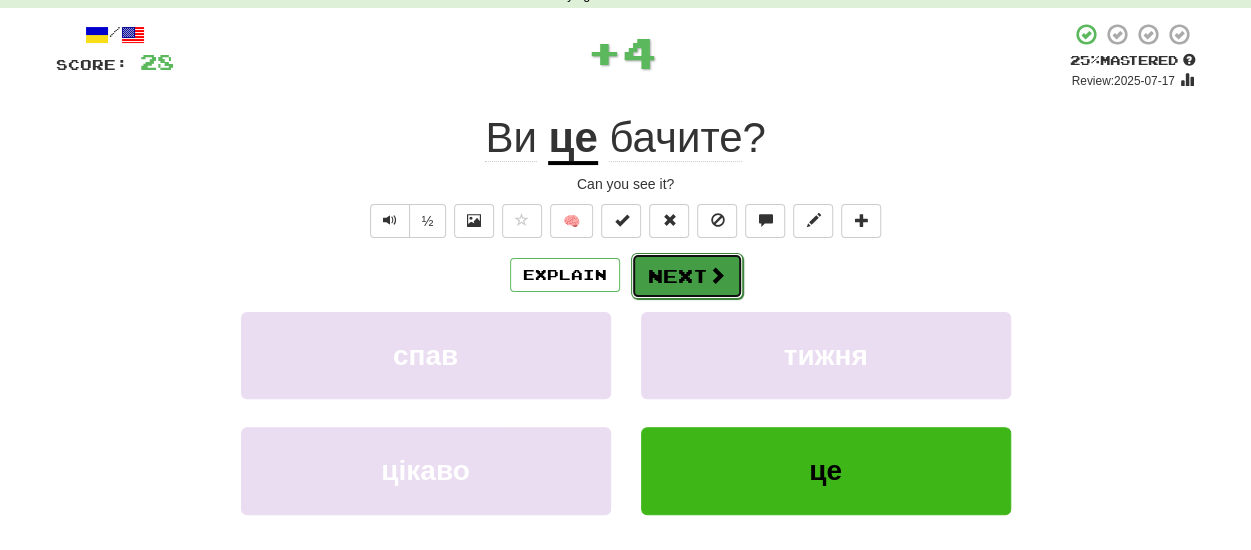click on "Next" at bounding box center [687, 276] 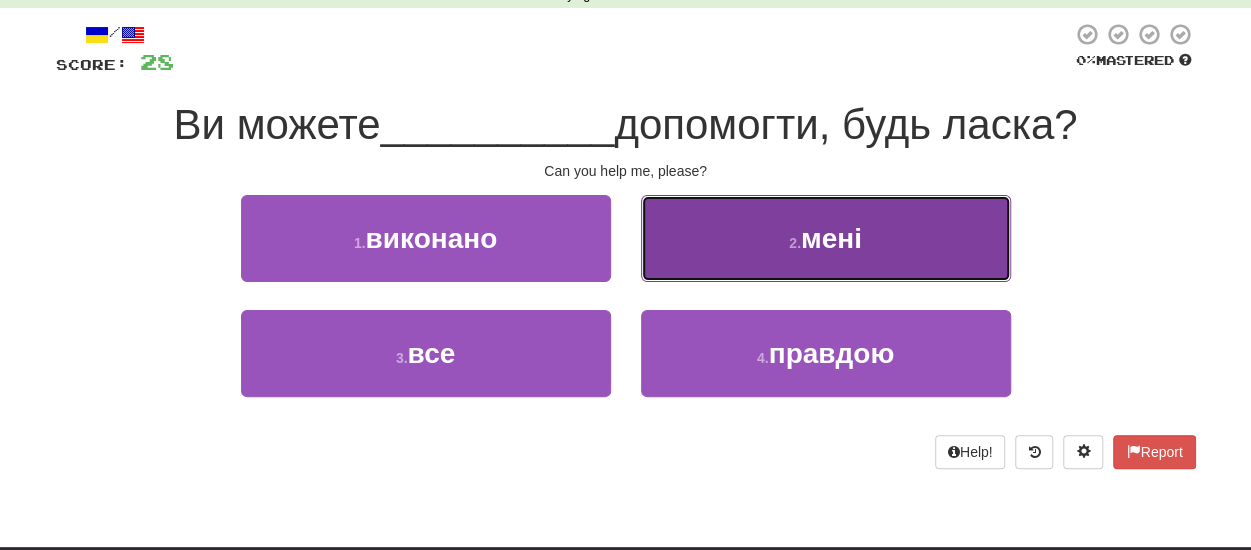 click on "2 .  мені" at bounding box center [826, 238] 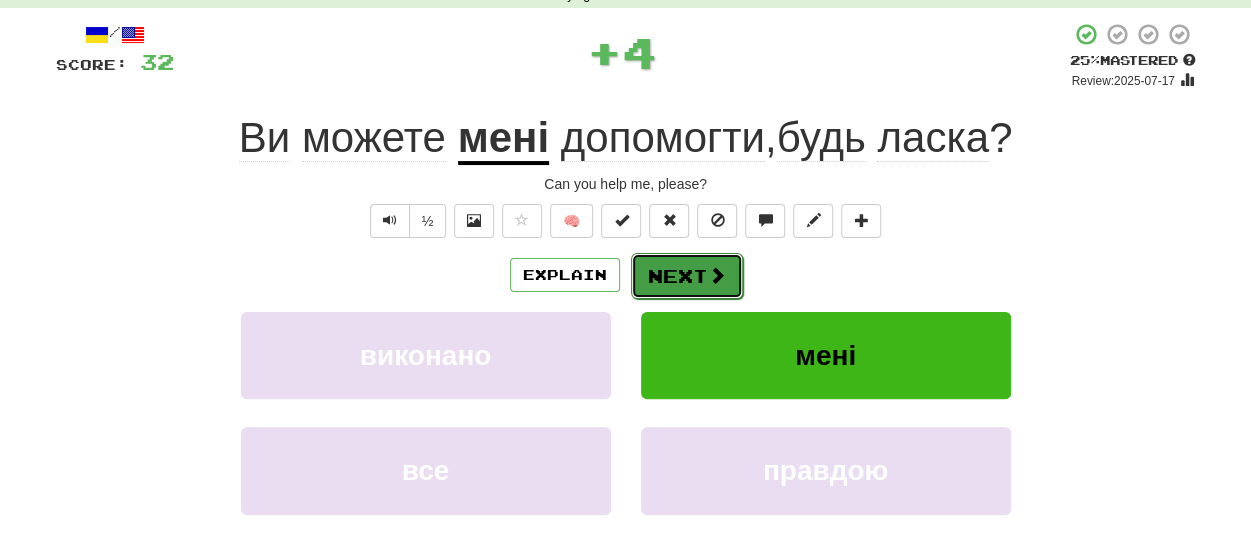 click on "Next" at bounding box center [687, 276] 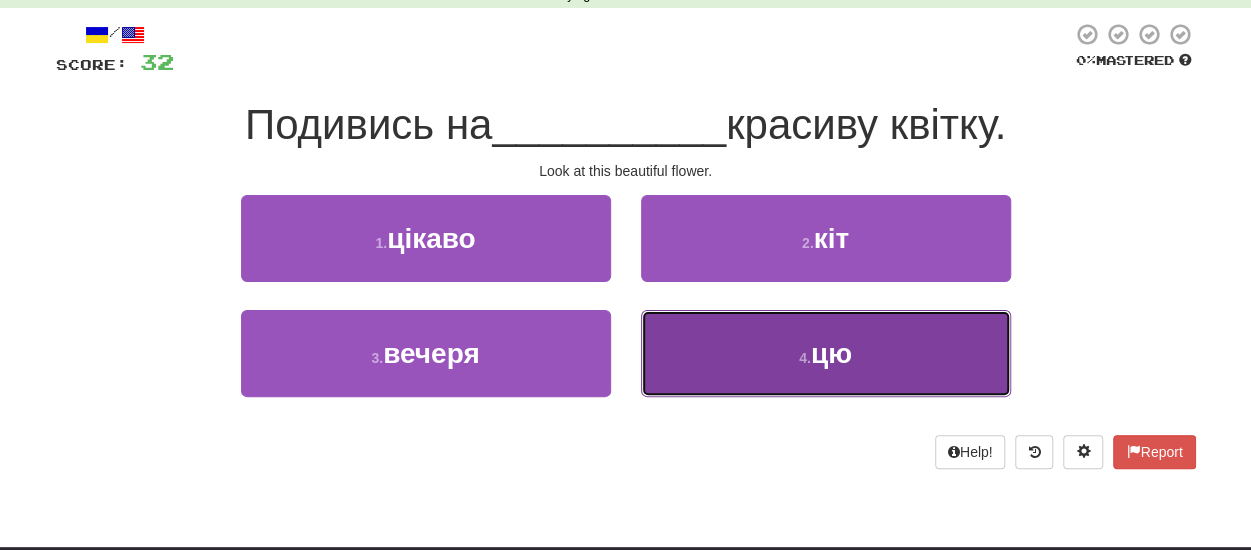 click on "4 .  цю" at bounding box center [826, 353] 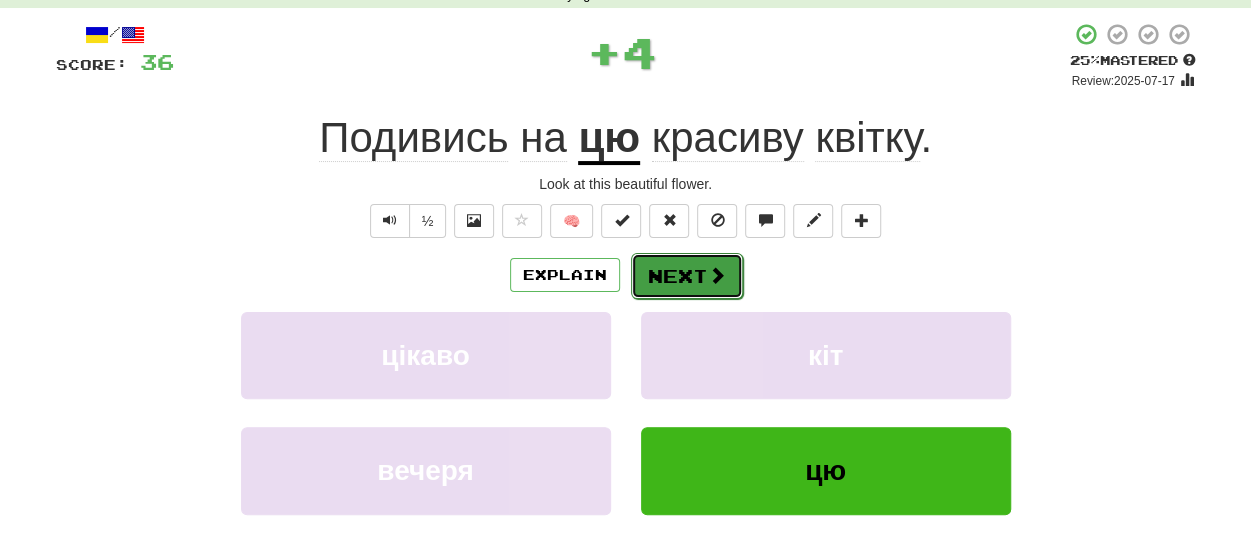 click on "Next" at bounding box center (687, 276) 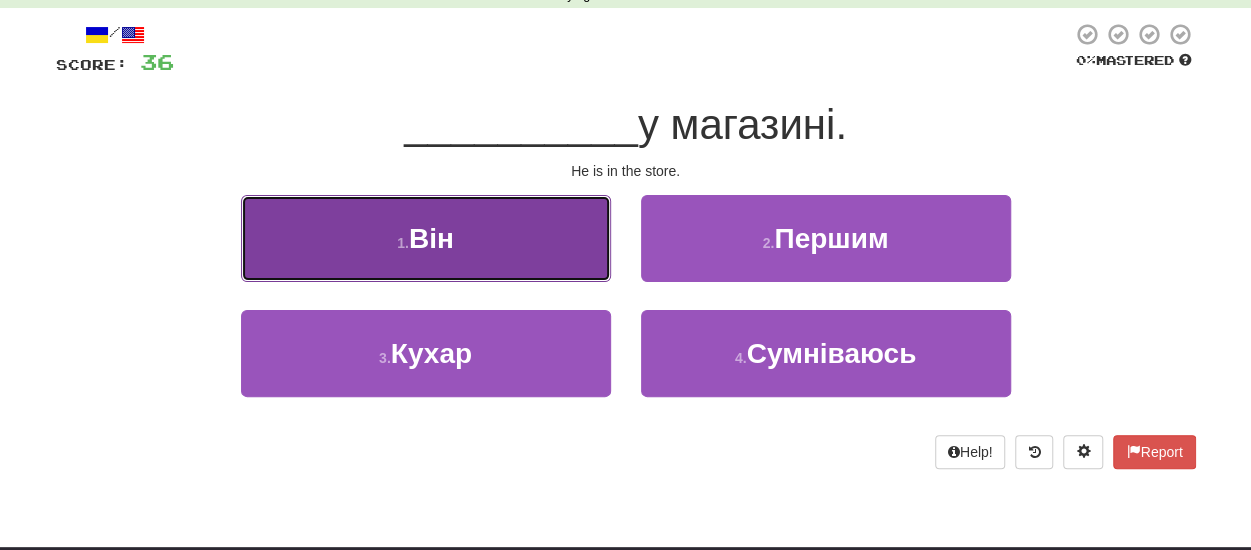 click on "1 .  Він" at bounding box center (426, 238) 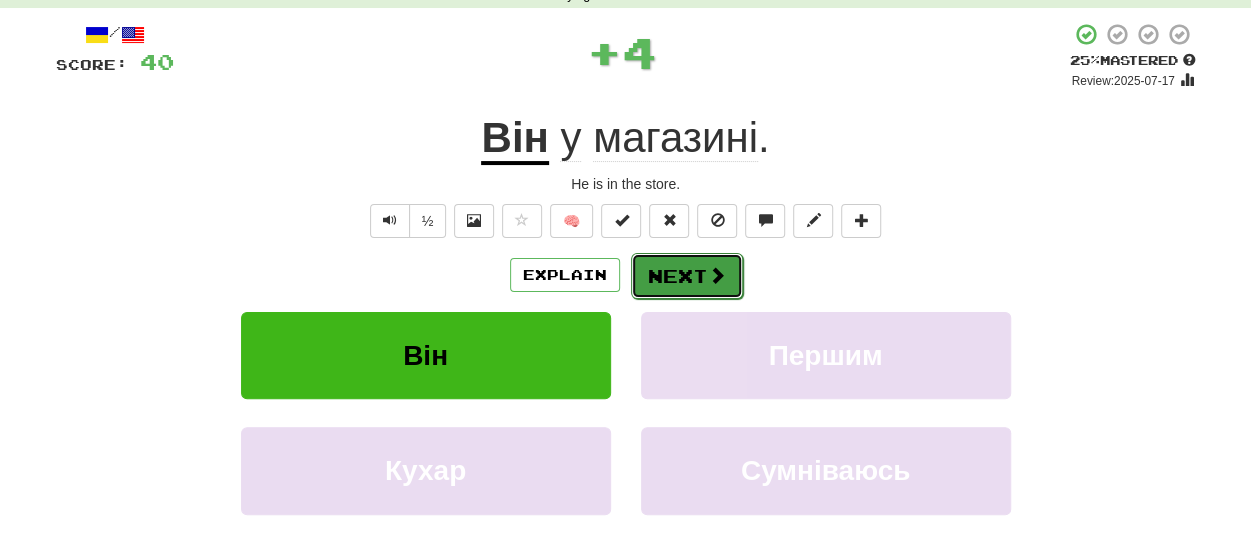 click on "Next" at bounding box center (687, 276) 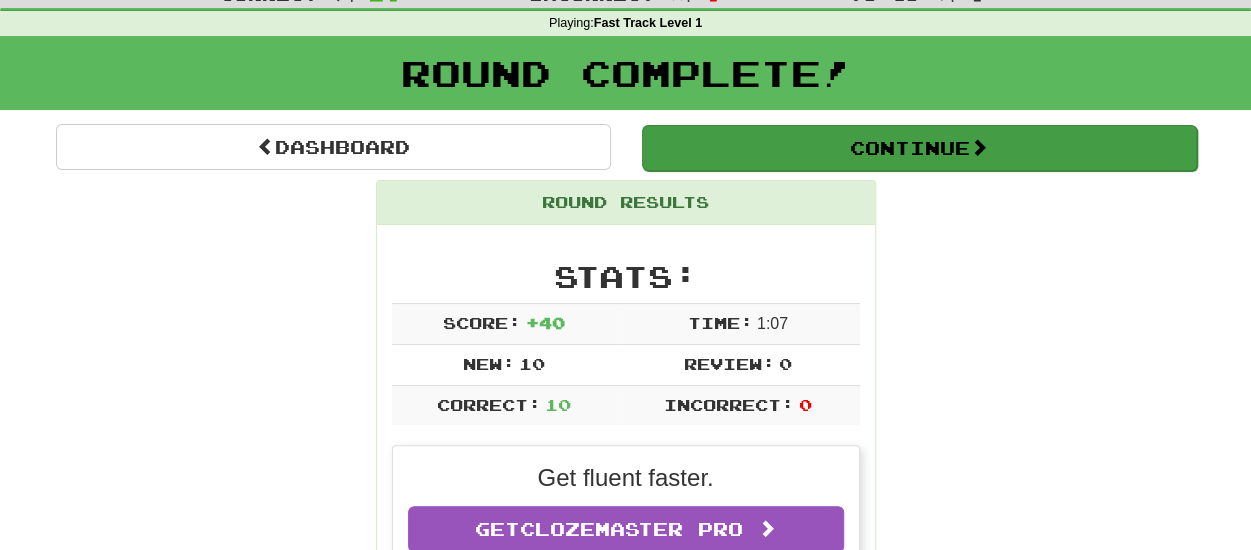 scroll, scrollTop: 0, scrollLeft: 0, axis: both 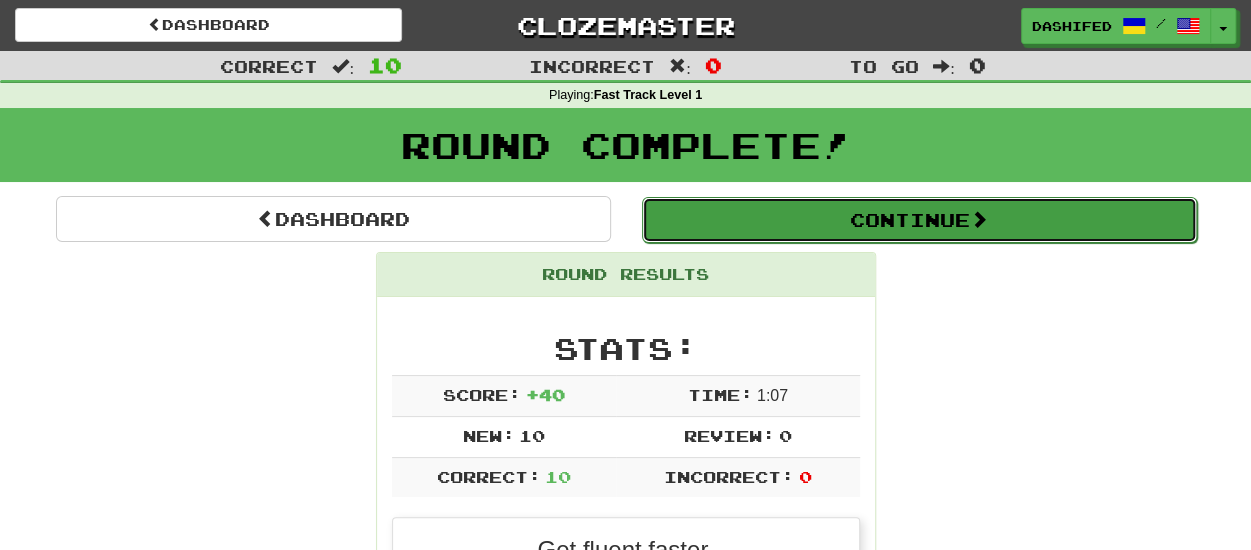 click on "Continue" at bounding box center (919, 220) 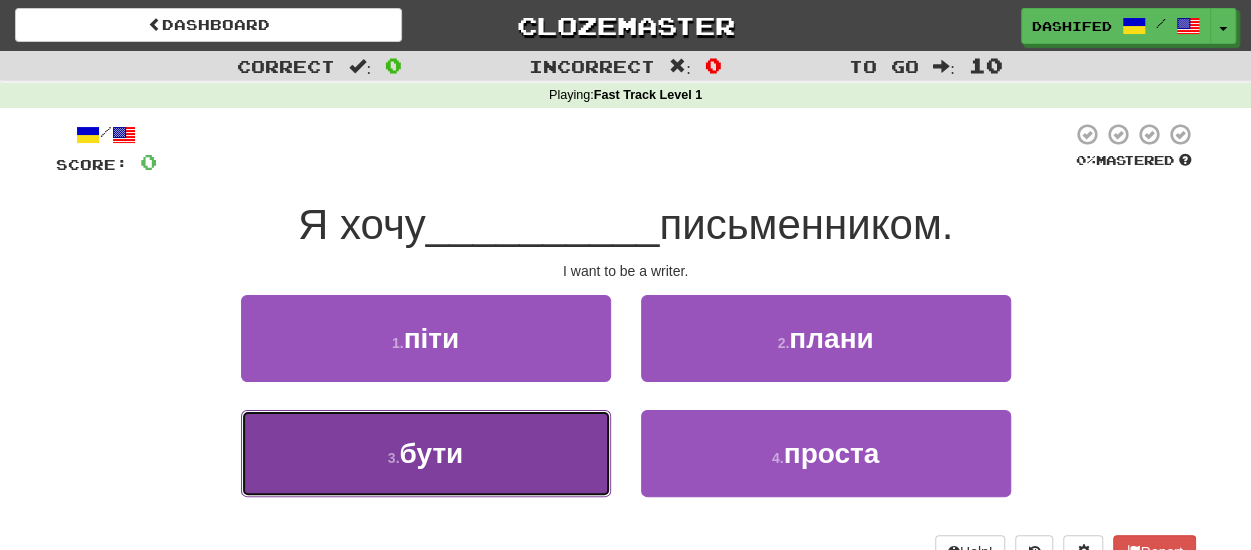 click on "3 .  бути" at bounding box center [426, 453] 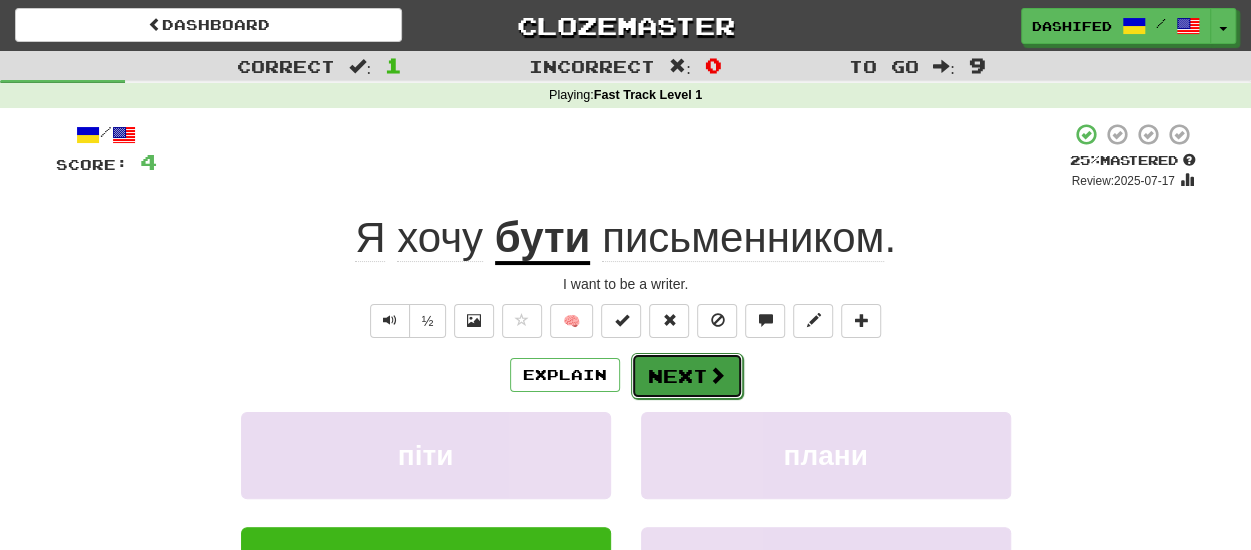 click on "Next" at bounding box center (687, 376) 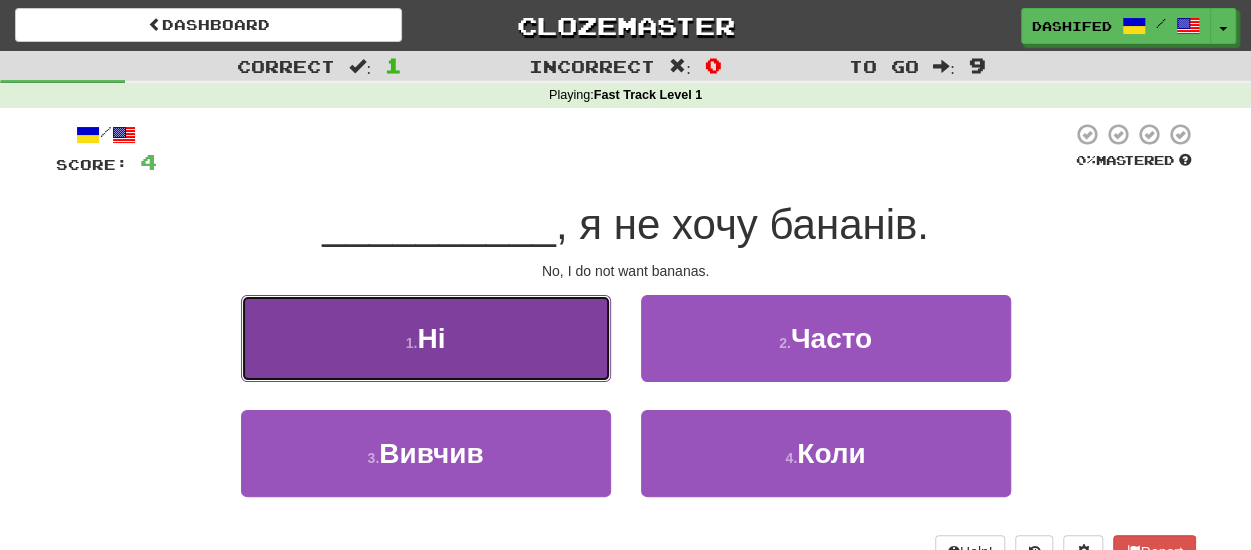 click on "1 .  Ні" at bounding box center [426, 338] 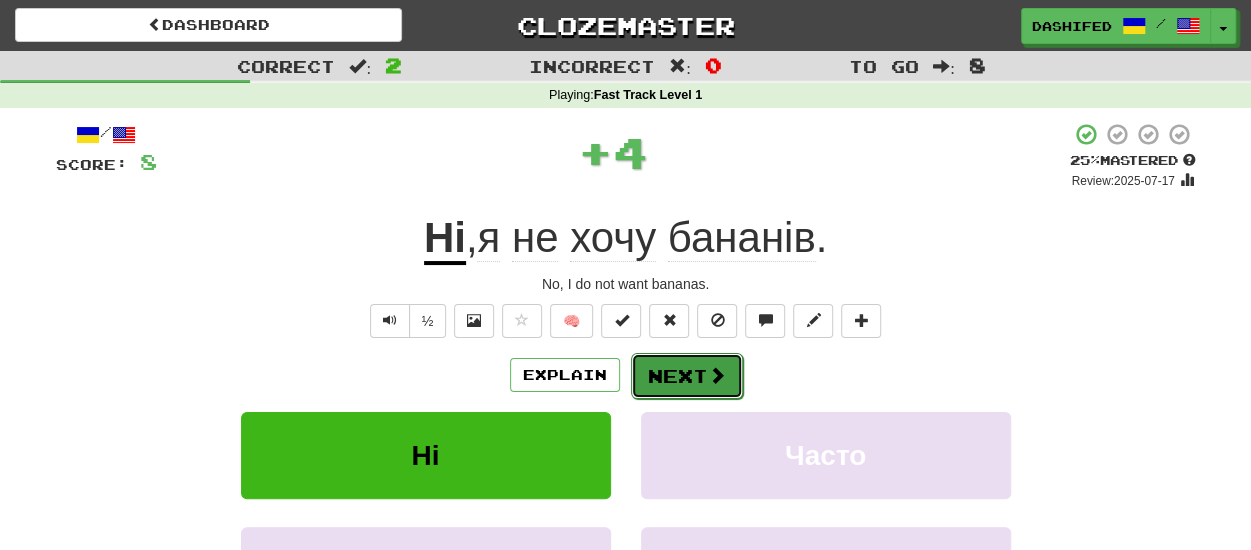 click on "Next" at bounding box center [687, 376] 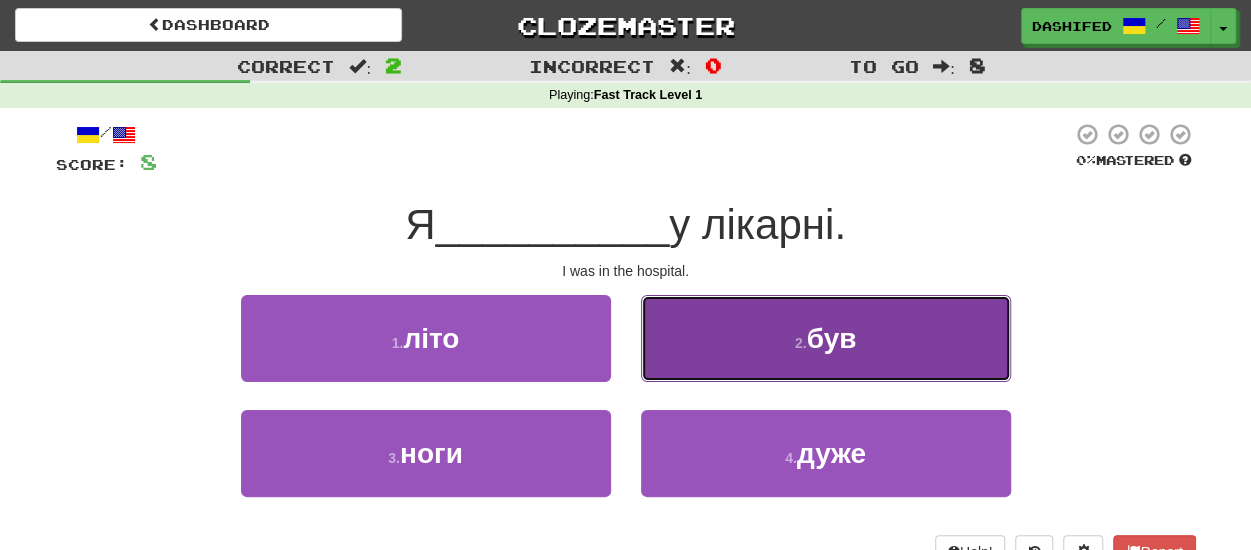 click on "2 .  був" at bounding box center [826, 338] 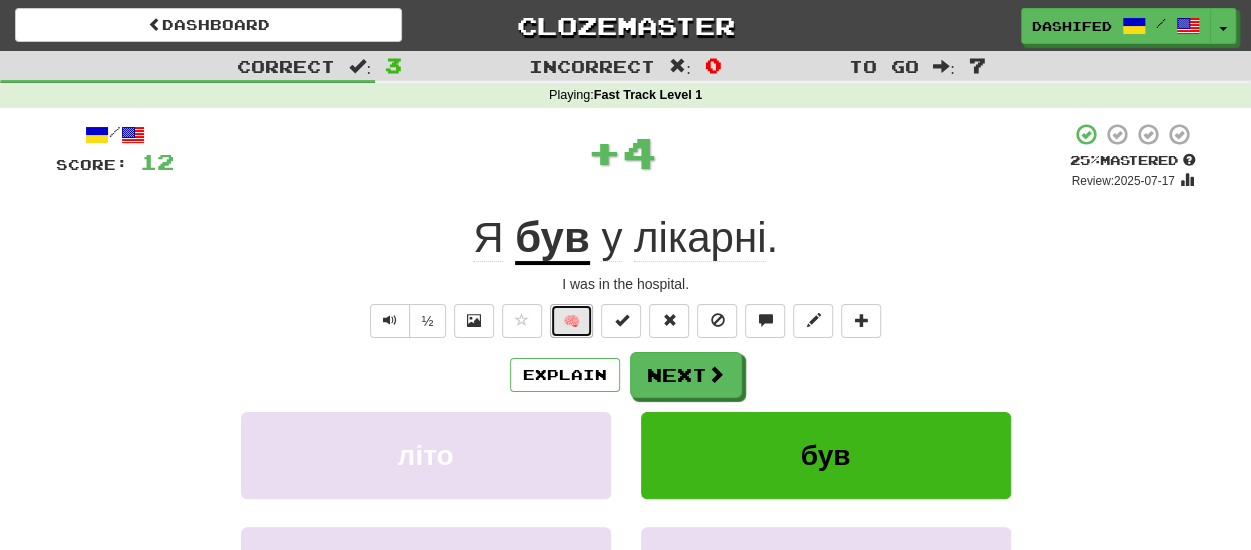 click on "🧠" at bounding box center [571, 321] 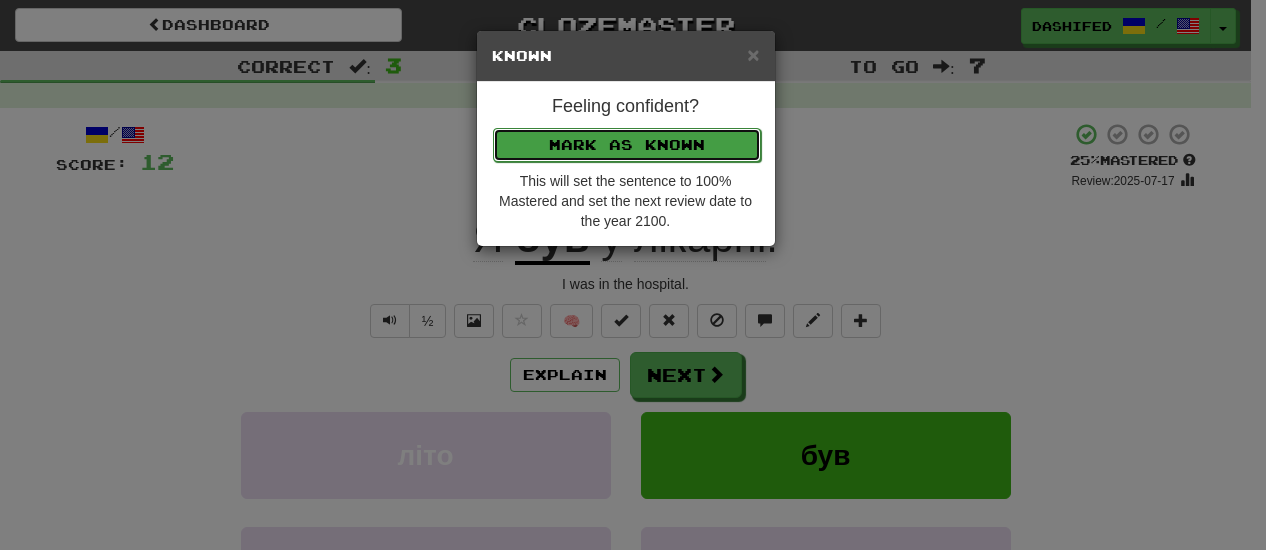 click on "Mark as Known" at bounding box center (627, 145) 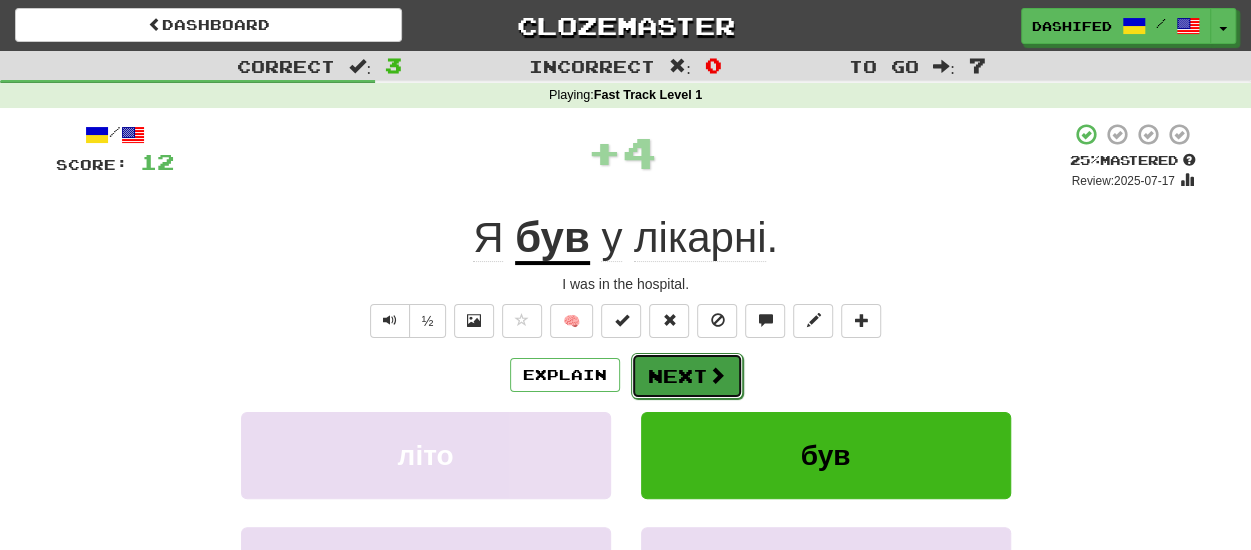 click on "Next" at bounding box center (687, 376) 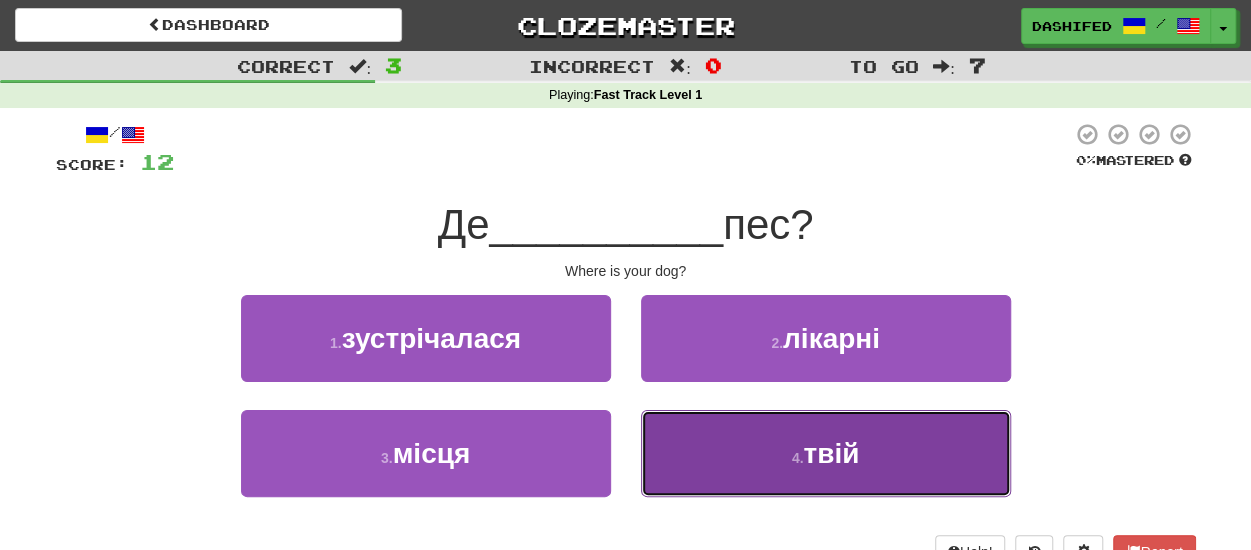 click on "4 .  твій" at bounding box center (826, 453) 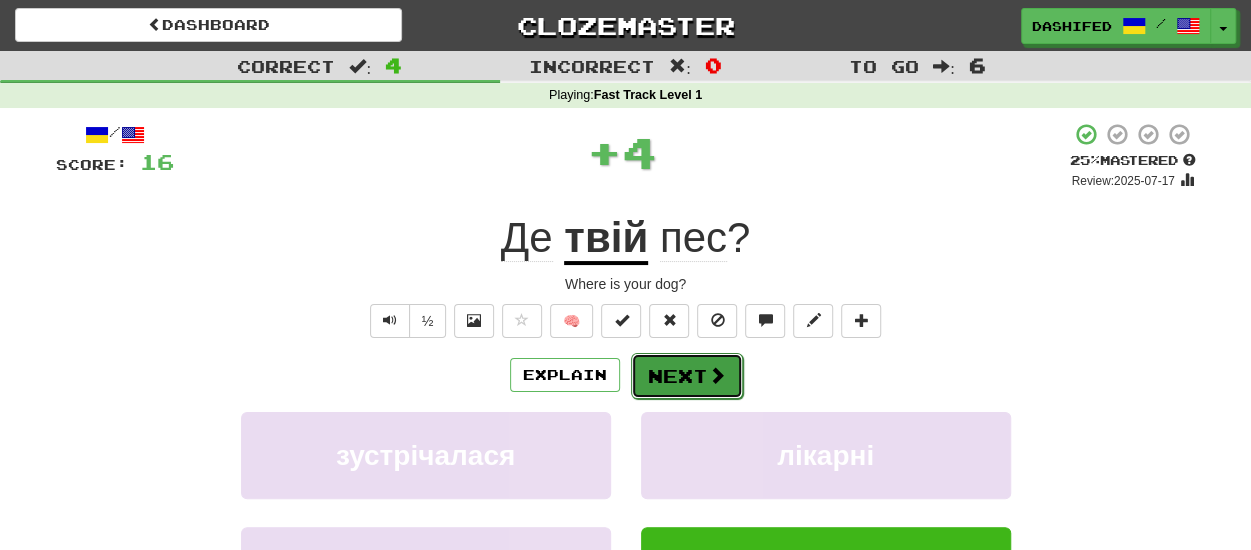 click at bounding box center [717, 375] 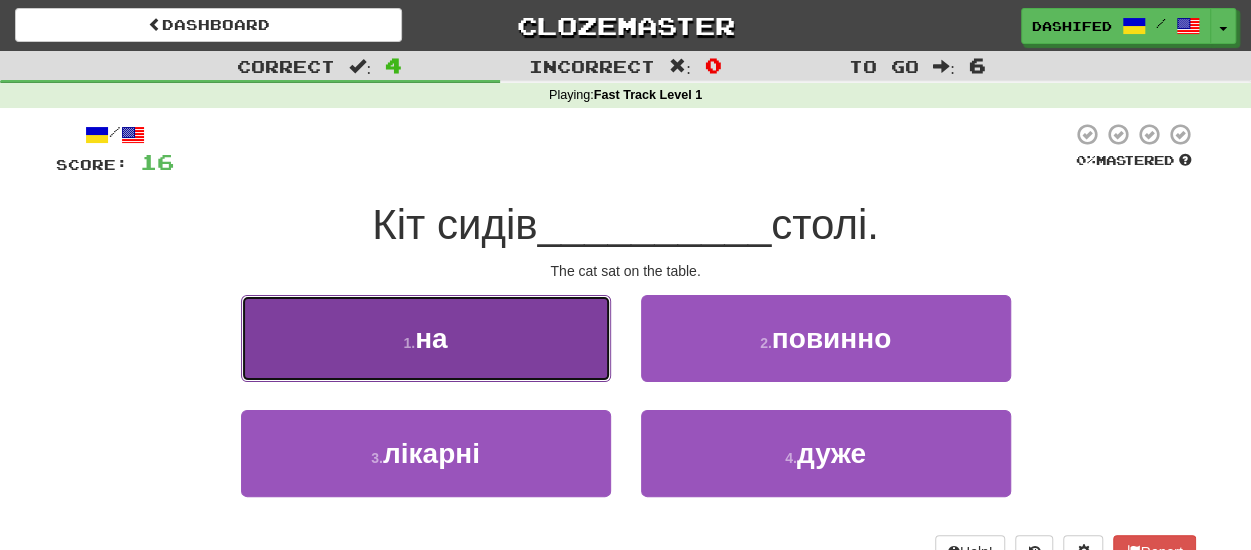 click on "1 .  на" at bounding box center (426, 338) 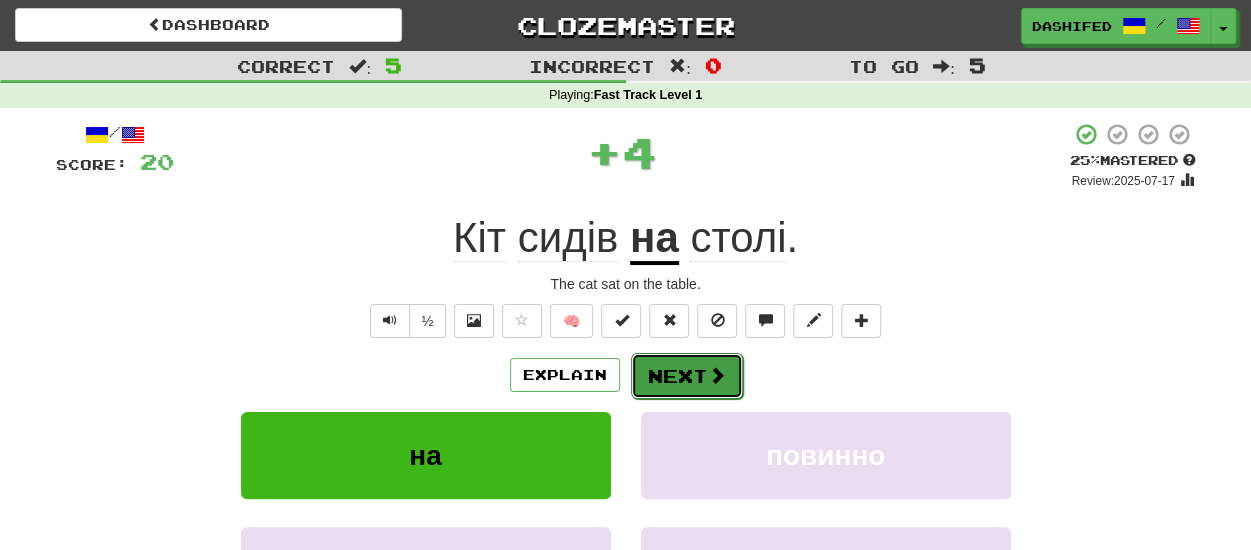 click on "Next" at bounding box center (687, 376) 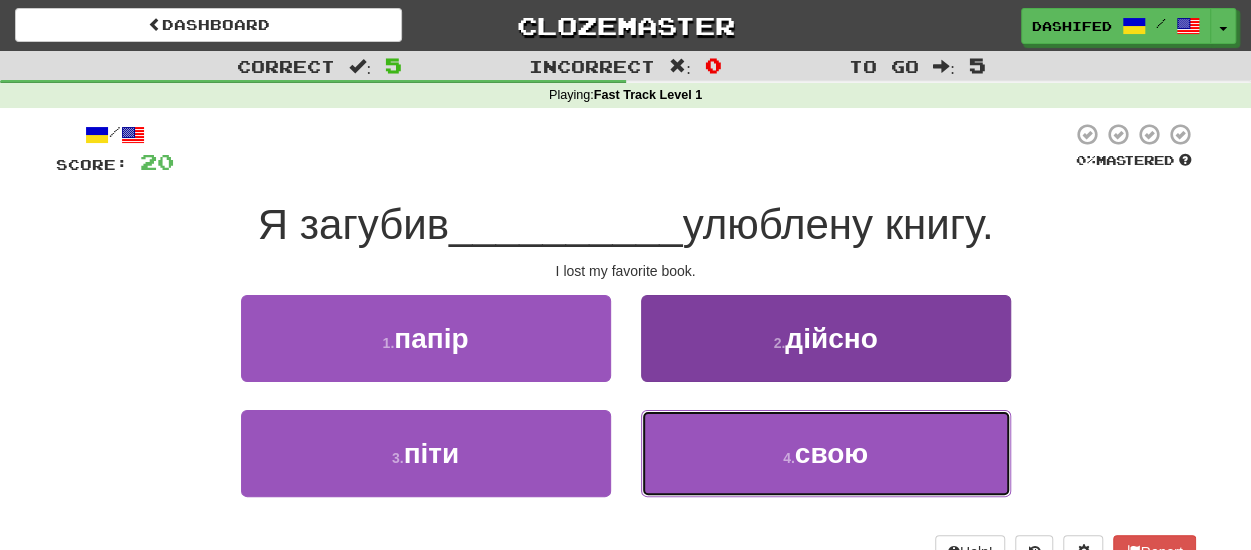 click on "4 .  свою" at bounding box center (826, 453) 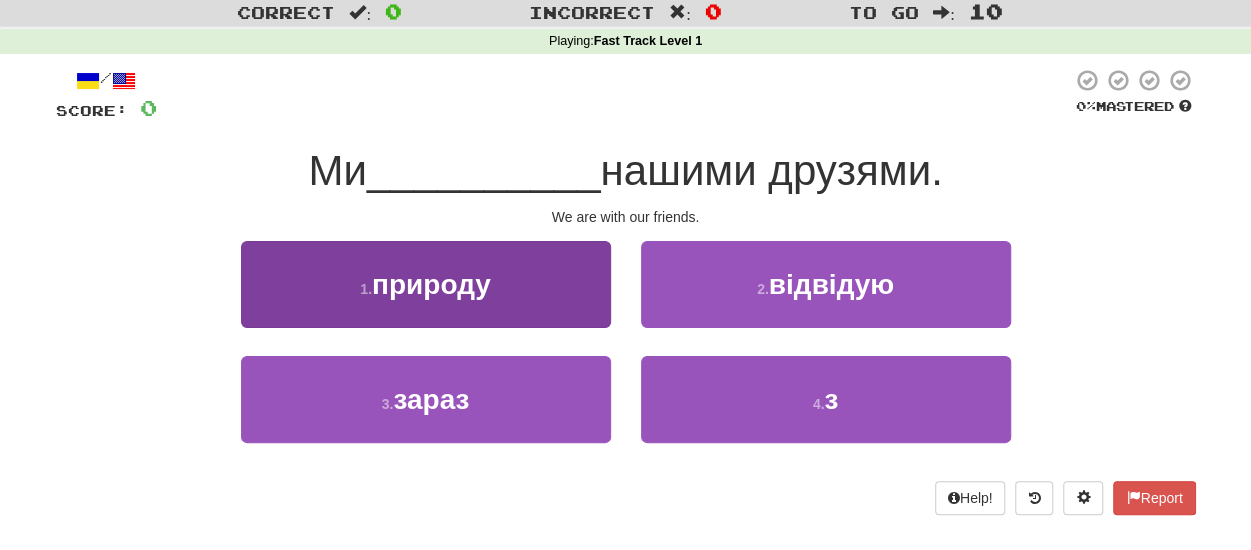 scroll, scrollTop: 100, scrollLeft: 0, axis: vertical 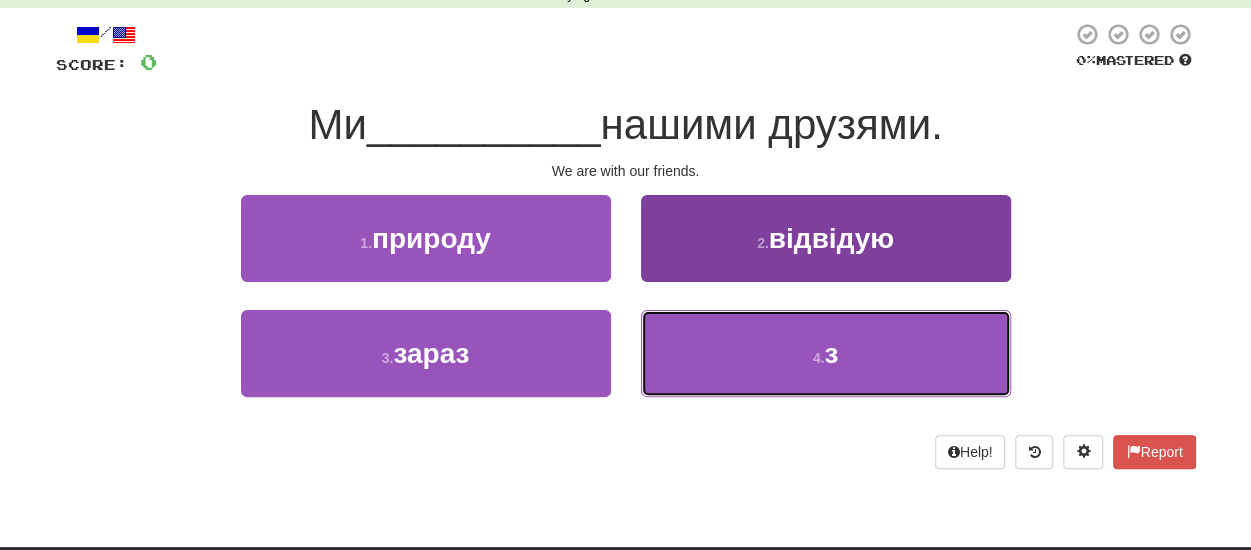 click on "4 .  з" at bounding box center [826, 353] 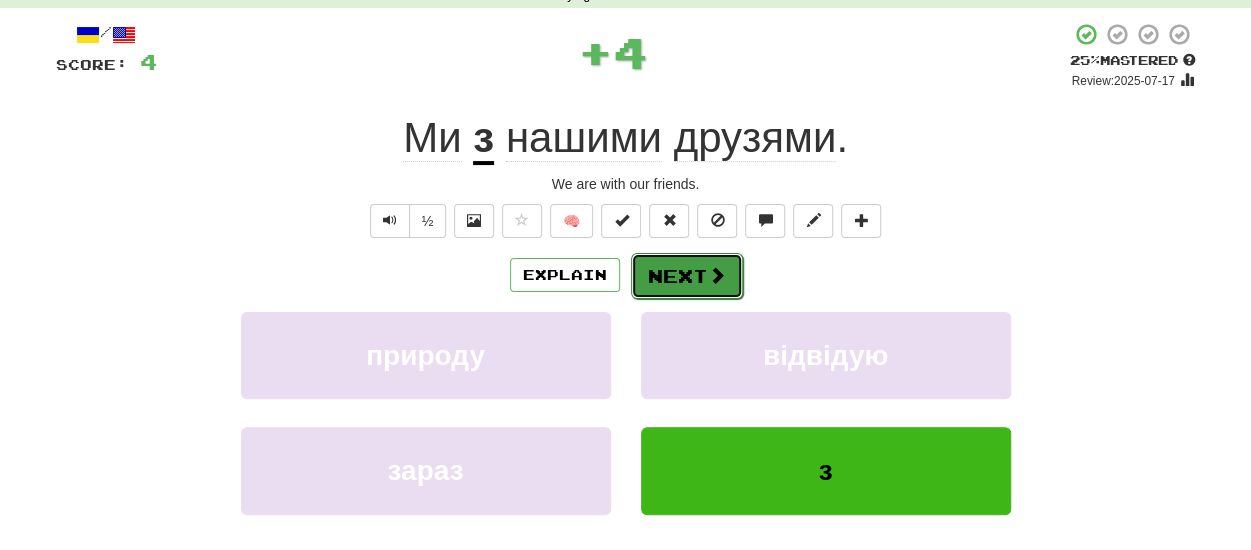 click at bounding box center (717, 275) 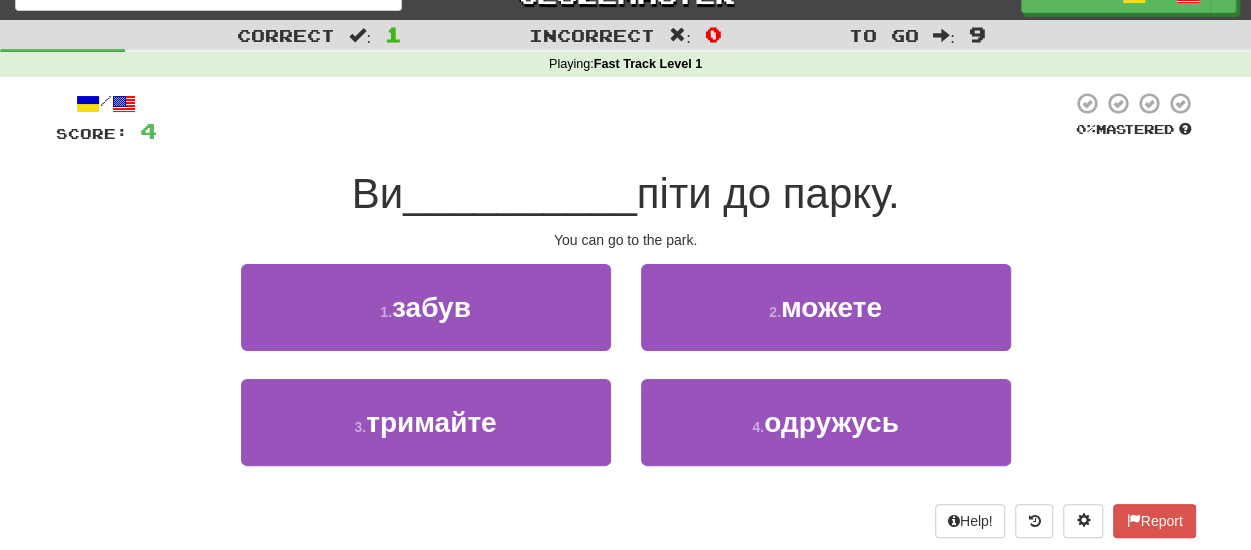 scroll, scrollTop: 0, scrollLeft: 0, axis: both 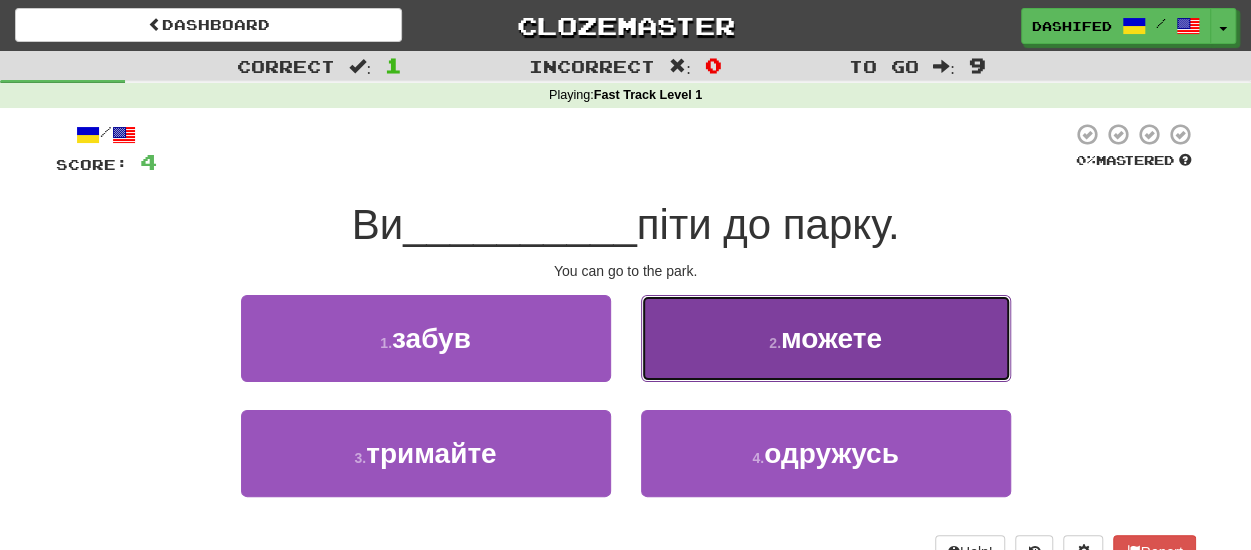 click on "2 .  можете" at bounding box center (826, 338) 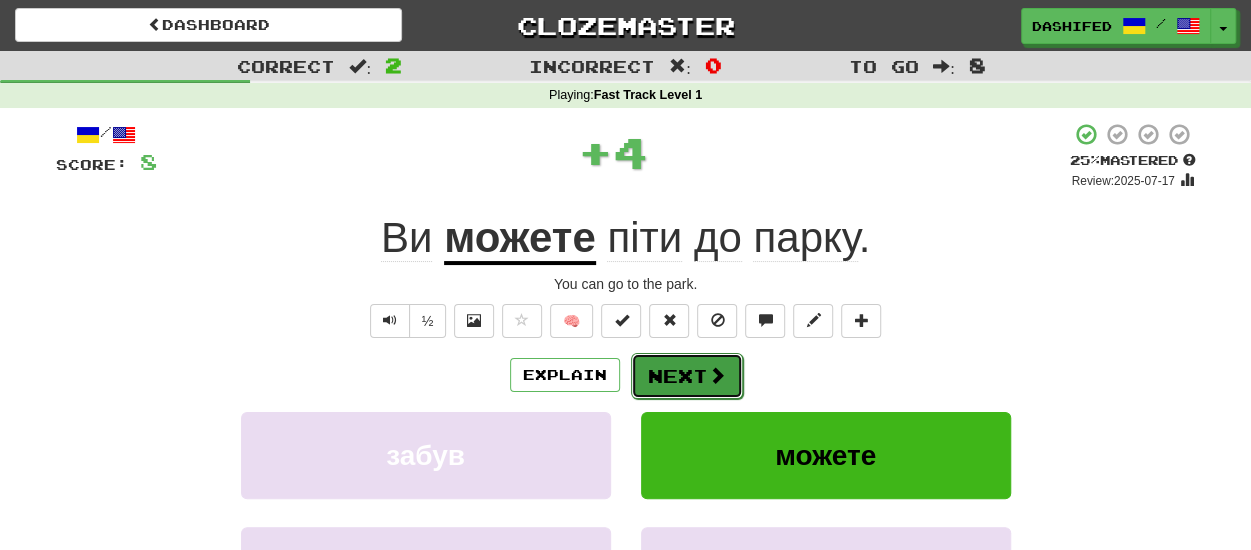 click on "Next" at bounding box center [687, 376] 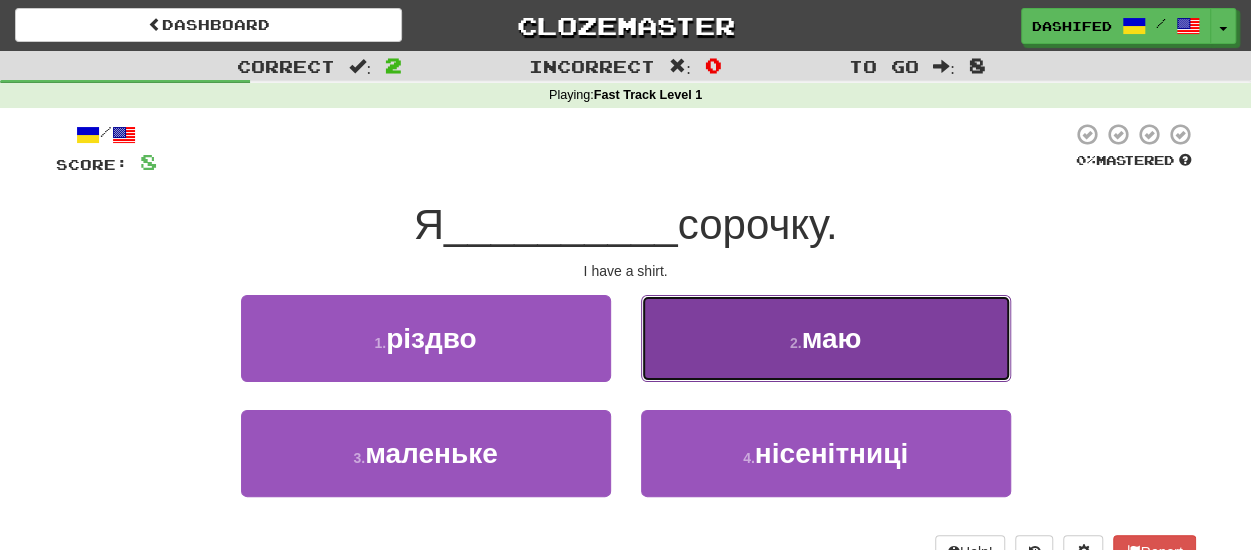 click on "2 .  маю" at bounding box center (826, 338) 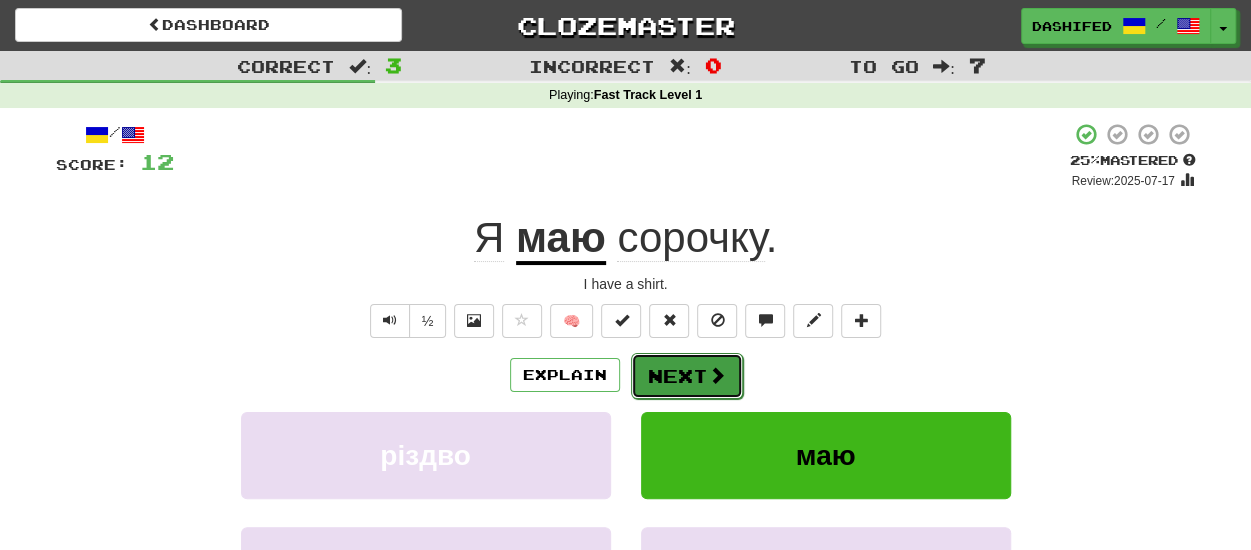 click on "Next" at bounding box center [687, 376] 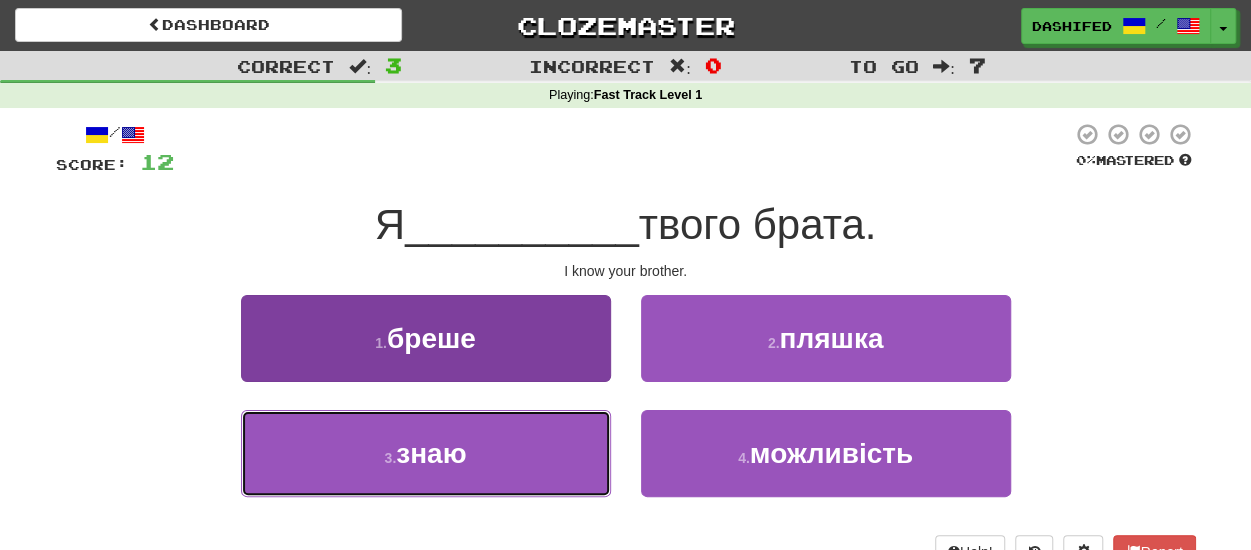 click on "3 .  знаю" at bounding box center [426, 453] 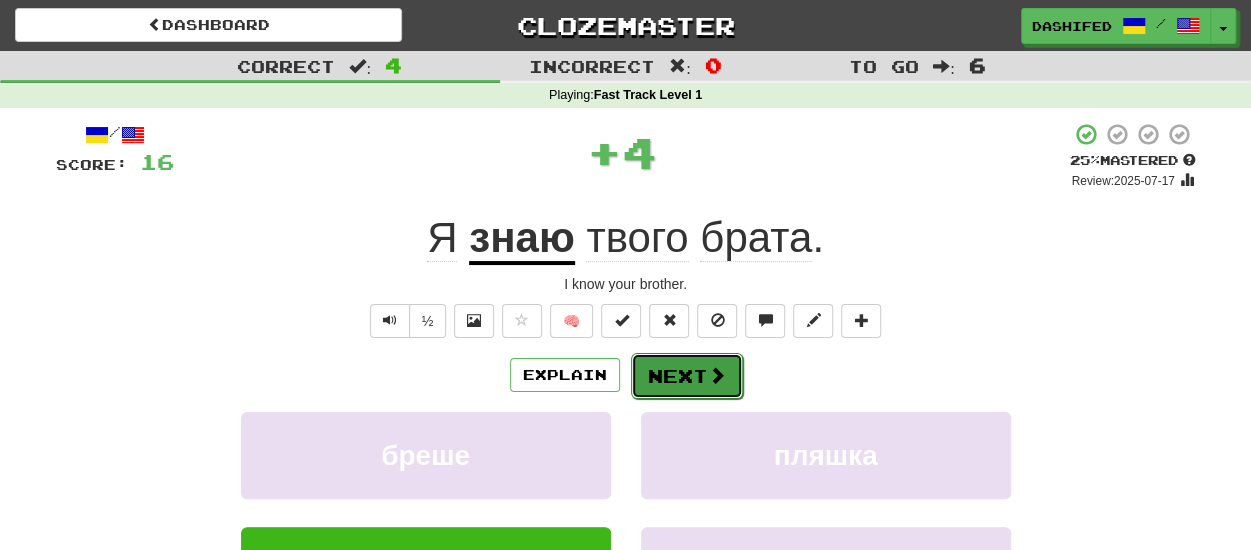 click on "Next" at bounding box center (687, 376) 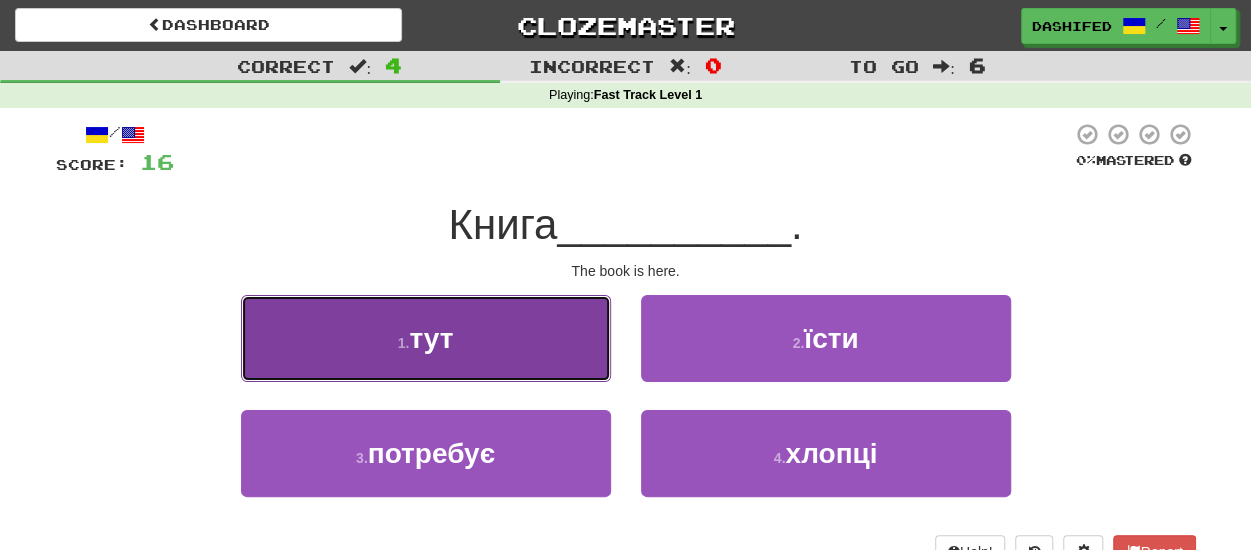 click on "1 .  тут" at bounding box center (426, 338) 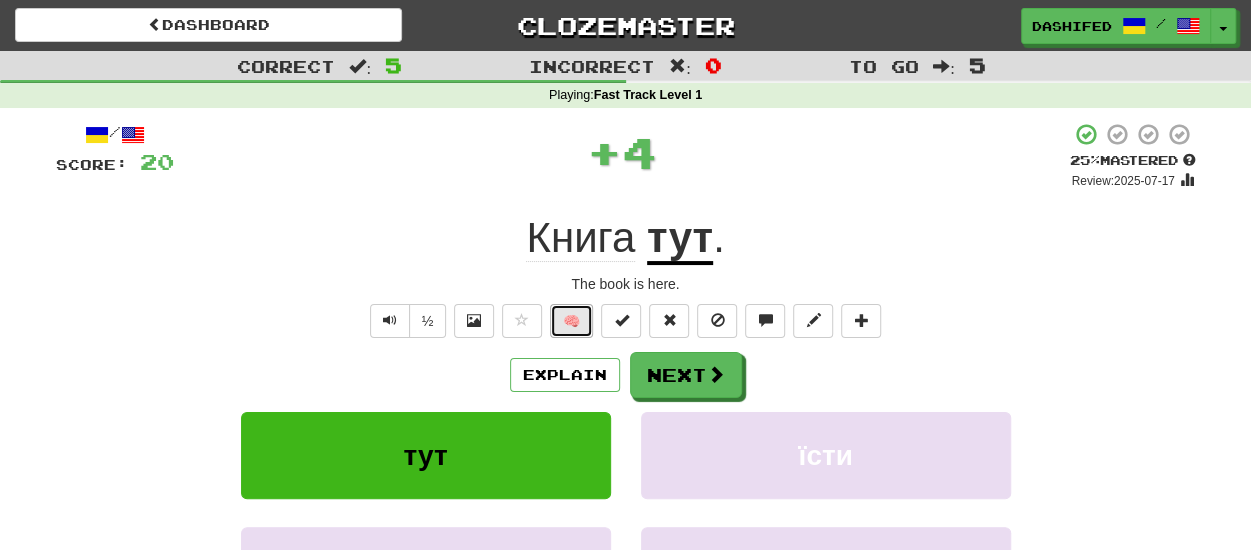 click on "🧠" at bounding box center [571, 321] 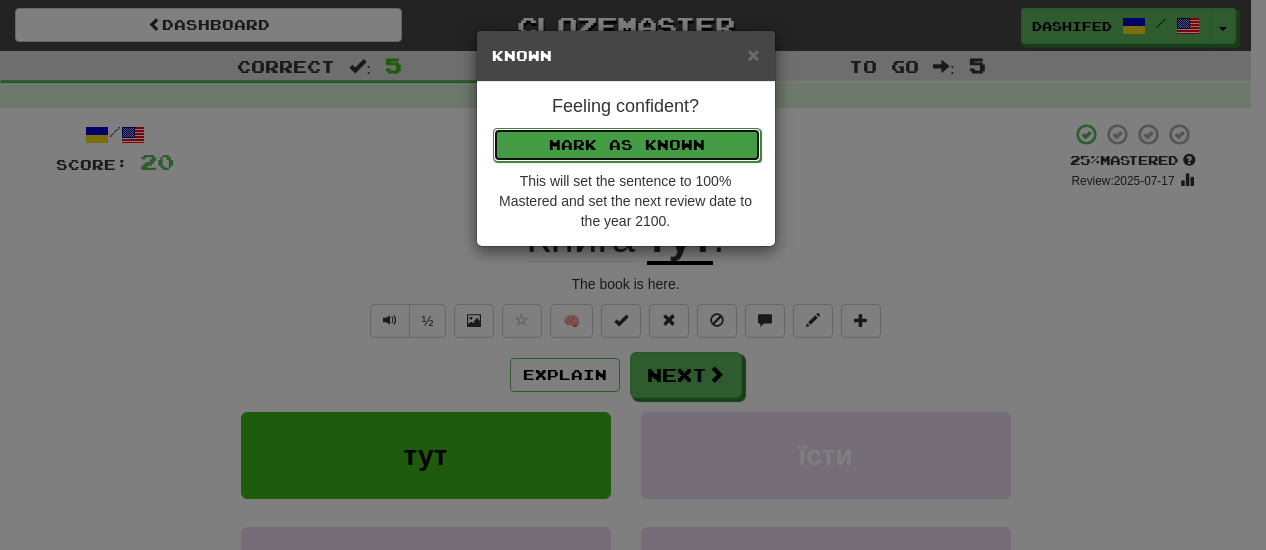 click on "Mark as Known" at bounding box center (627, 145) 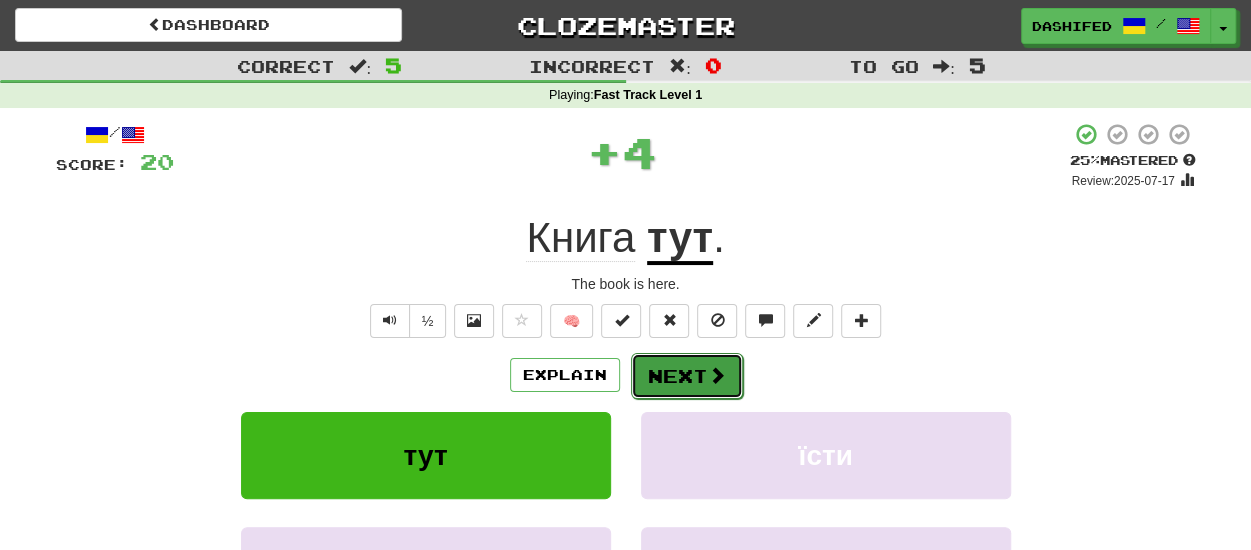 click on "Next" at bounding box center [687, 376] 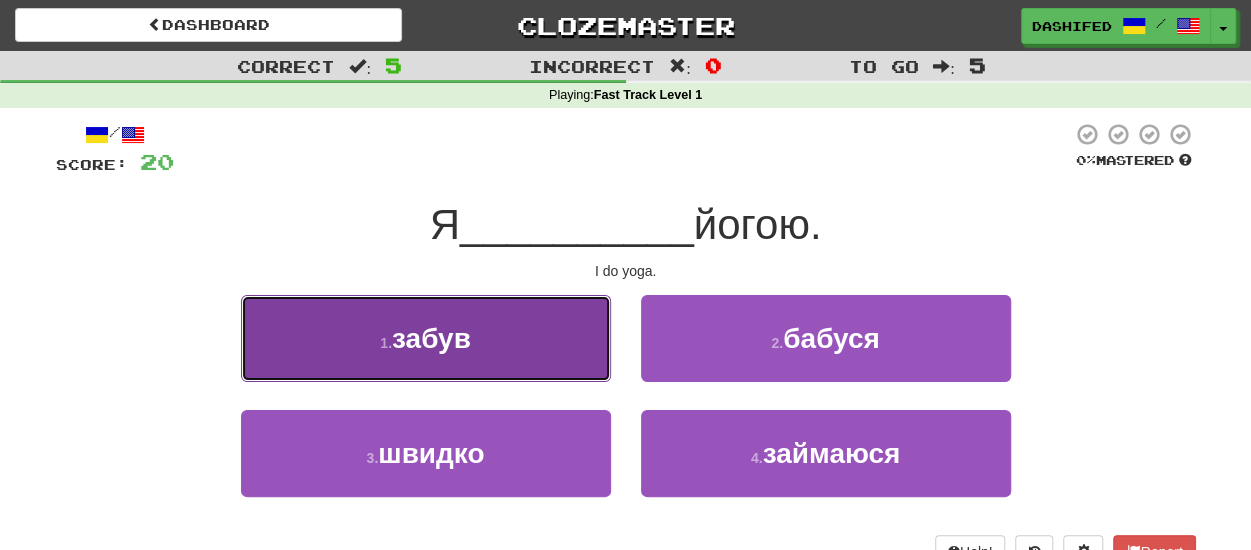 click on "1 .  забув" at bounding box center [426, 338] 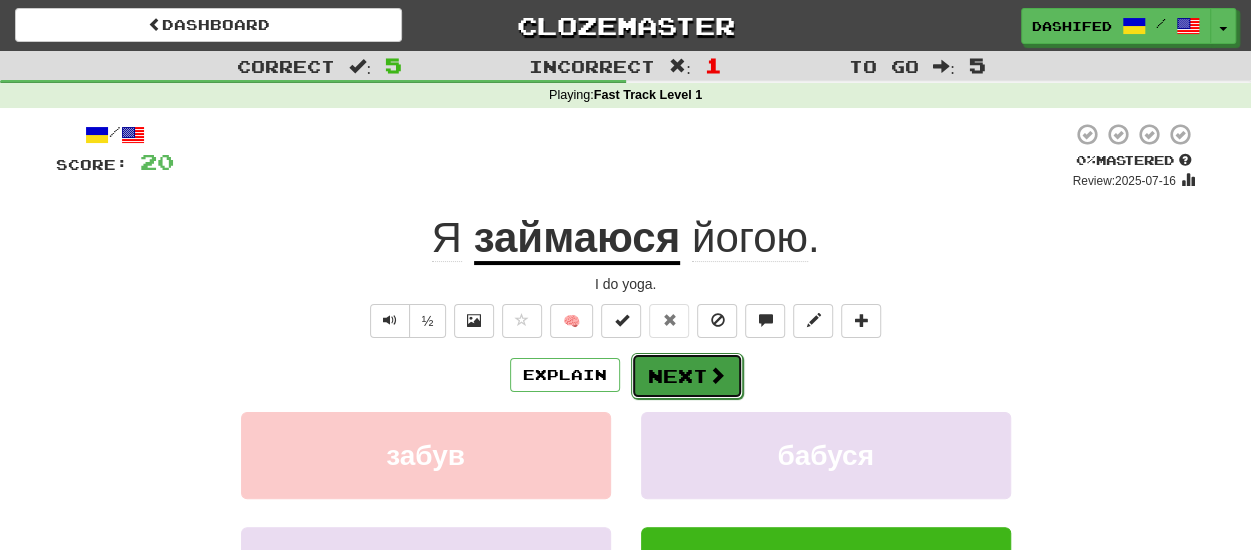 click on "Next" at bounding box center [687, 376] 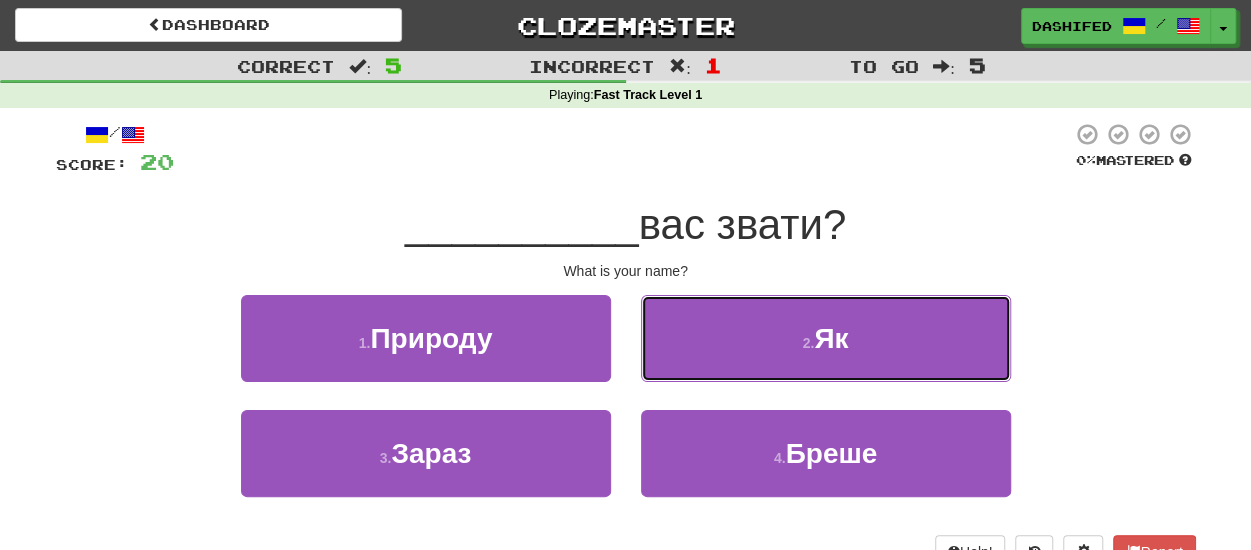 click on "2 ." at bounding box center (809, 343) 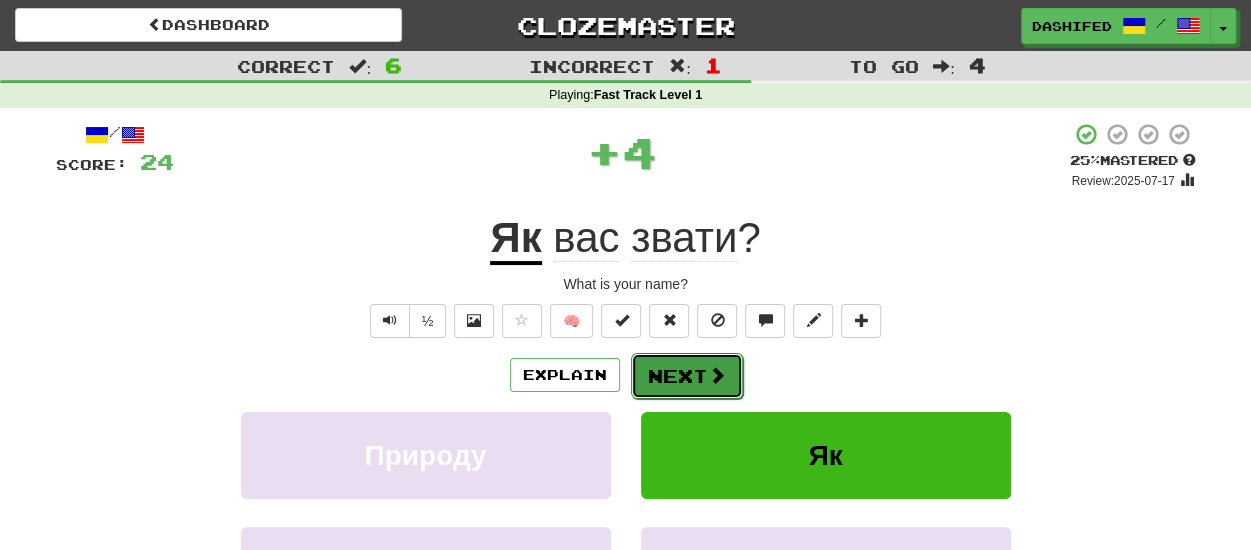 click at bounding box center [717, 375] 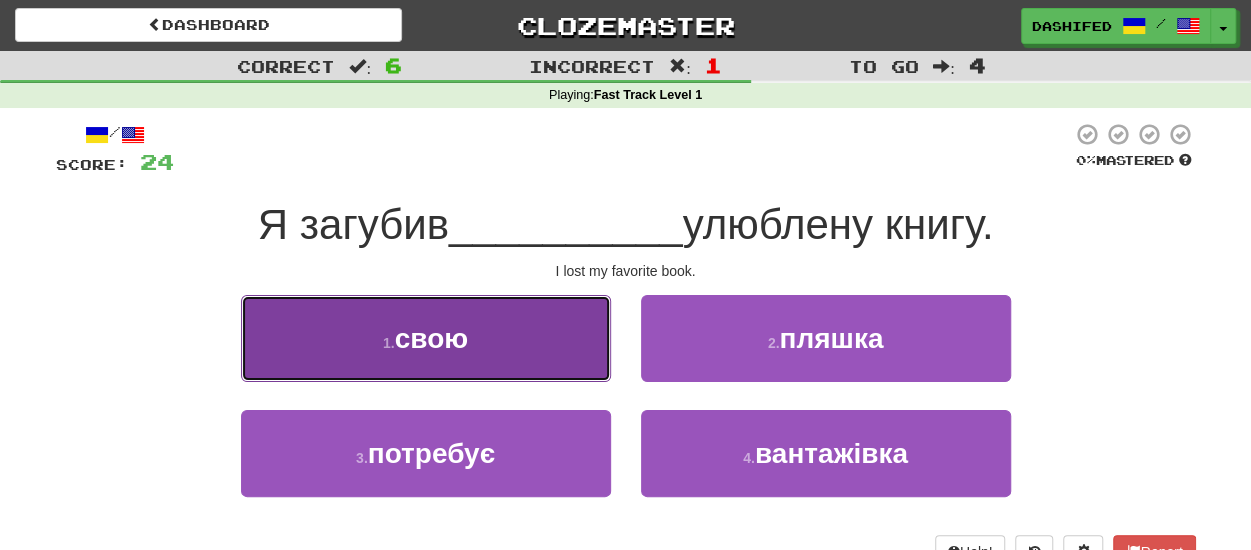 click on "свою" at bounding box center [431, 338] 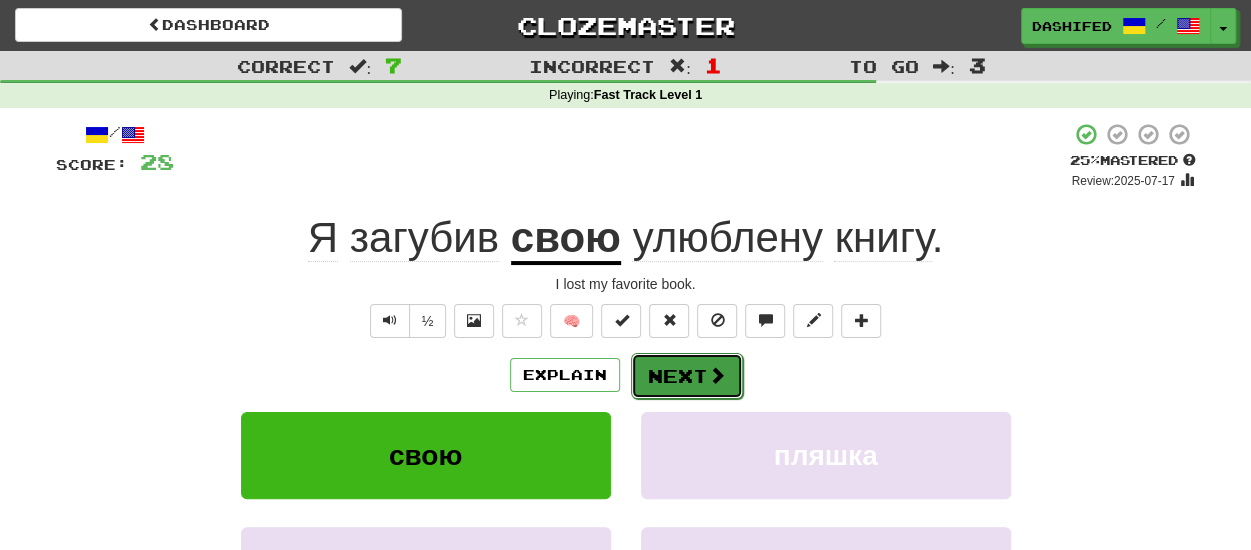click on "Next" at bounding box center [687, 376] 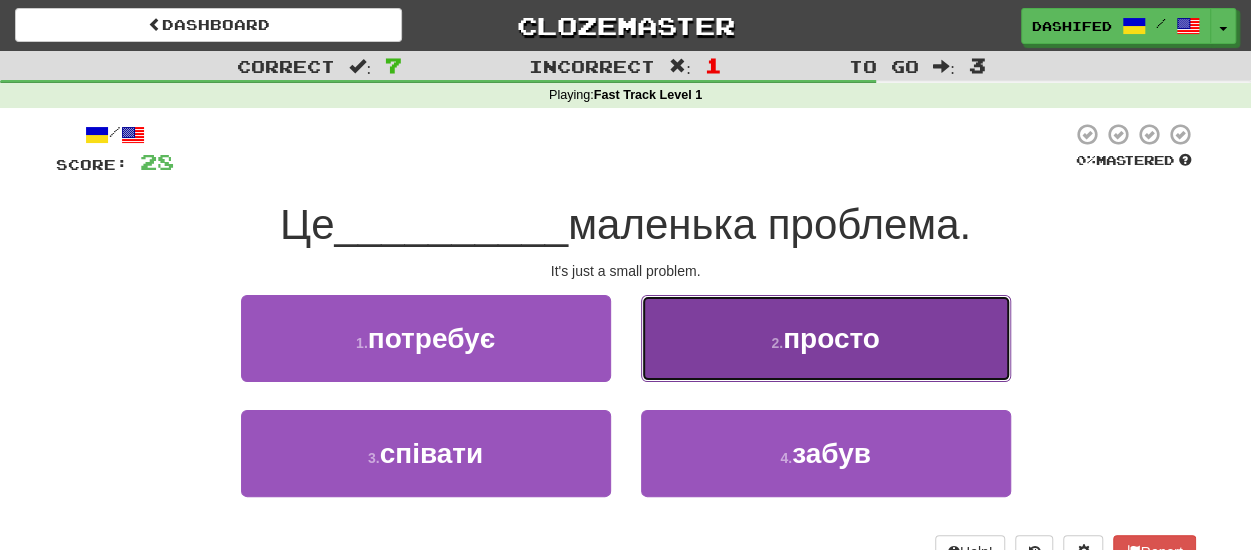 click on "2 .  просто" at bounding box center [826, 338] 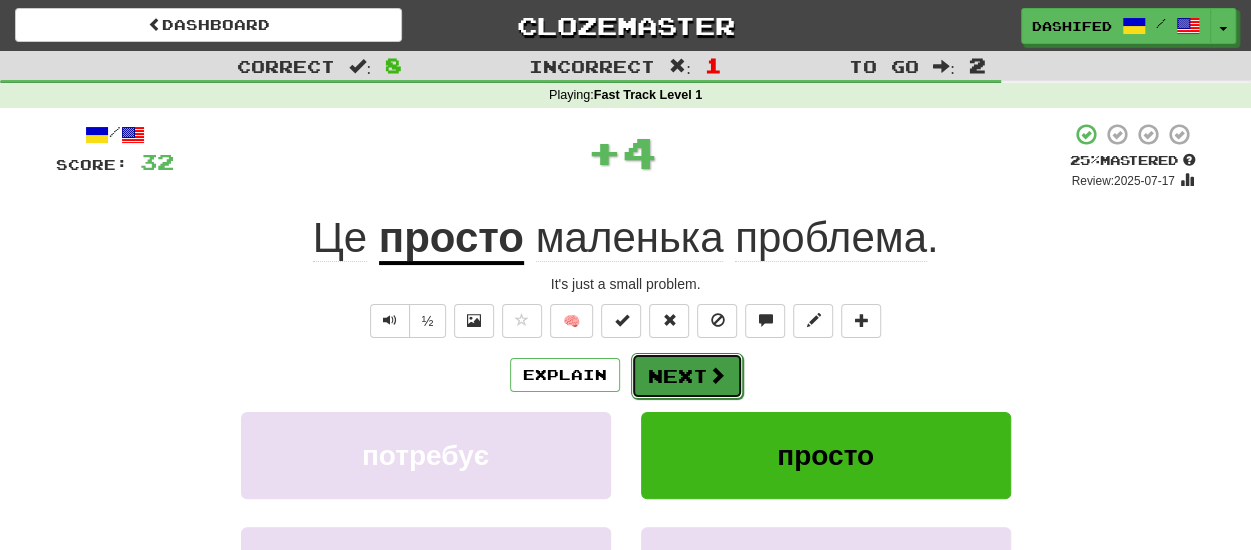 click at bounding box center [717, 375] 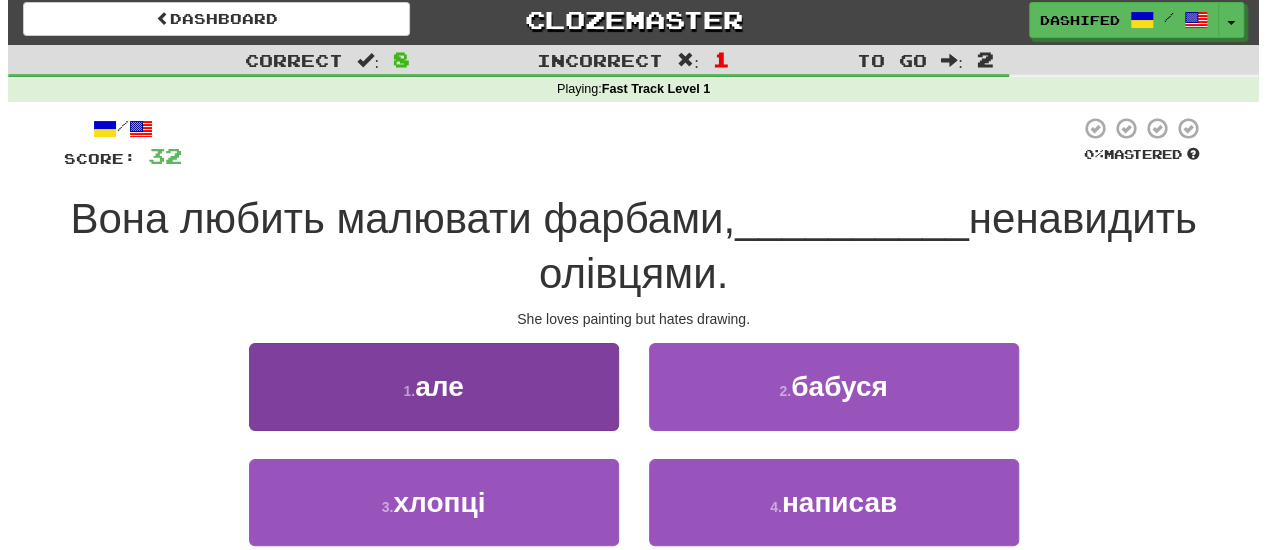scroll, scrollTop: 100, scrollLeft: 0, axis: vertical 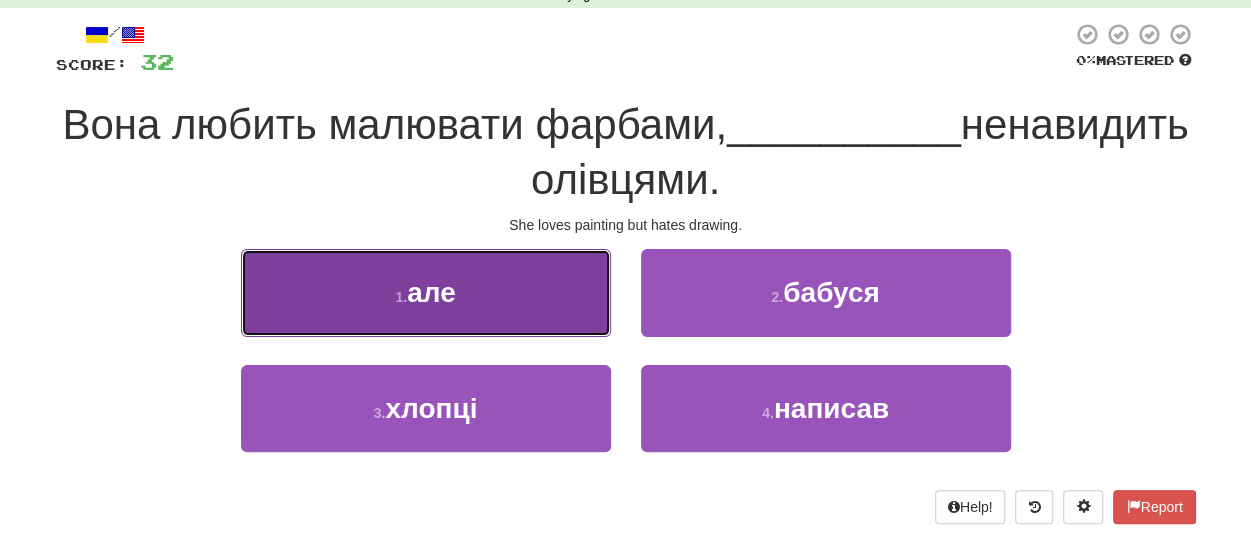 click on "але" at bounding box center [431, 292] 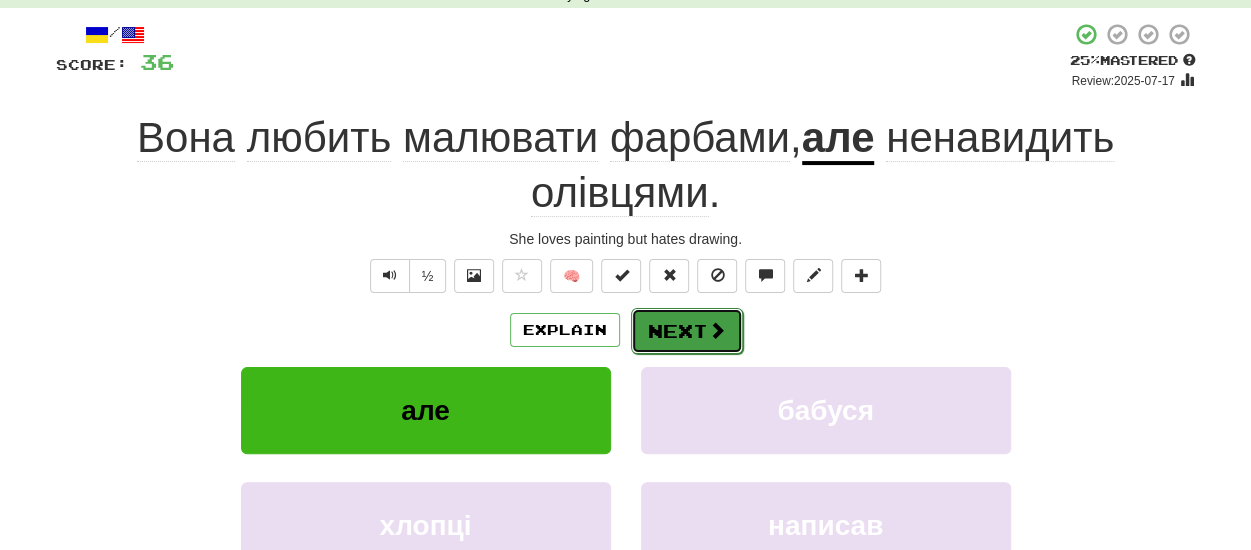 click on "Next" at bounding box center (687, 331) 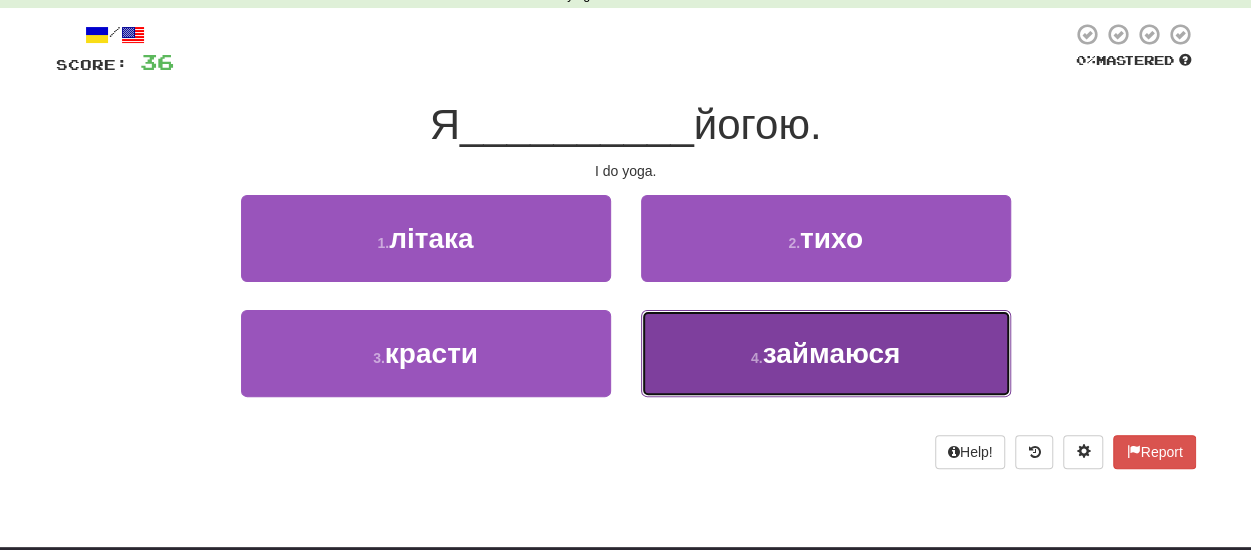 click on "4 .  займаюся" at bounding box center [826, 353] 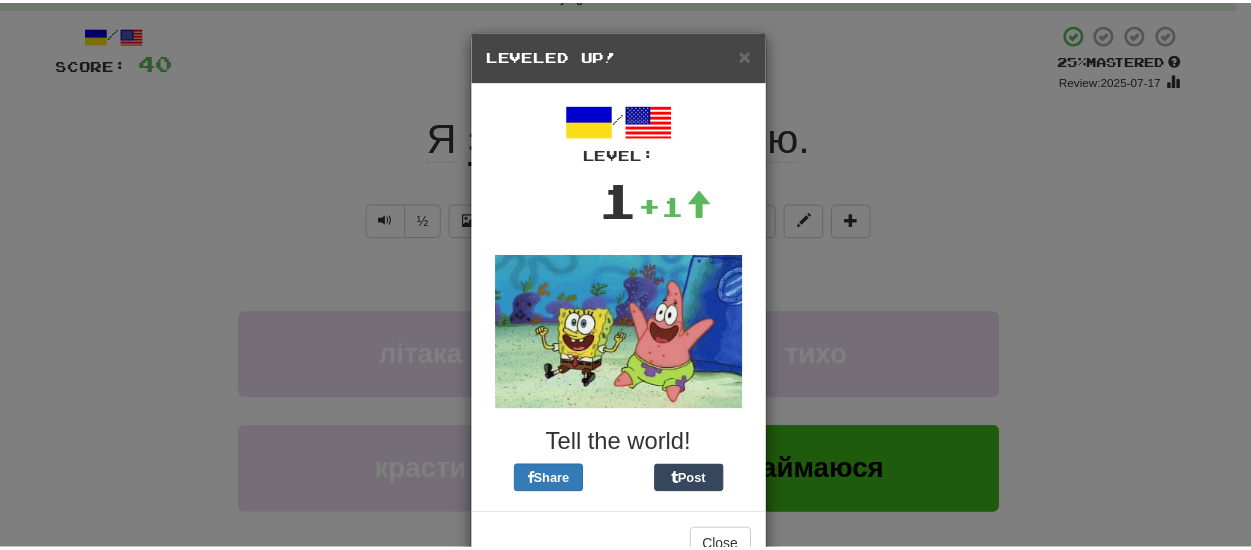 scroll, scrollTop: 58, scrollLeft: 0, axis: vertical 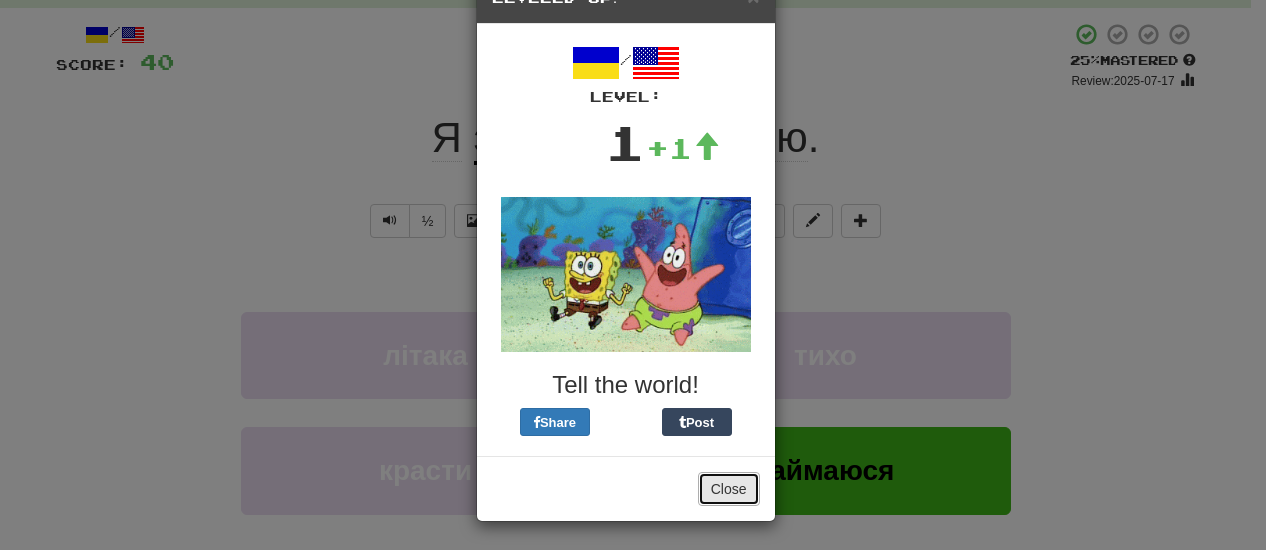 click on "Close" at bounding box center [729, 489] 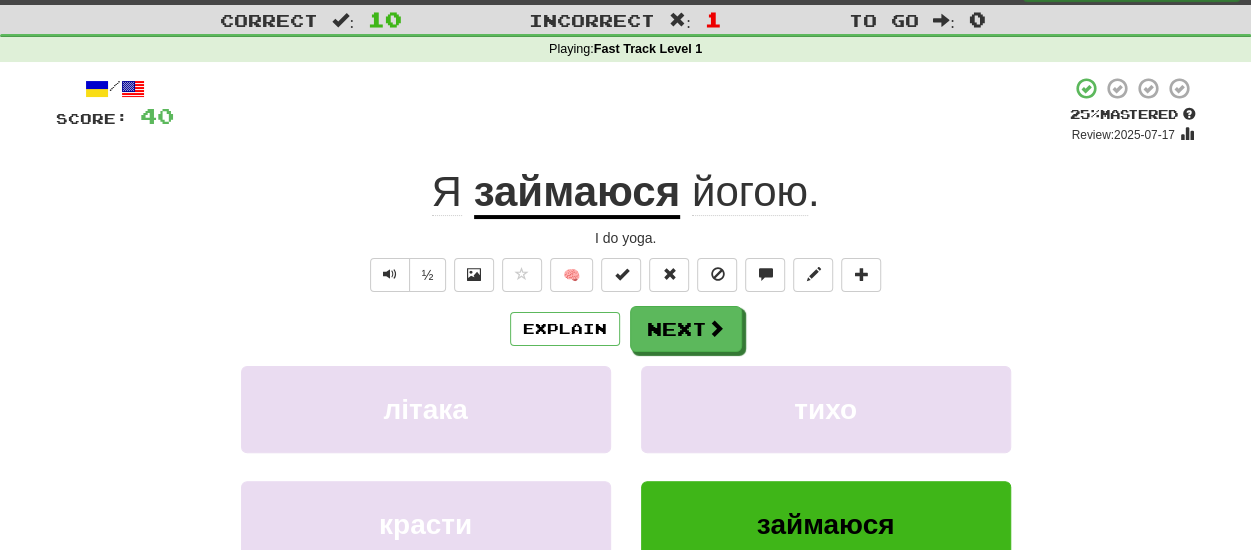 scroll, scrollTop: 0, scrollLeft: 0, axis: both 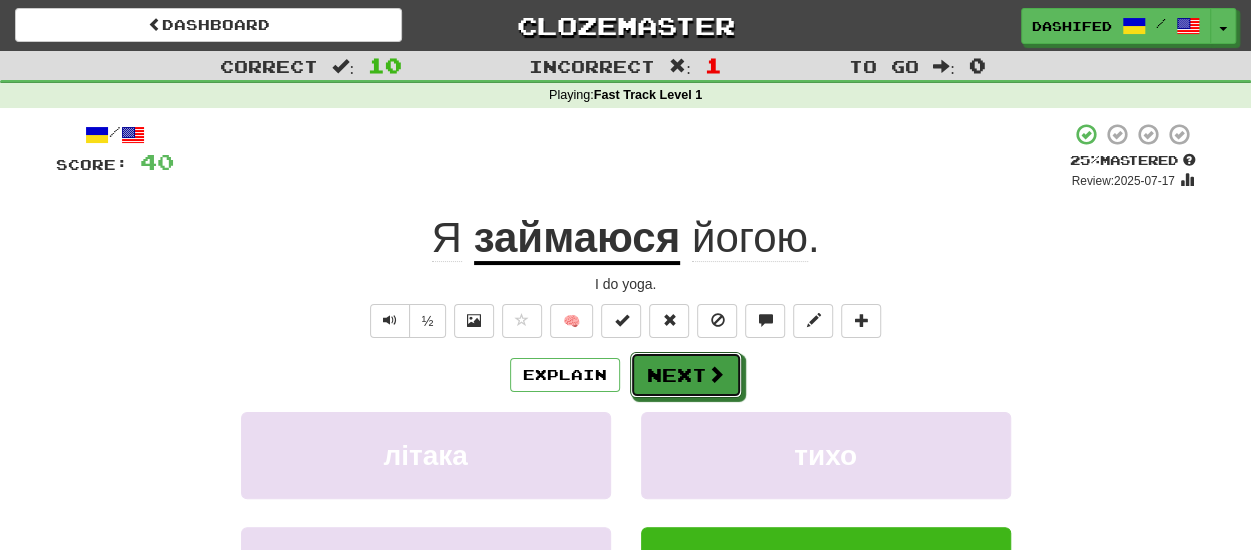 click on "Next" at bounding box center [686, 375] 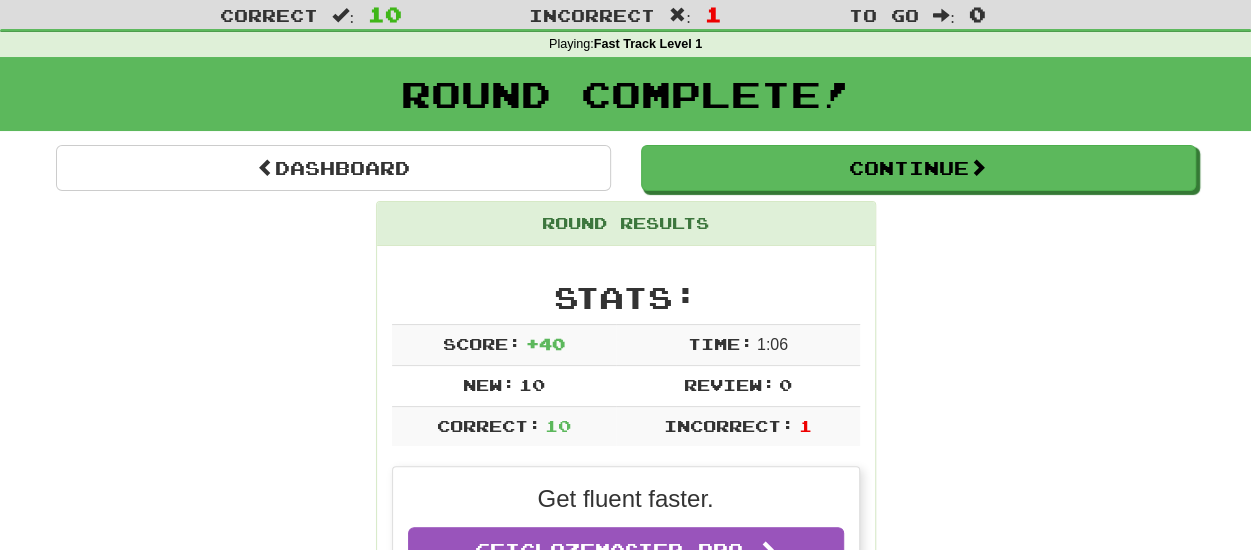 scroll, scrollTop: 200, scrollLeft: 0, axis: vertical 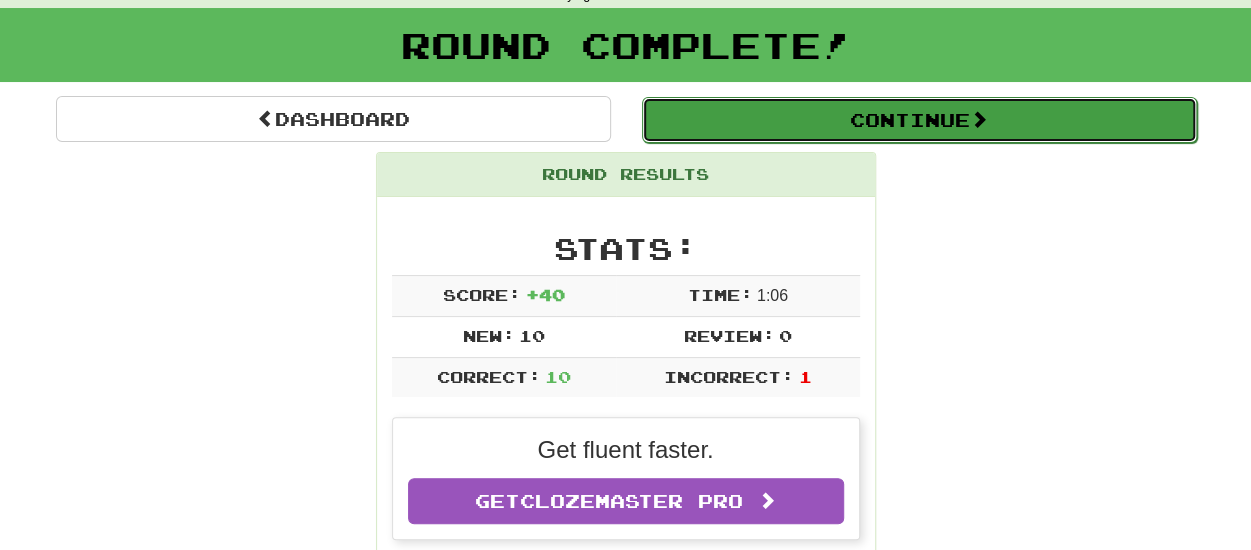 click on "Continue" at bounding box center [919, 120] 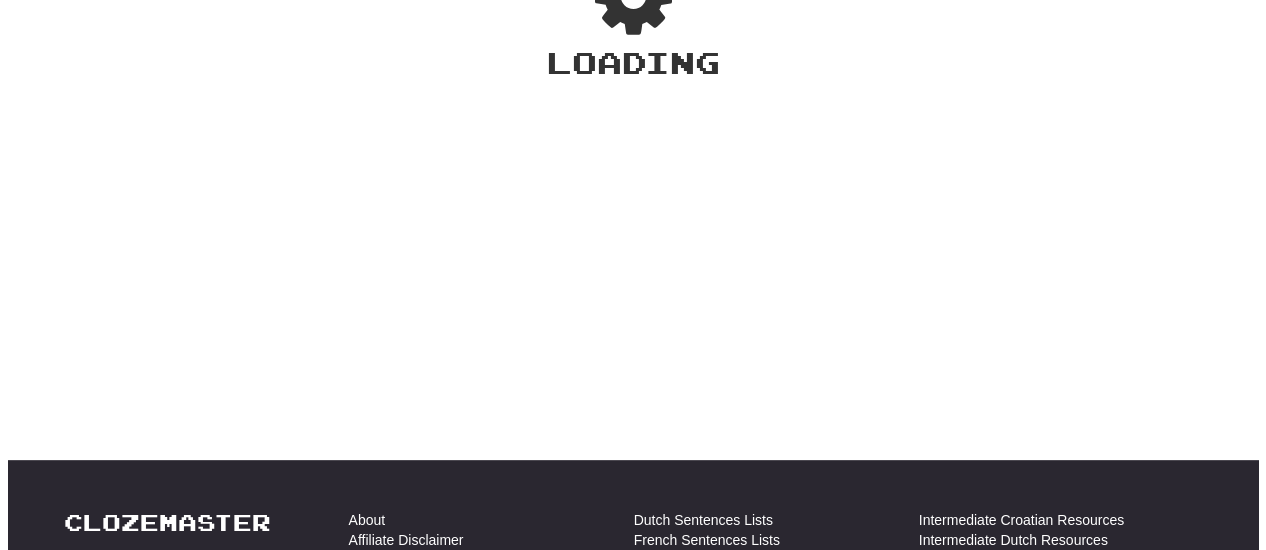 scroll, scrollTop: 100, scrollLeft: 0, axis: vertical 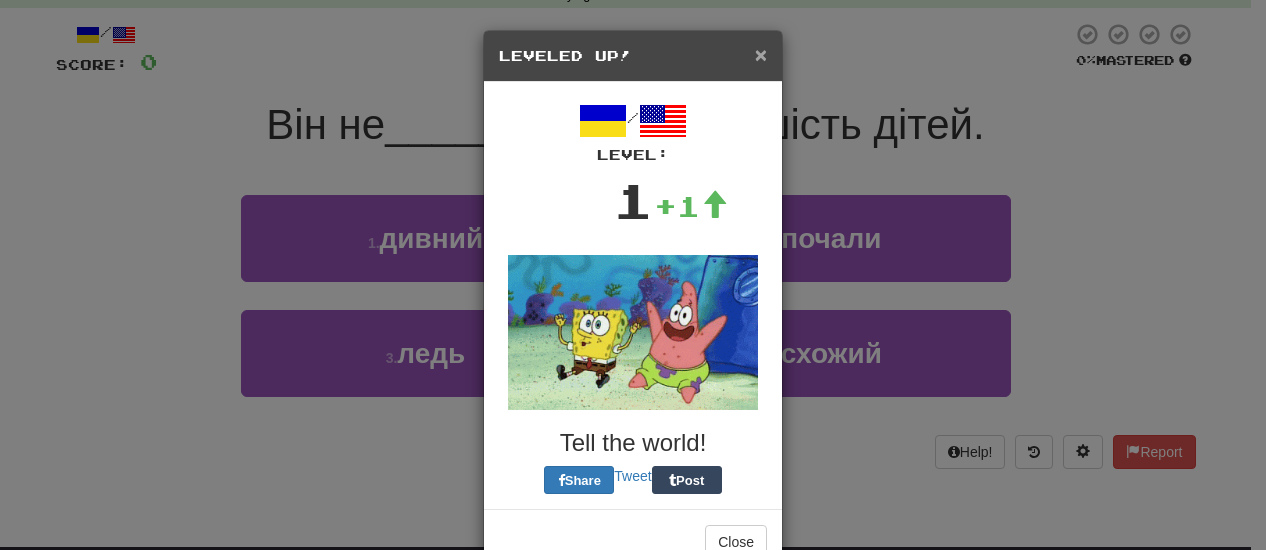 click on "×" at bounding box center (761, 54) 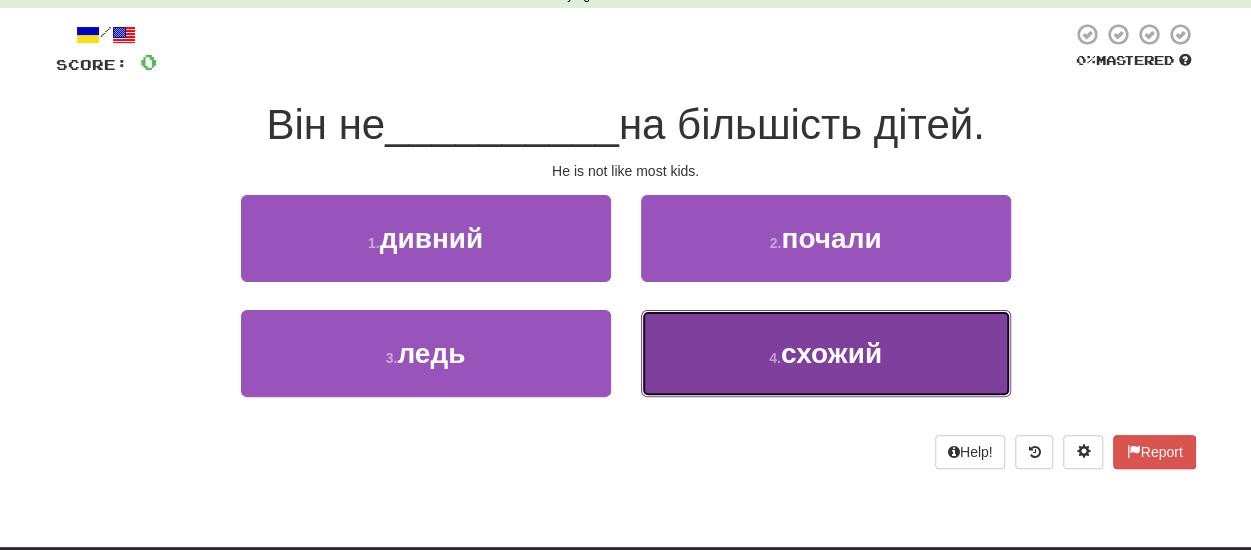 click on "4 .  схожий" at bounding box center (826, 353) 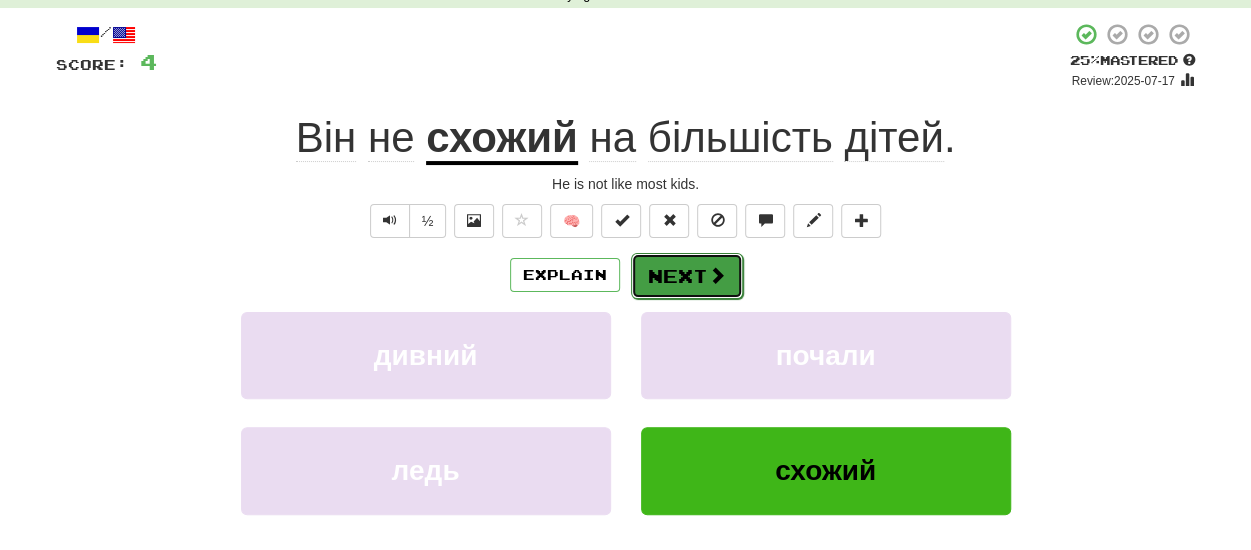 click at bounding box center [717, 275] 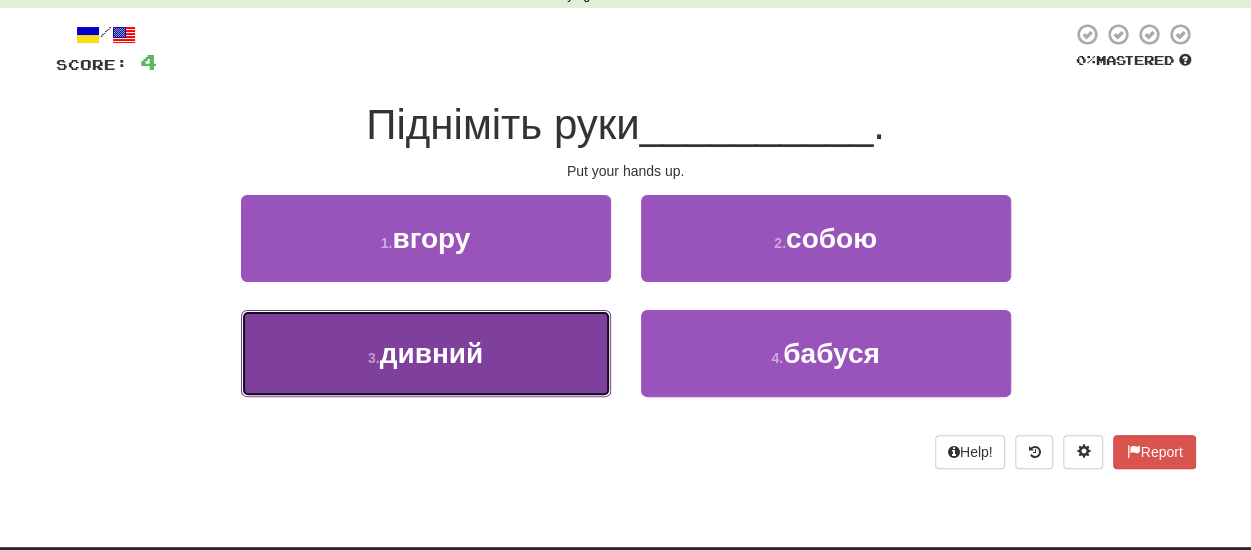 click on "3 .  дивний" at bounding box center (426, 353) 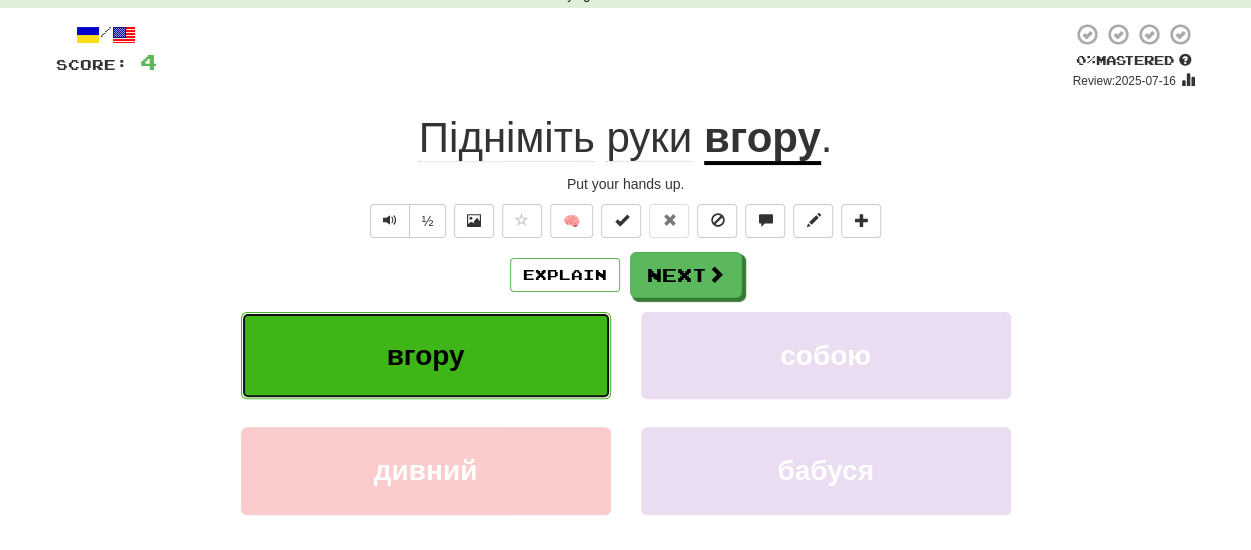 click on "вгору" at bounding box center (426, 355) 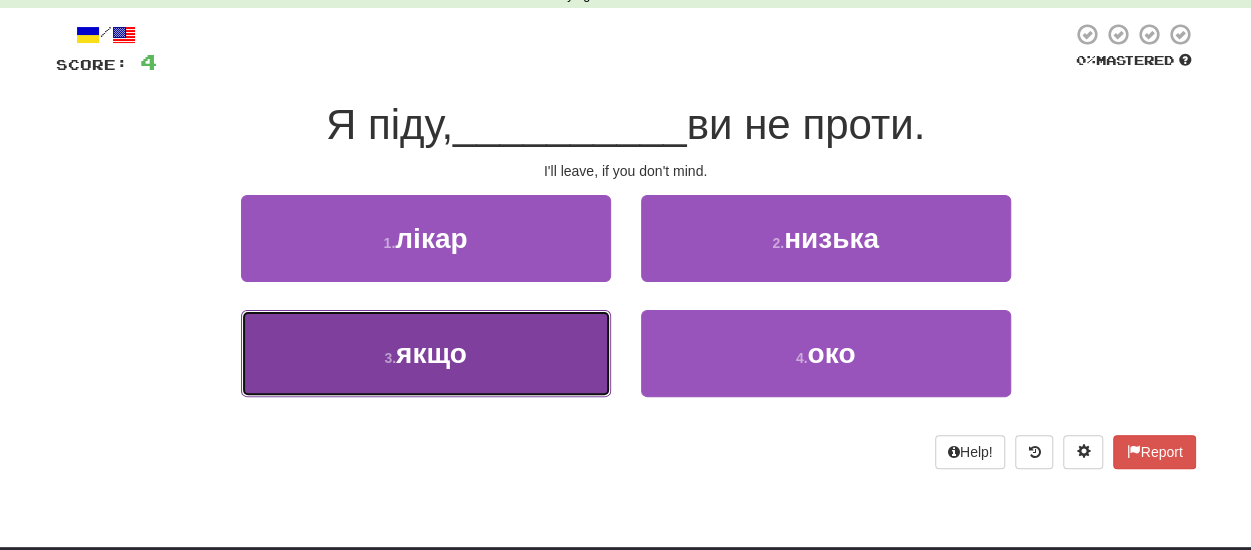 click on "3 .  якщо" at bounding box center (426, 353) 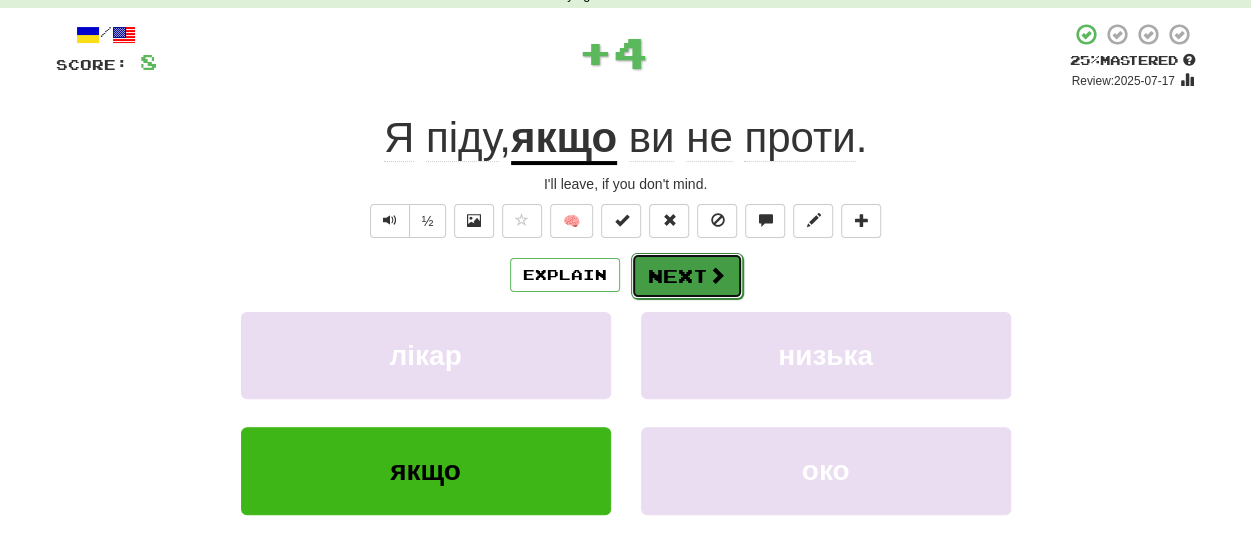 click at bounding box center (717, 275) 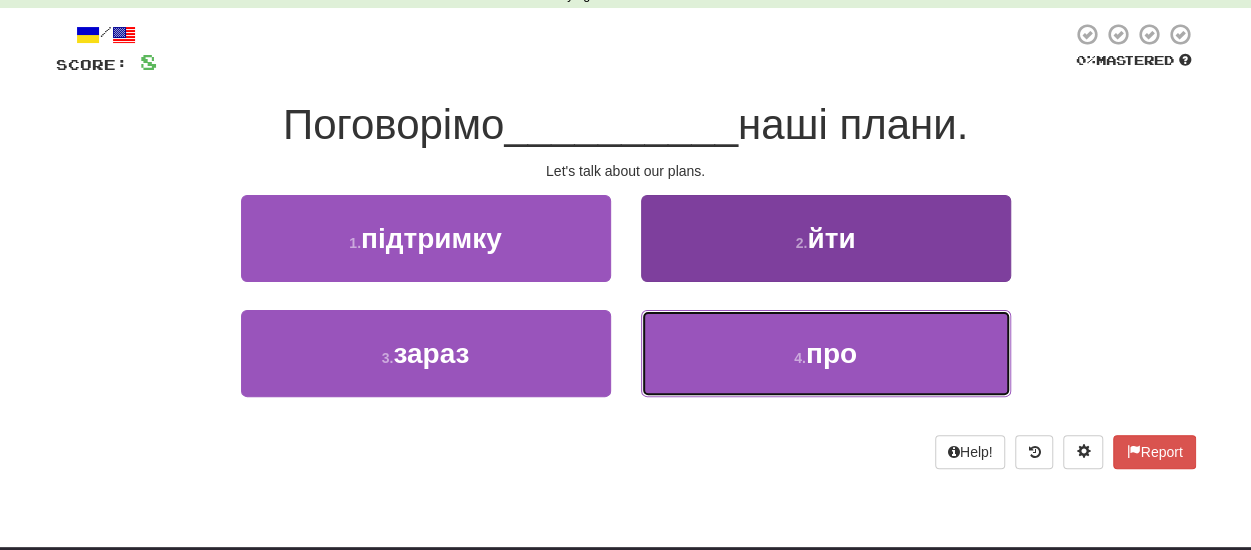 click on "про" at bounding box center (831, 353) 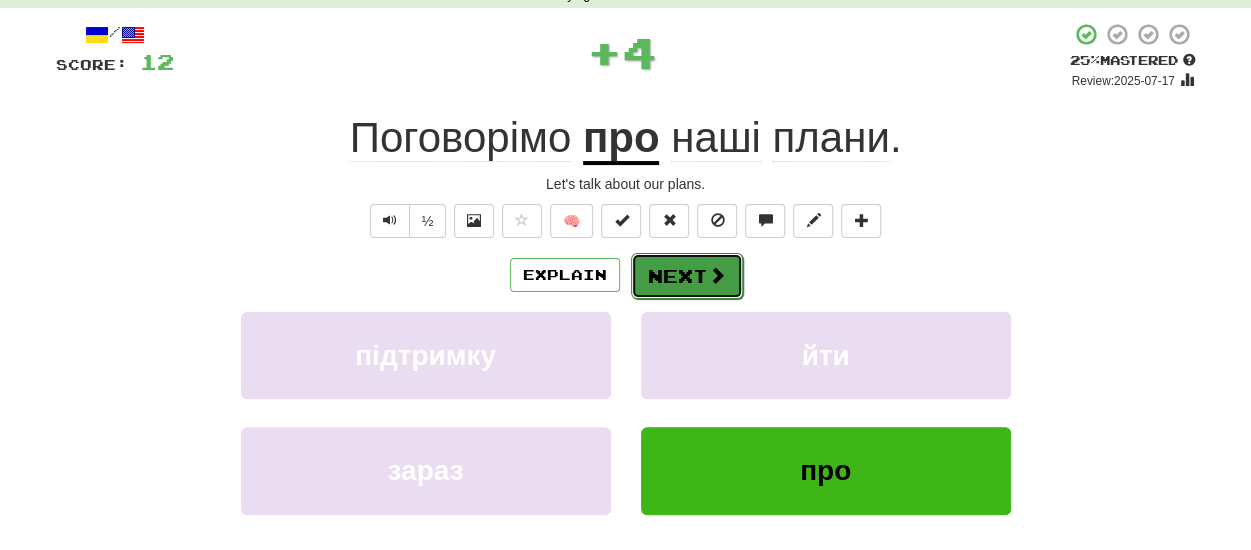 click on "Next" at bounding box center [687, 276] 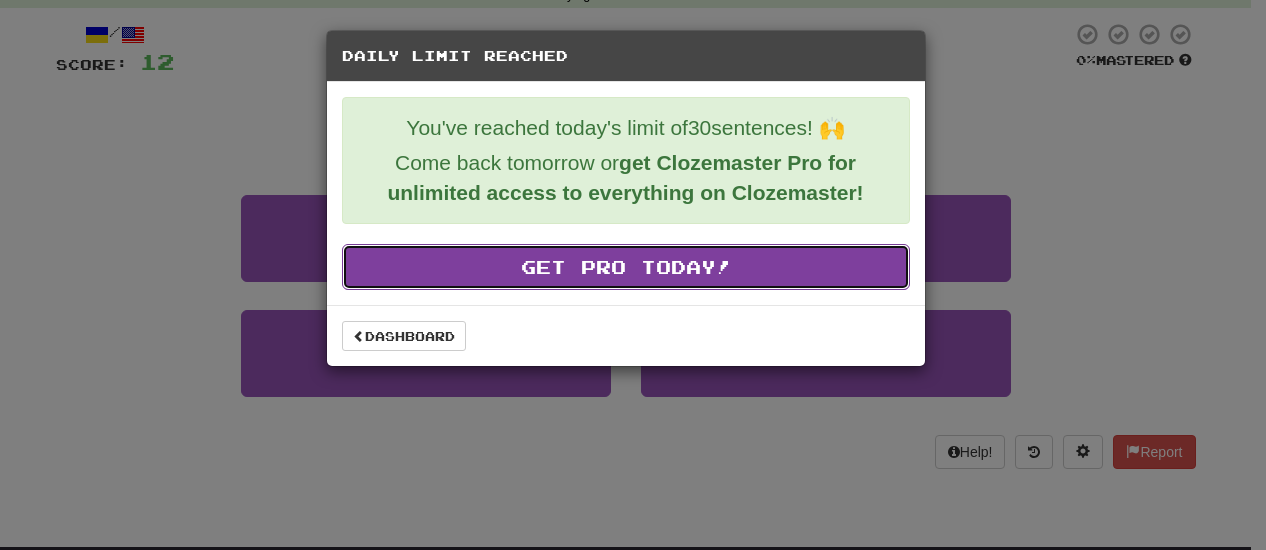 click on "Get Pro Today!" at bounding box center (626, 267) 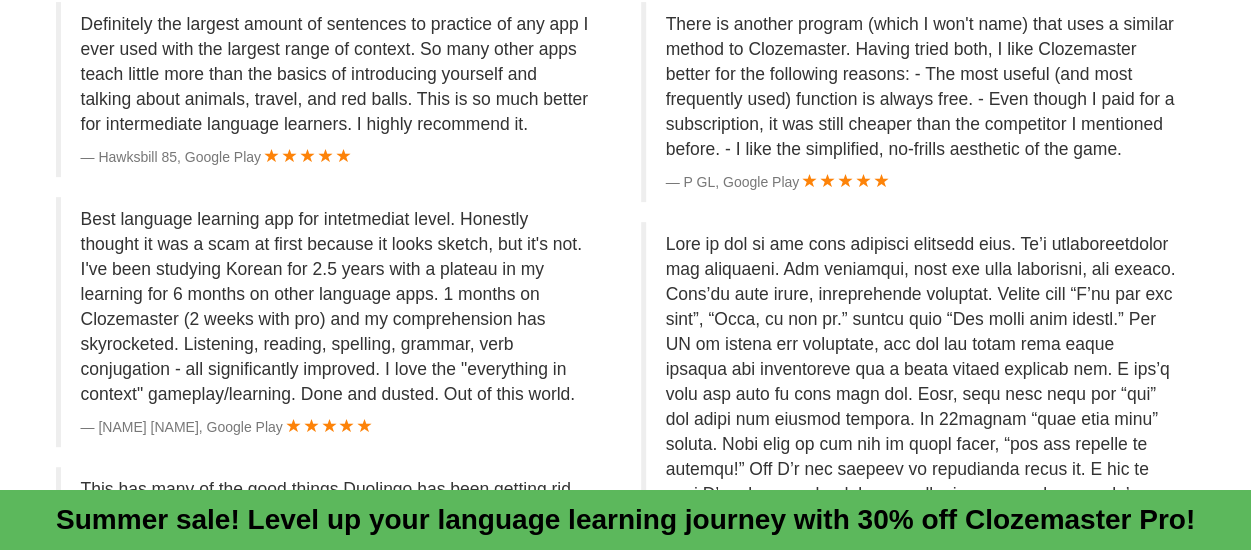 scroll, scrollTop: 3610, scrollLeft: 0, axis: vertical 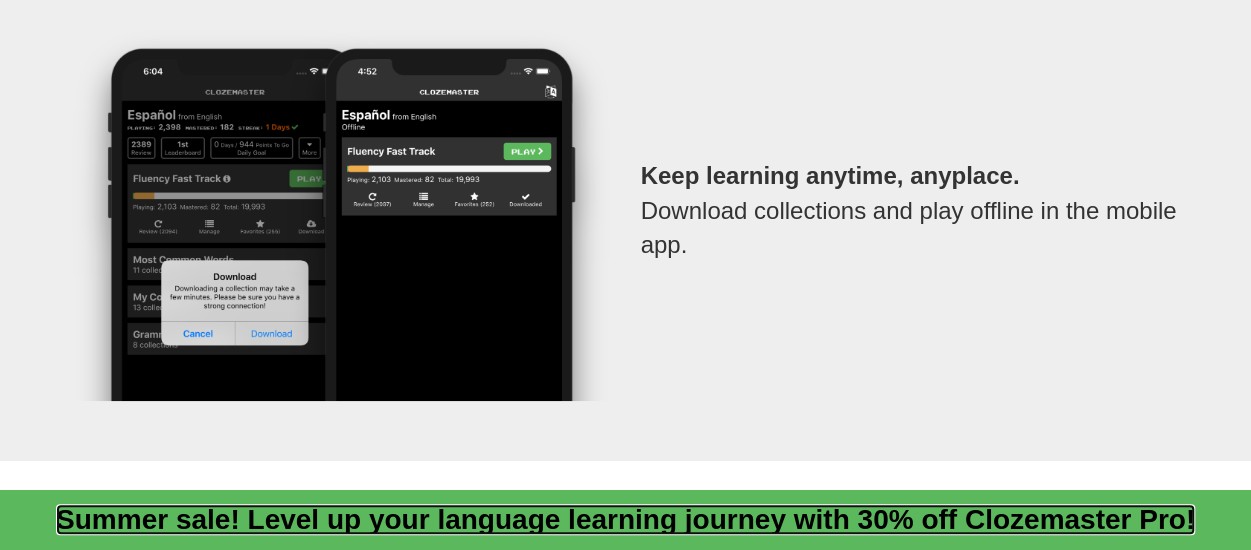 click on "Summer sale! Level up your language learning journey with 30% off Clozemaster Pro!" at bounding box center [625, 519] 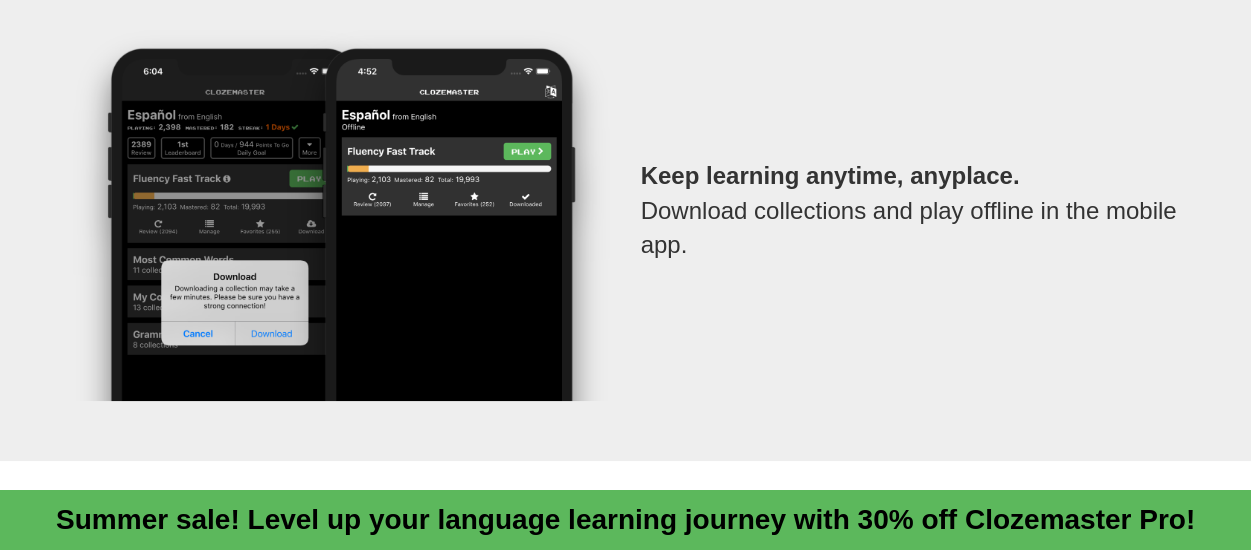 scroll, scrollTop: 302, scrollLeft: 0, axis: vertical 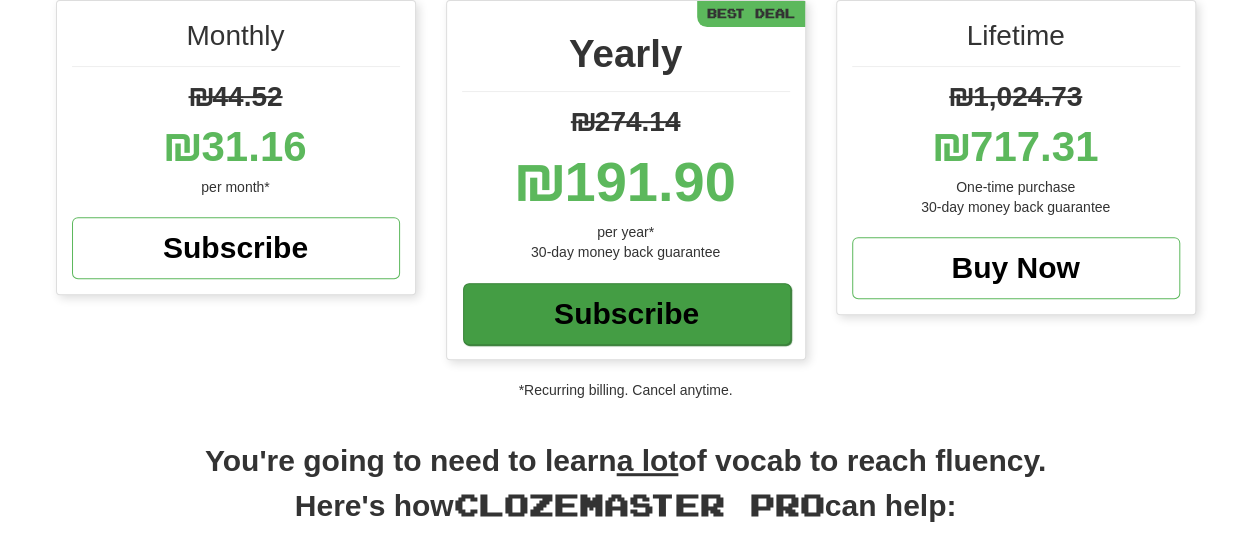 click on "Subscribe" at bounding box center [627, 314] 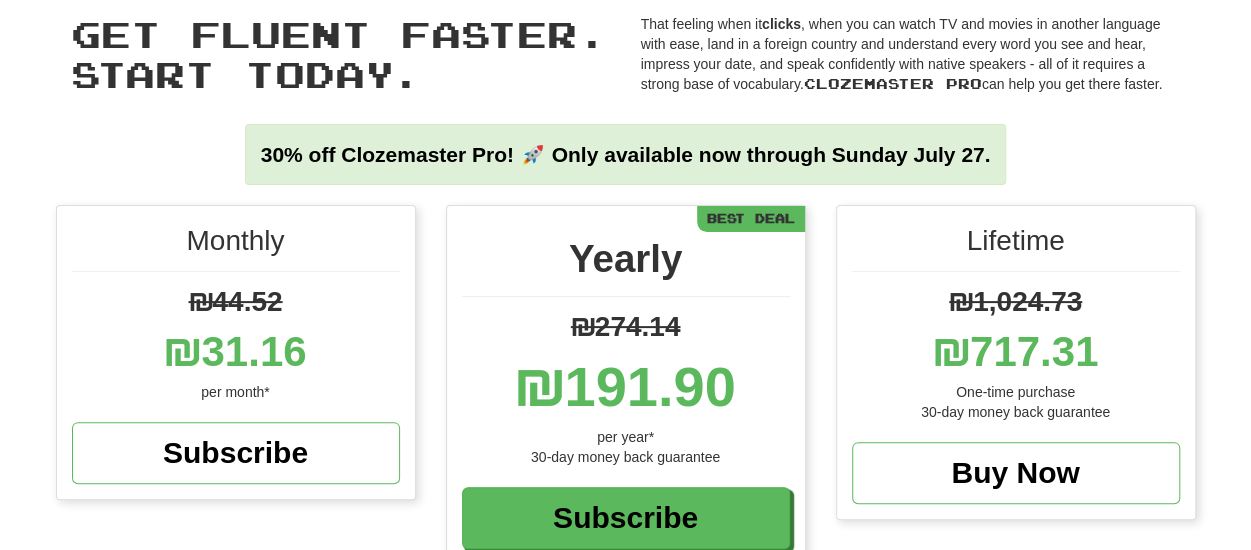 scroll, scrollTop: 0, scrollLeft: 0, axis: both 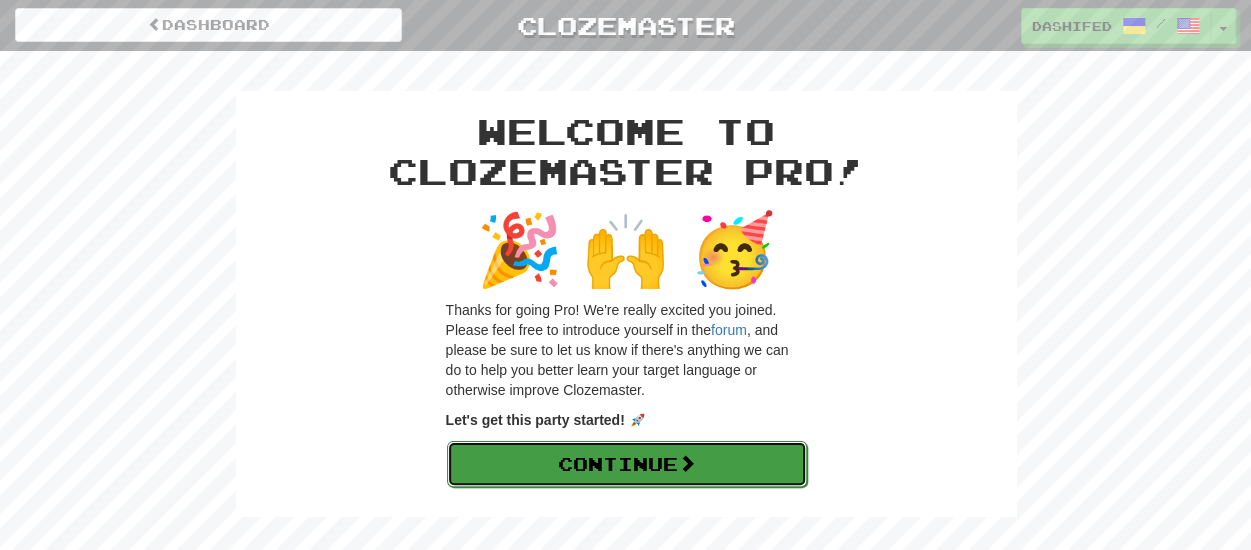 click at bounding box center [687, 463] 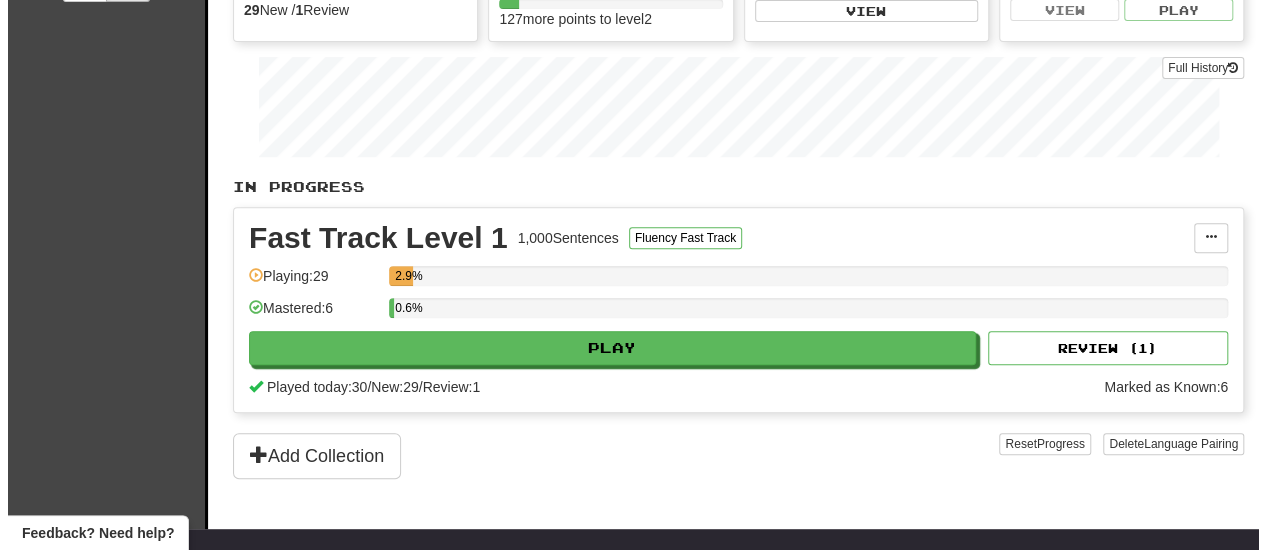 scroll, scrollTop: 300, scrollLeft: 0, axis: vertical 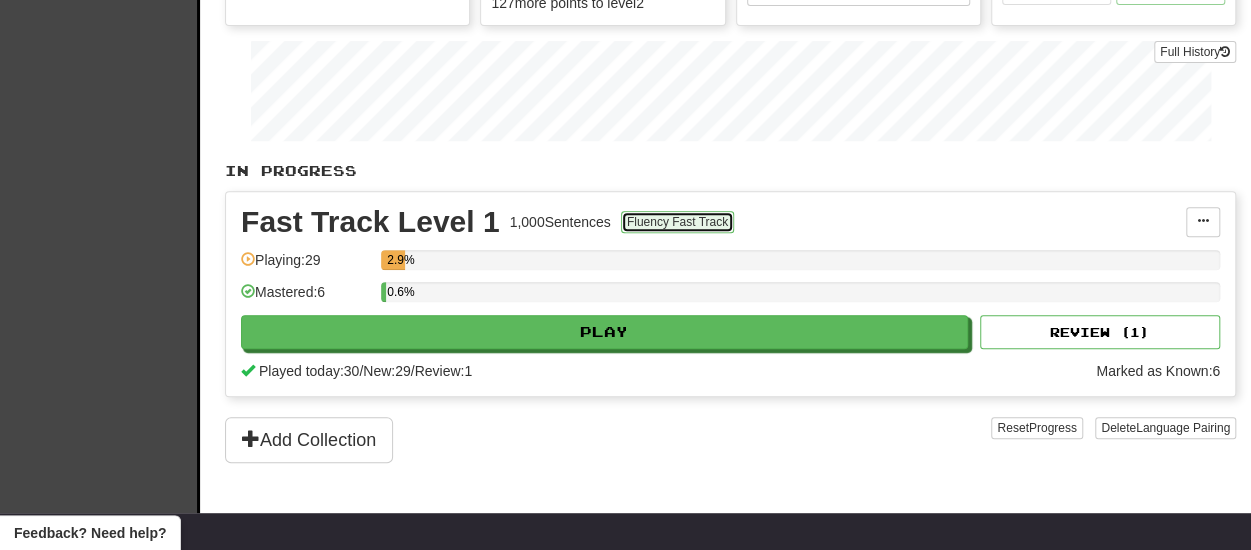 click on "Fluency Fast Track" at bounding box center (677, 222) 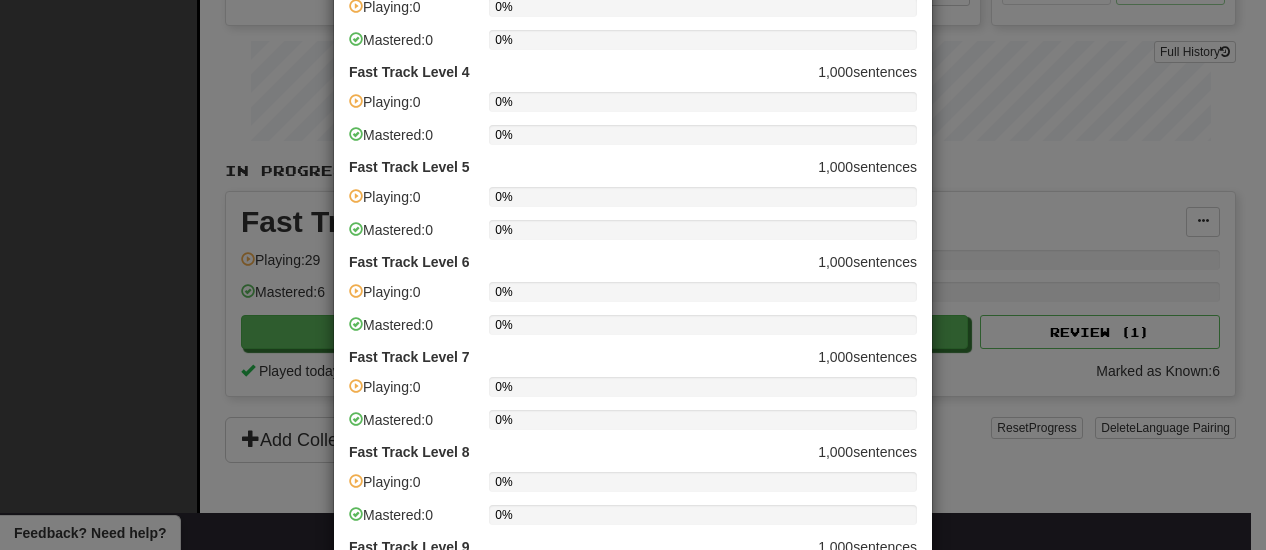 scroll, scrollTop: 639, scrollLeft: 0, axis: vertical 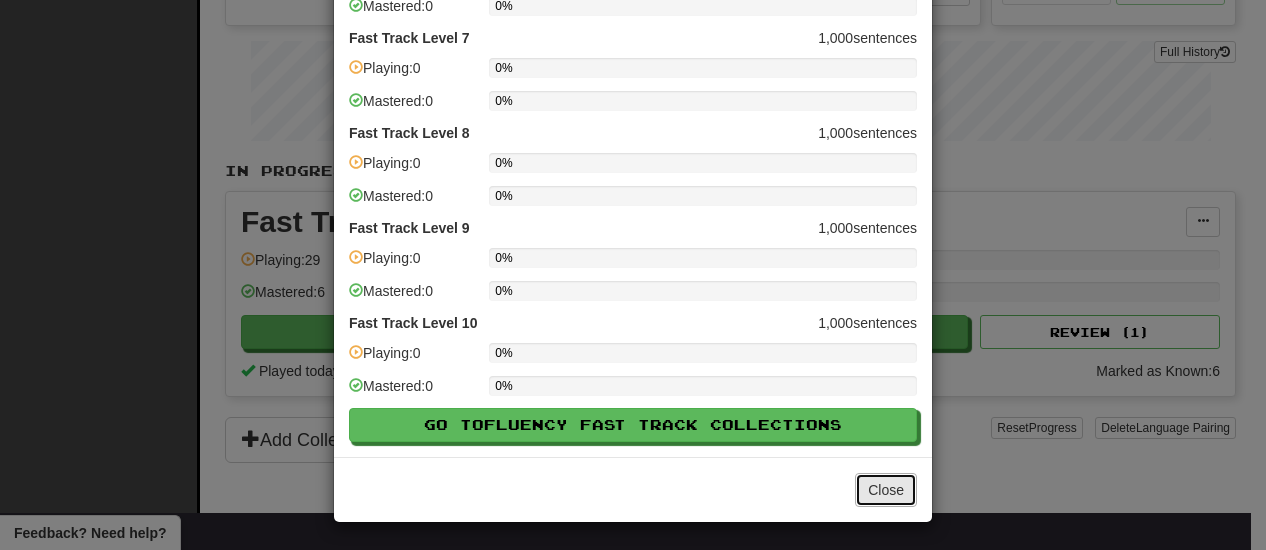 click on "Close" at bounding box center (886, 490) 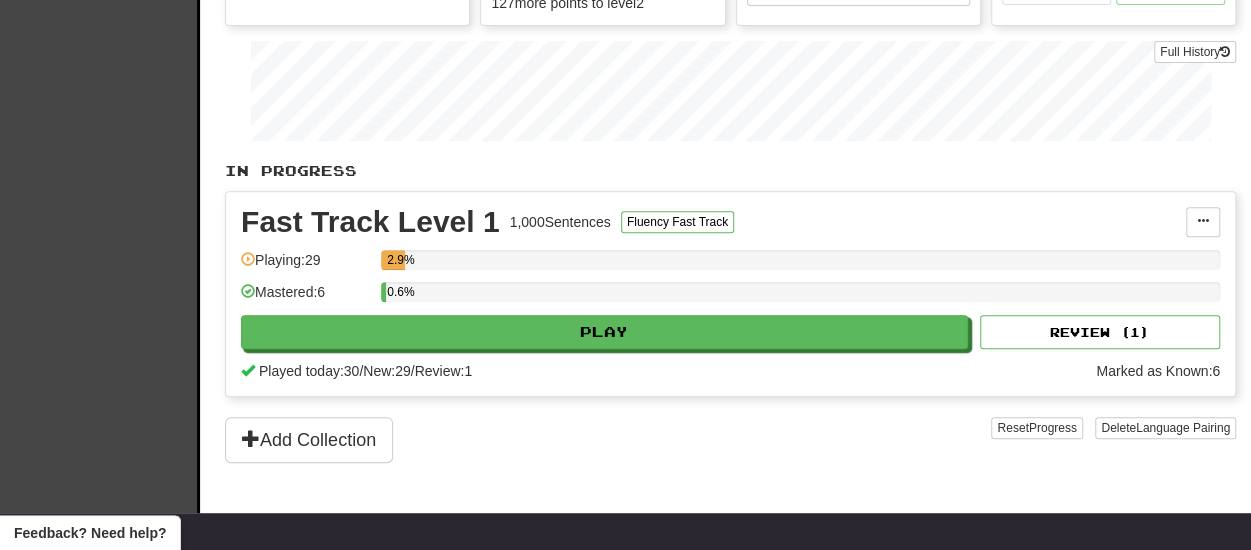 click on "Fast Track Level 1 1,000  Sentences Fluency Fast Track Manage Sentences Unpin from Dashboard  Playing:  2.9%  Mastered:  0.6% Play Review ( 1 )   Played today:  30  /  New:  29  /  Review:  1 Marked as Known:  6" at bounding box center (730, 294) 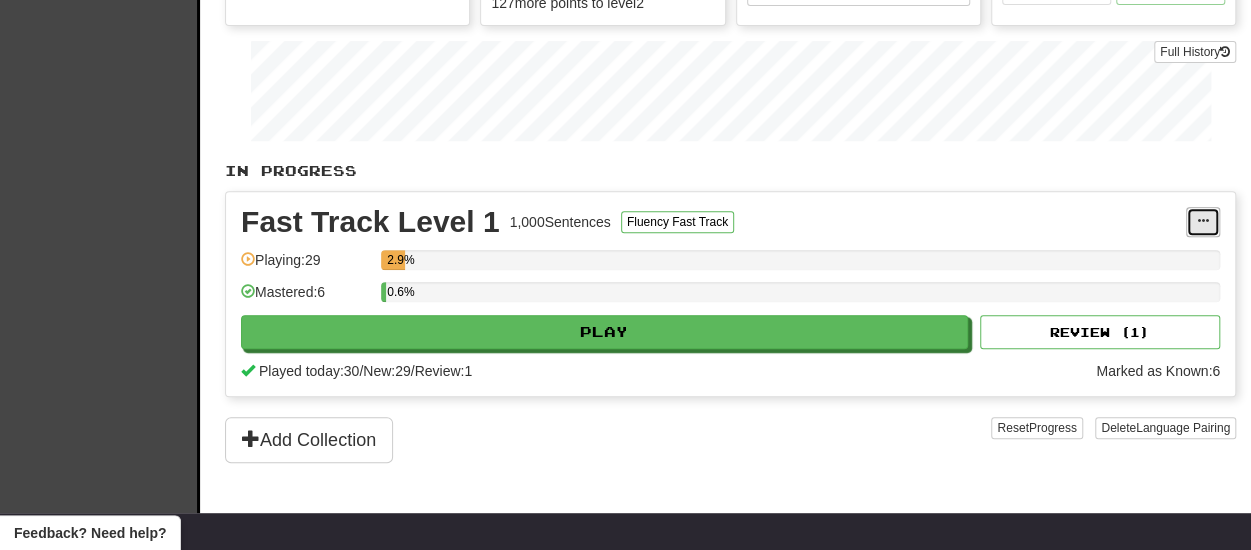 click at bounding box center (1203, 222) 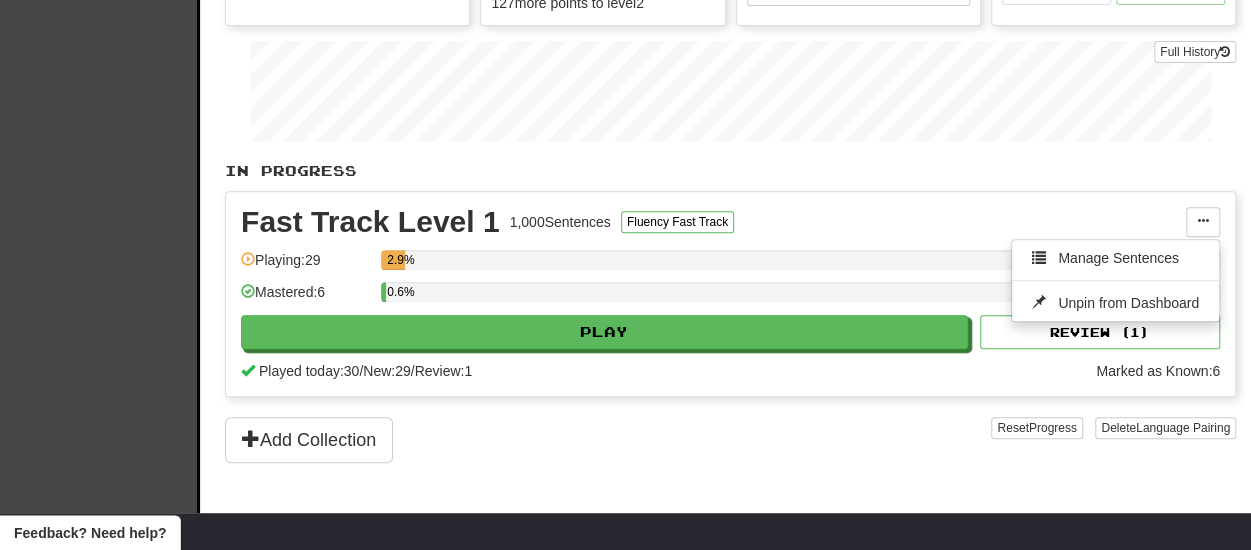 click on "Fast Track Level 1 1,000  Sentences Fluency Fast Track Manage Sentences Unpin from Dashboard  Playing:  2.9%  Mastered:  0.6% Play Review ( 1 )   Played today:  30  /  New:  29  /  Review:  1 Marked as Known:  6" at bounding box center [730, 294] 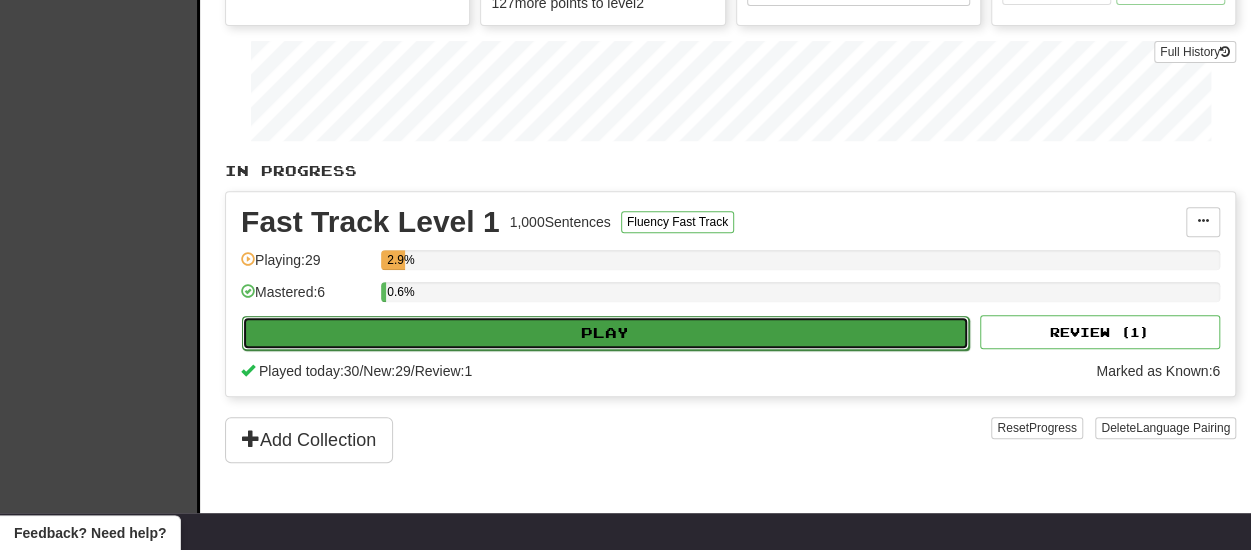 click on "Play" at bounding box center [605, 333] 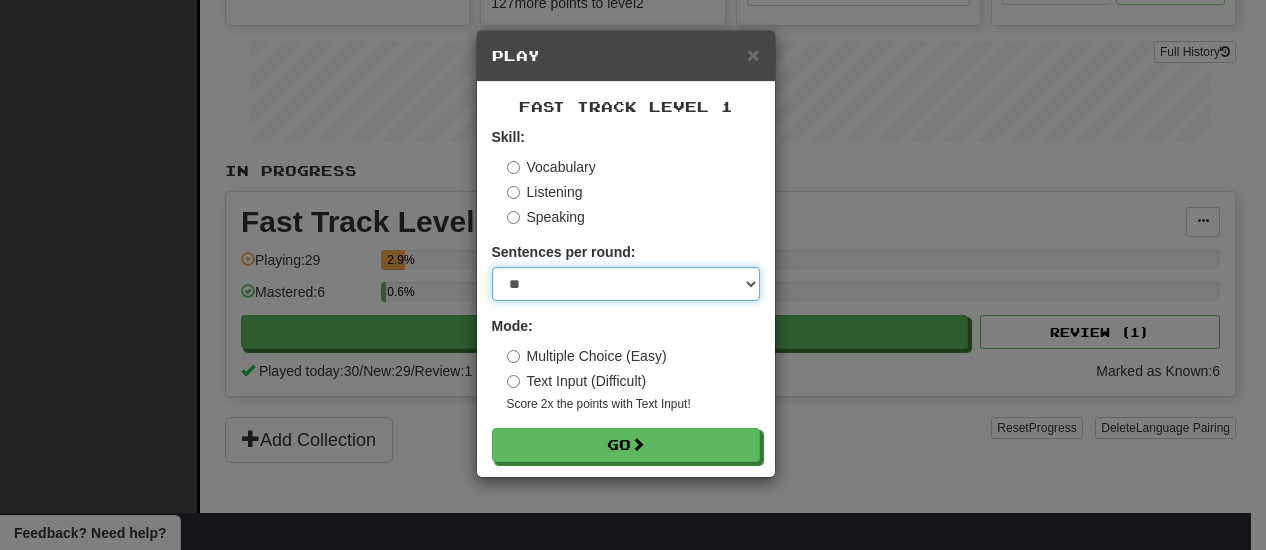 drag, startPoint x: 574, startPoint y: 285, endPoint x: 578, endPoint y: 299, distance: 14.56022 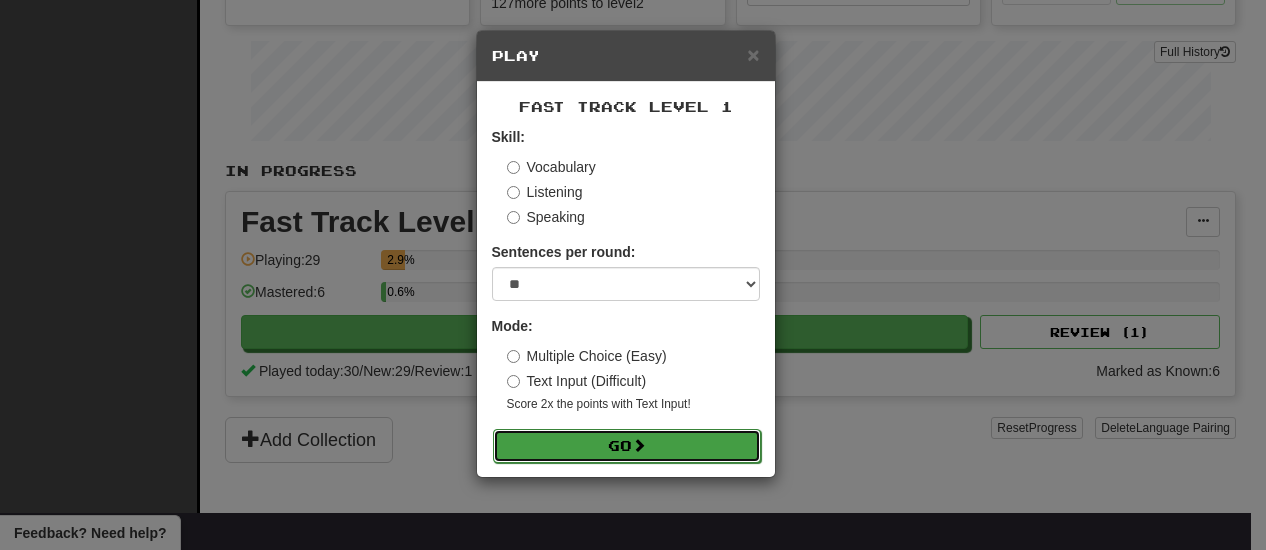 click on "Go" at bounding box center (627, 446) 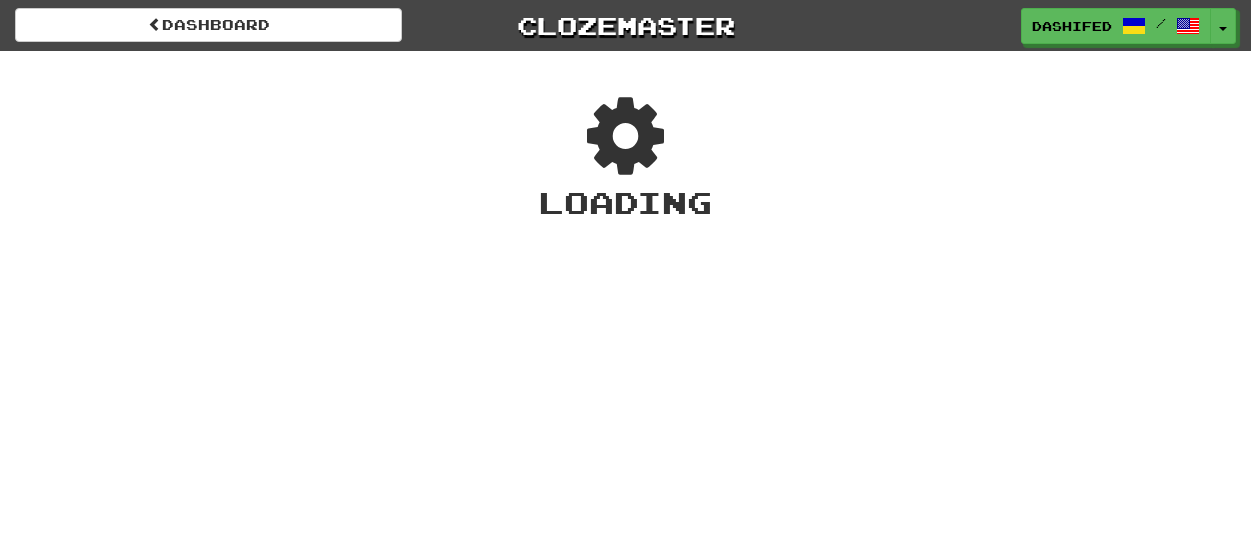 scroll, scrollTop: 0, scrollLeft: 0, axis: both 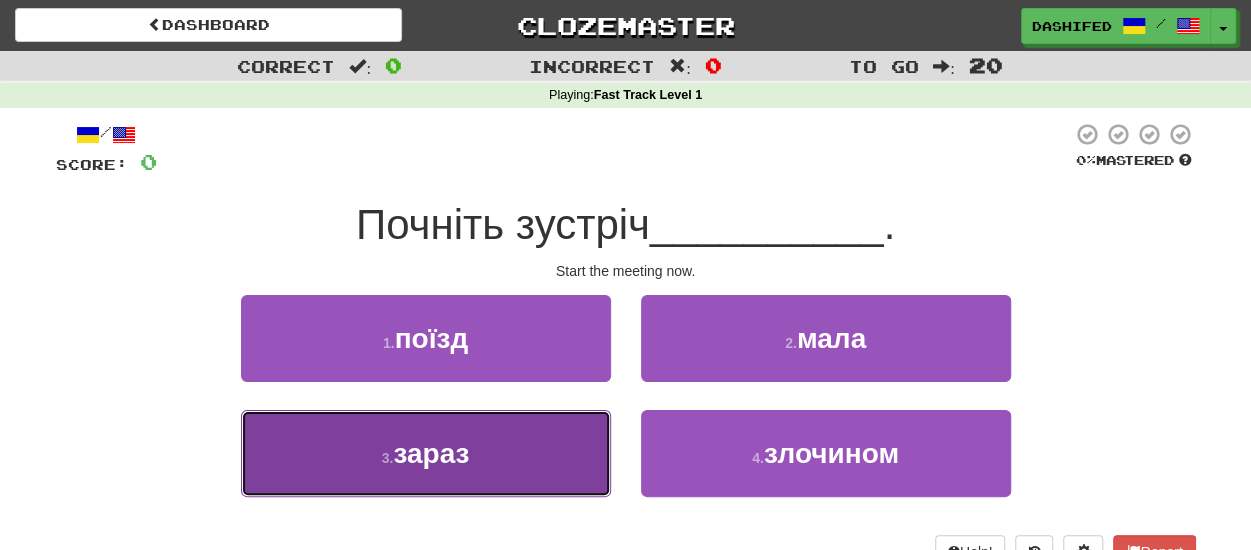 click on "3 .  зараз" at bounding box center (426, 453) 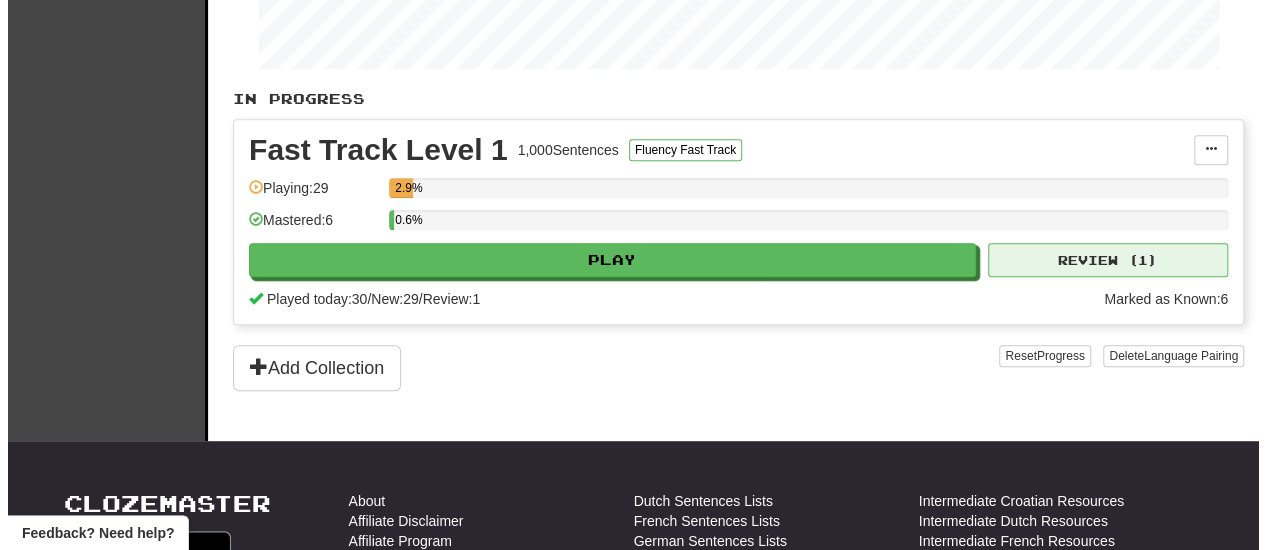 scroll, scrollTop: 300, scrollLeft: 0, axis: vertical 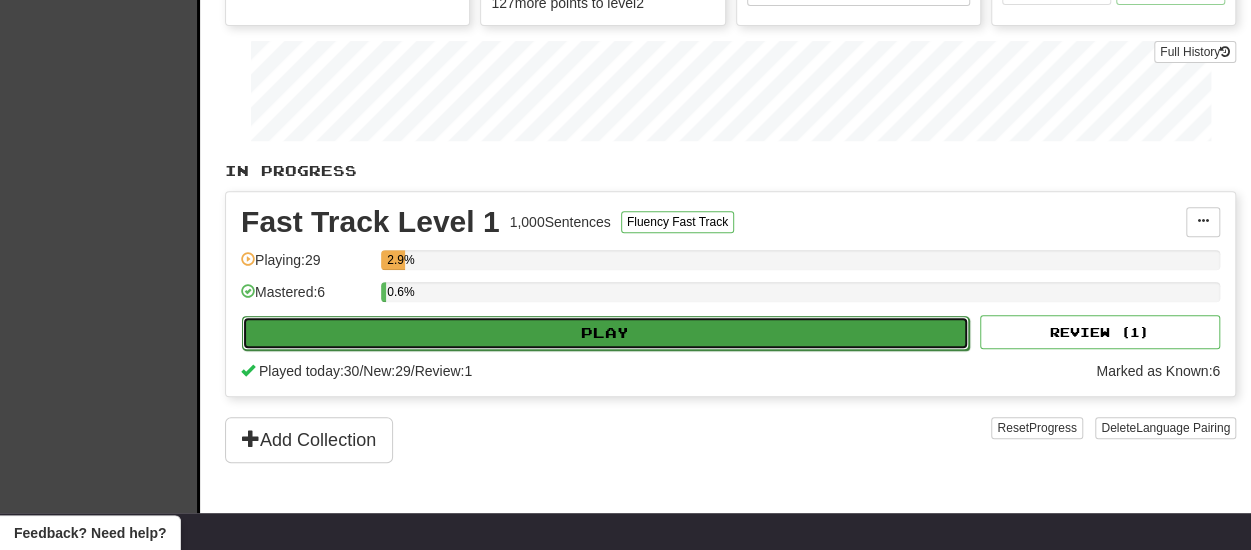 click on "Play" at bounding box center (605, 333) 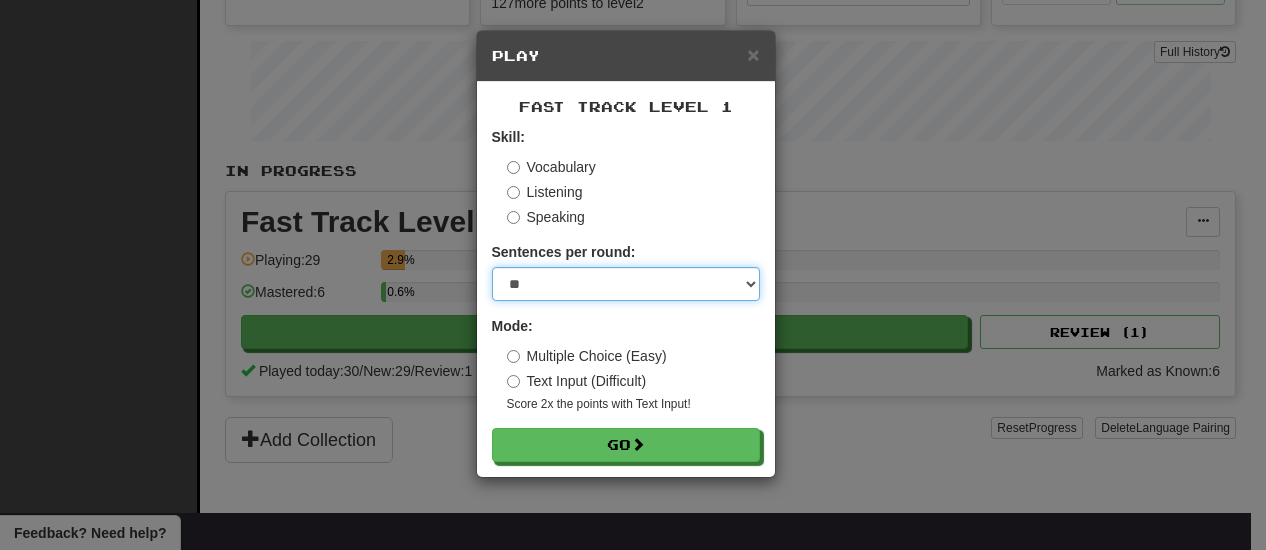 click on "* ** ** ** ** ** *** ********" at bounding box center [626, 284] 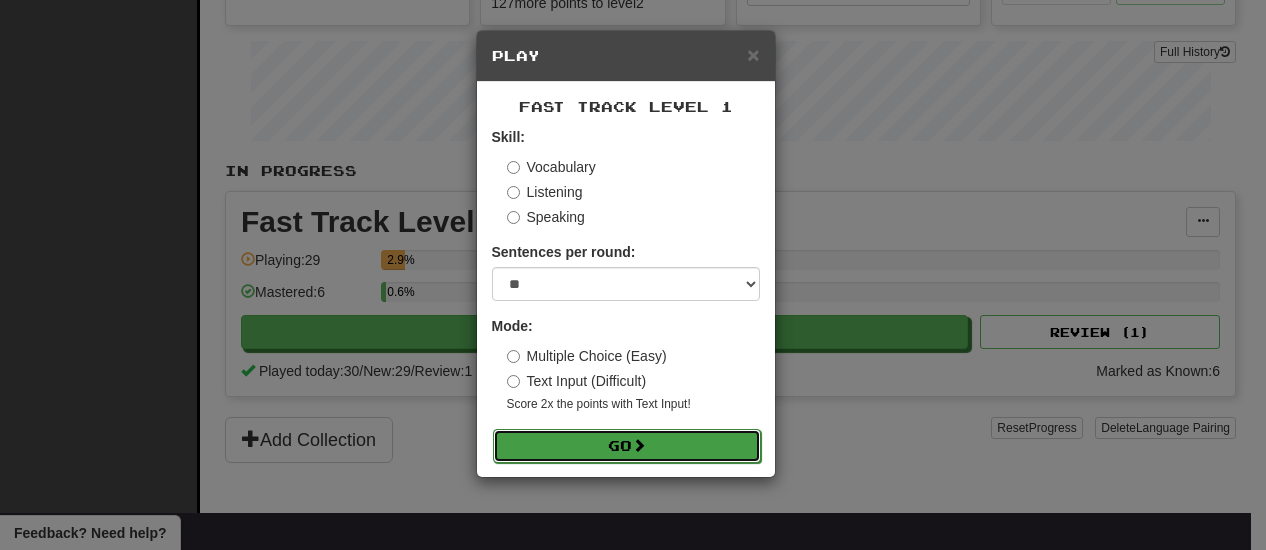 click on "Go" at bounding box center [627, 446] 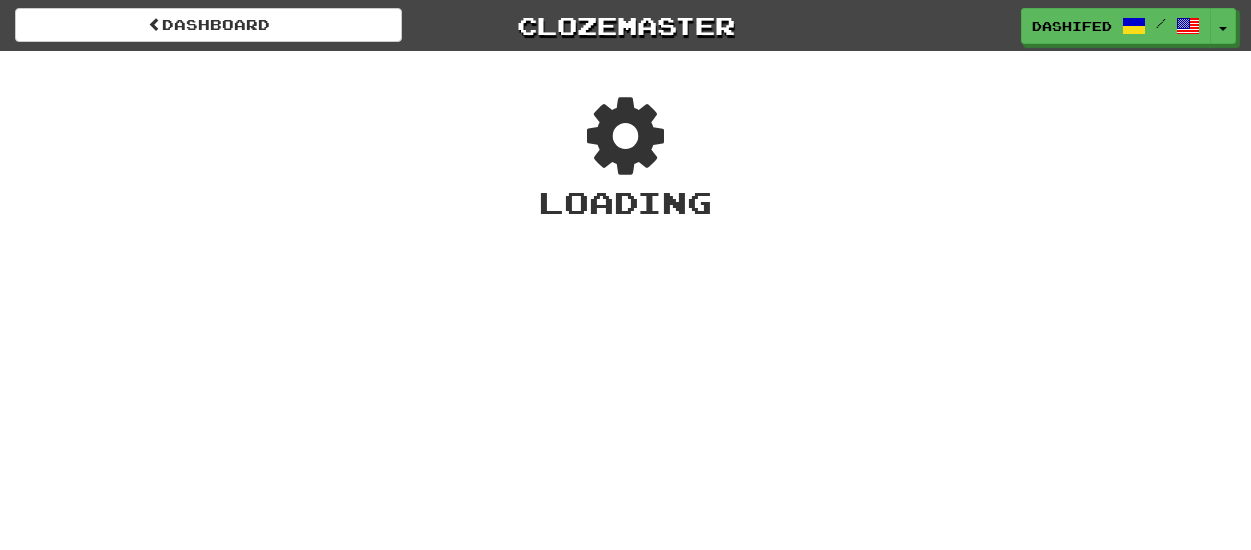 scroll, scrollTop: 0, scrollLeft: 0, axis: both 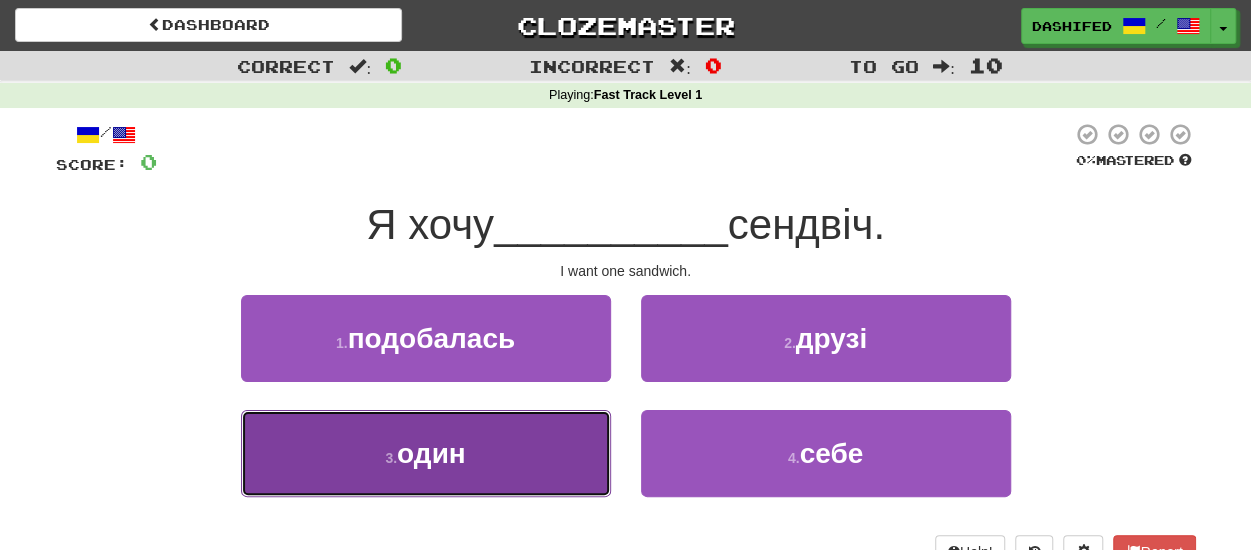 click on "3 .  один" at bounding box center (426, 453) 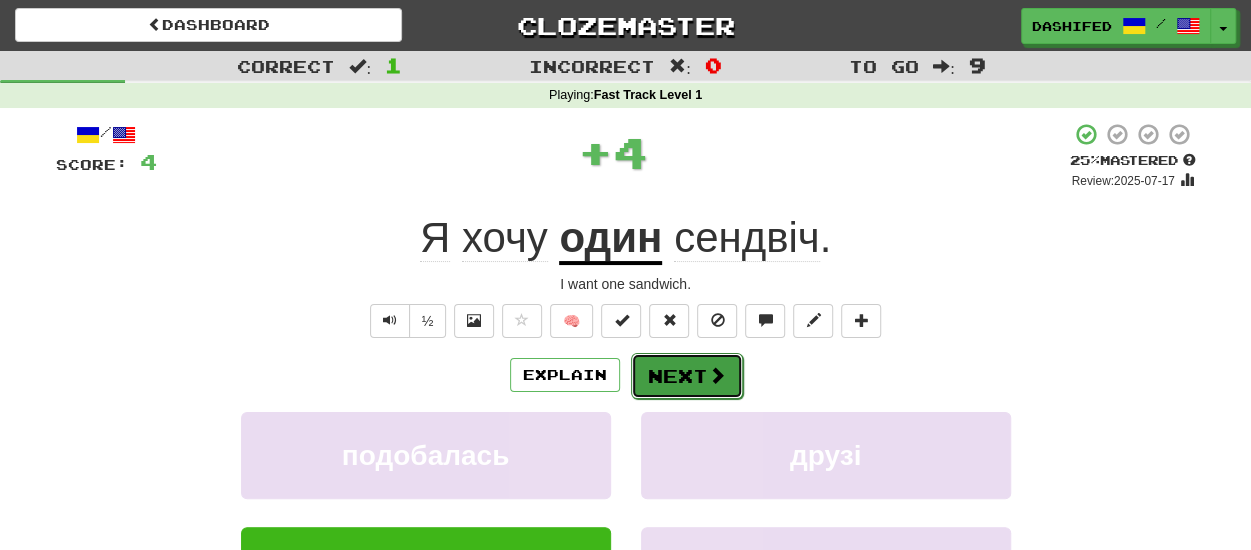 click on "Next" at bounding box center [687, 376] 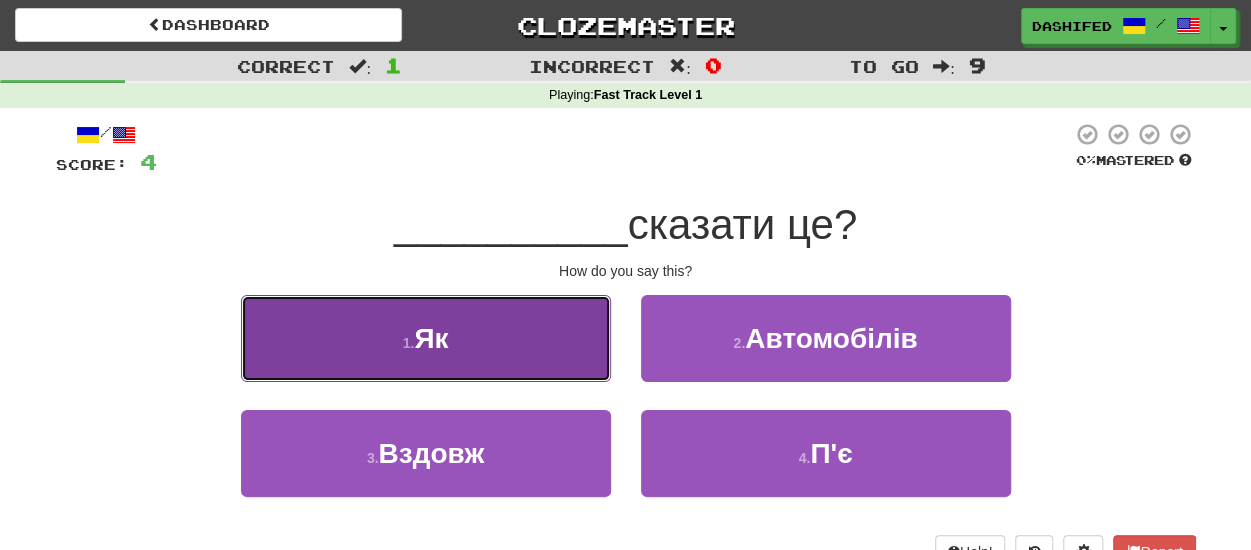 click on "1 .  Як" at bounding box center (426, 338) 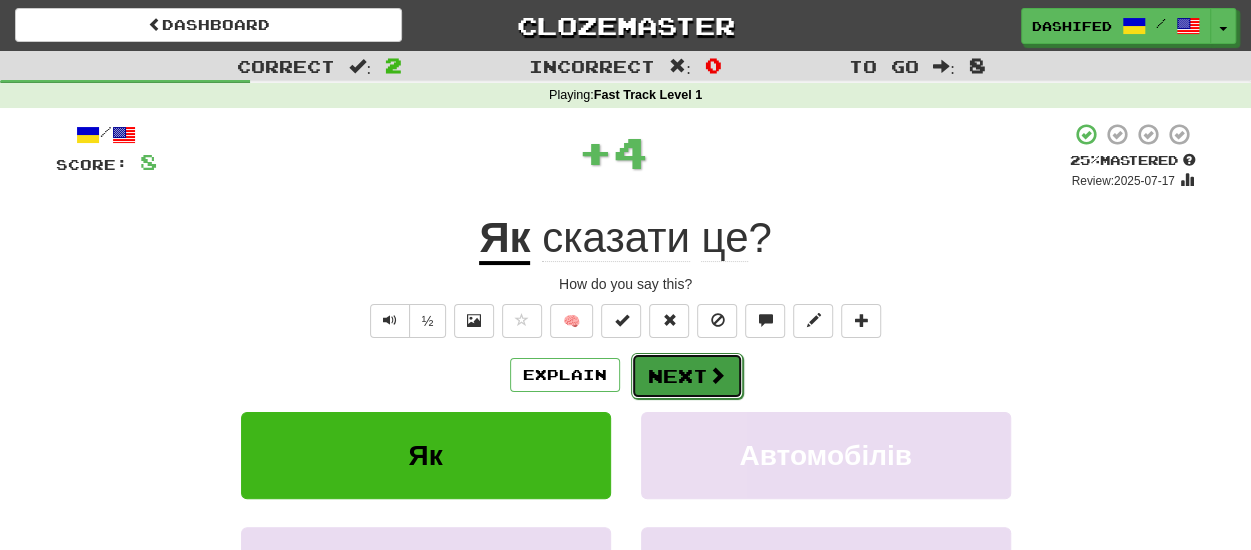 click on "Next" at bounding box center [687, 376] 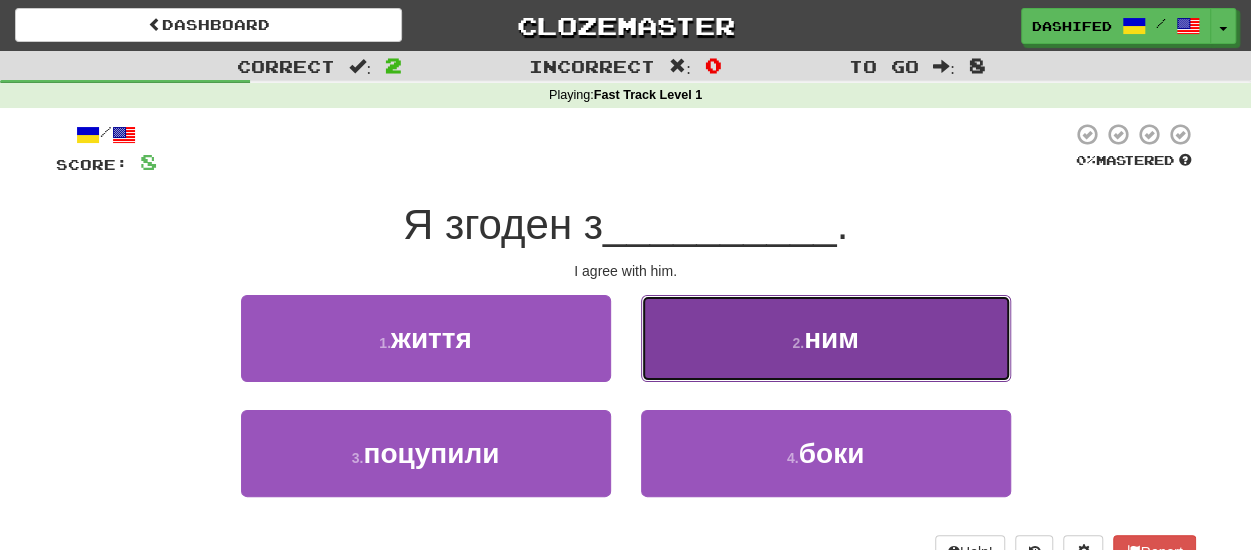 click on "2 .  ним" at bounding box center (826, 338) 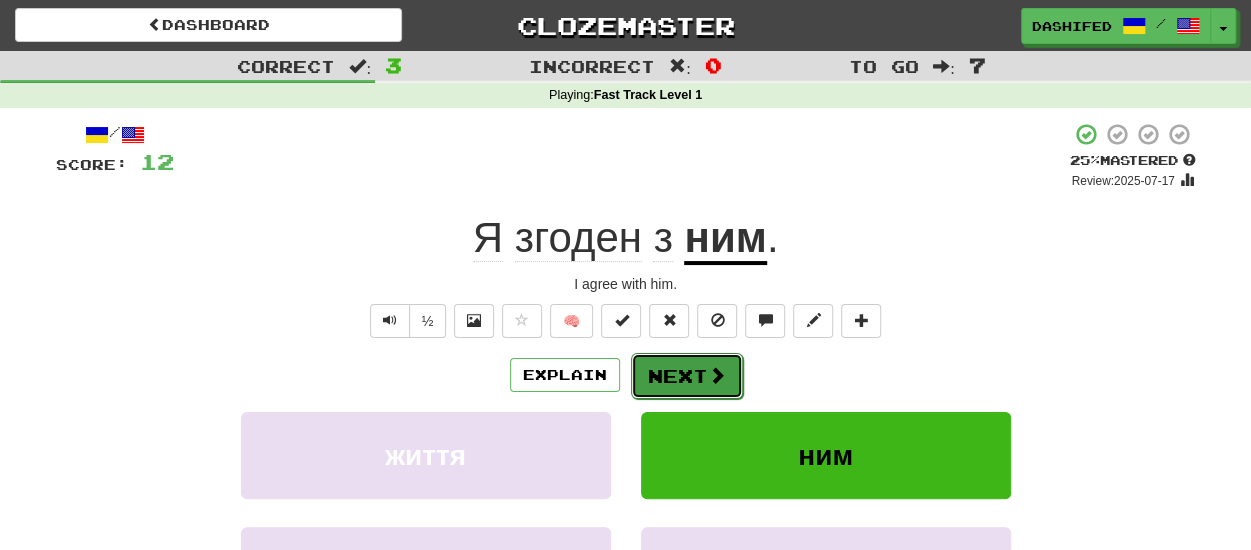 click on "Next" at bounding box center [687, 376] 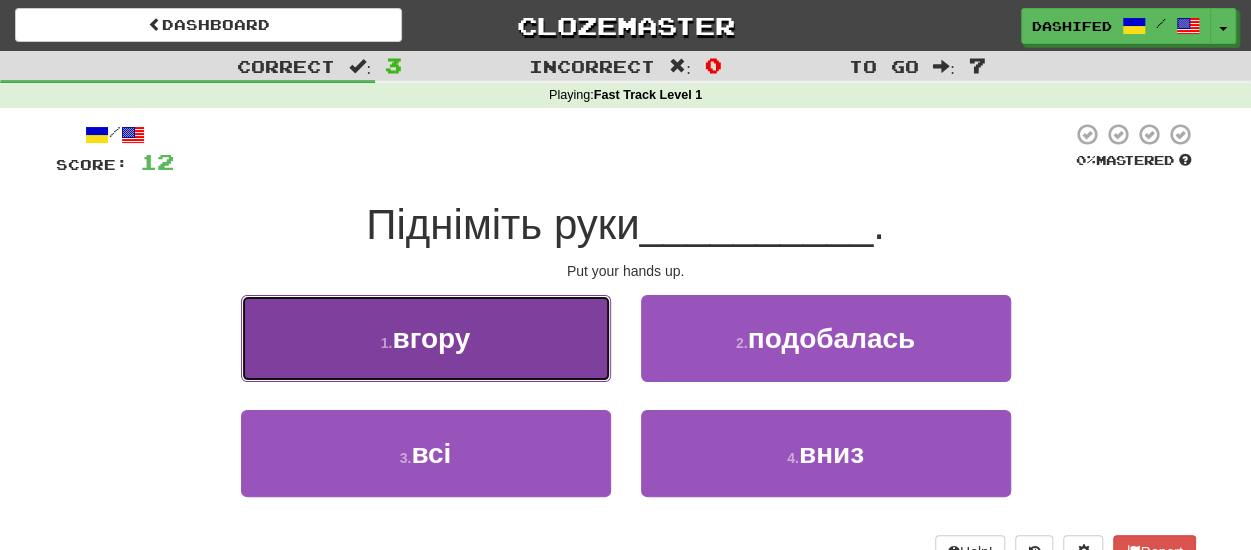 click on "1 .  вгору" at bounding box center [426, 338] 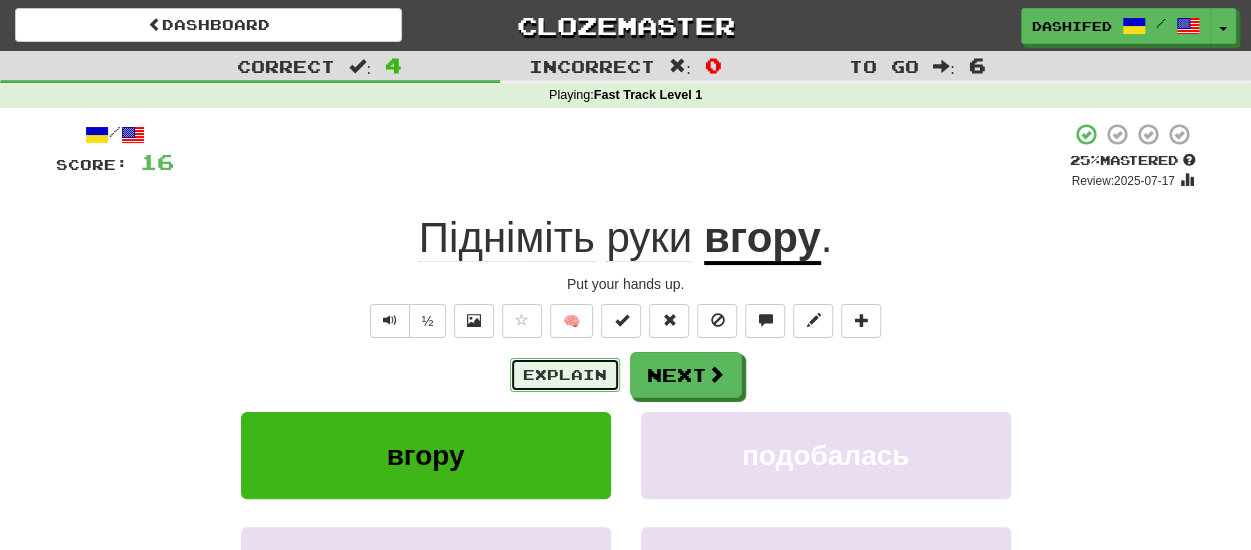 click on "Explain" at bounding box center [565, 375] 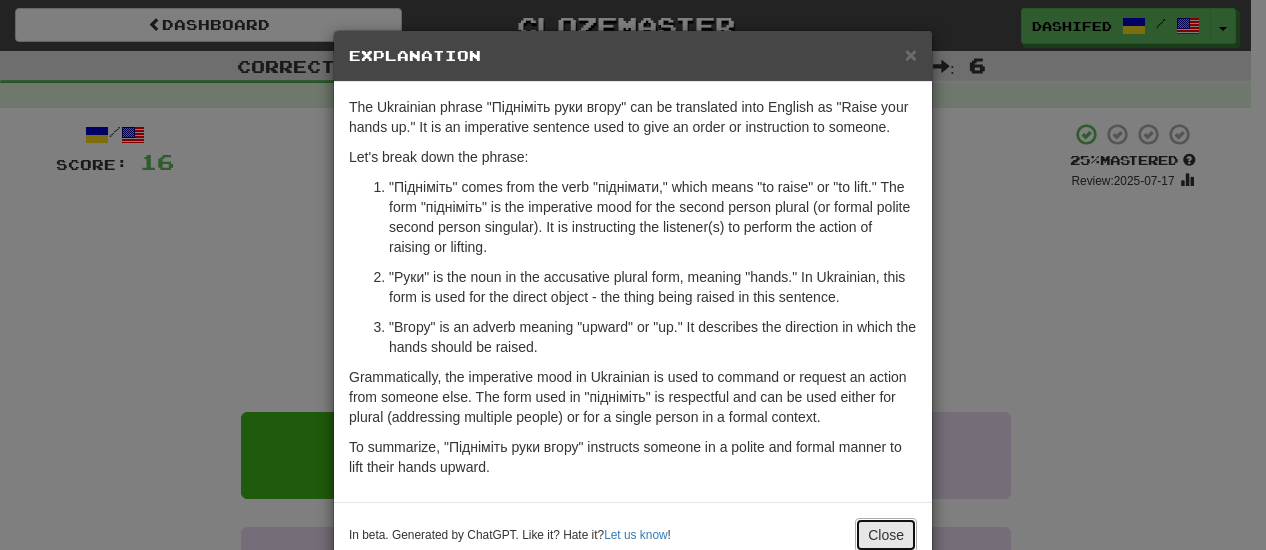 click on "Close" at bounding box center [886, 535] 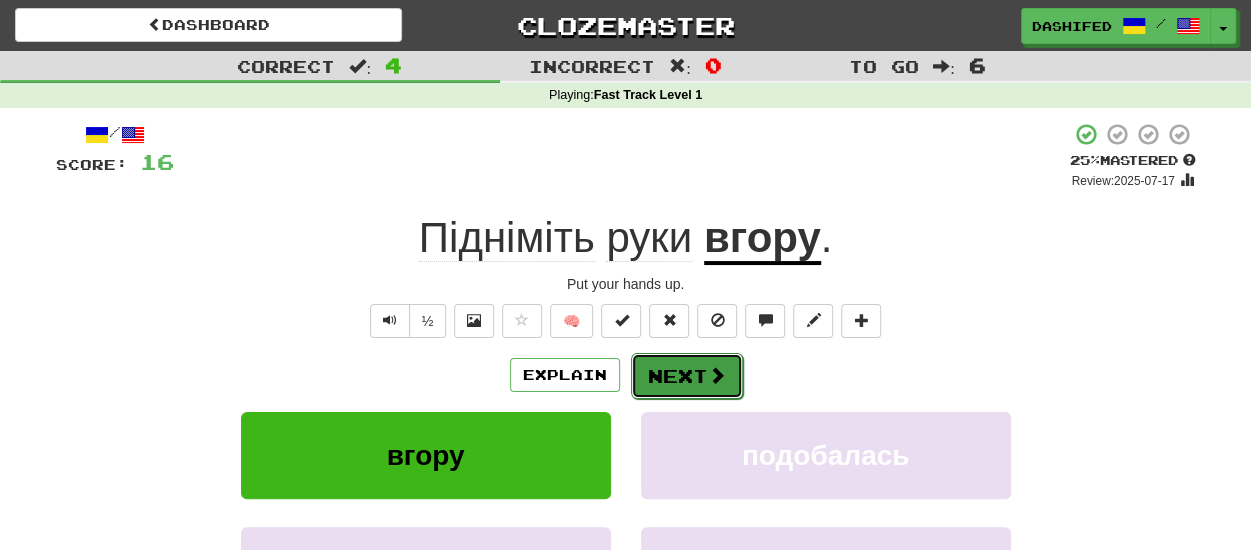 click on "Next" at bounding box center [687, 376] 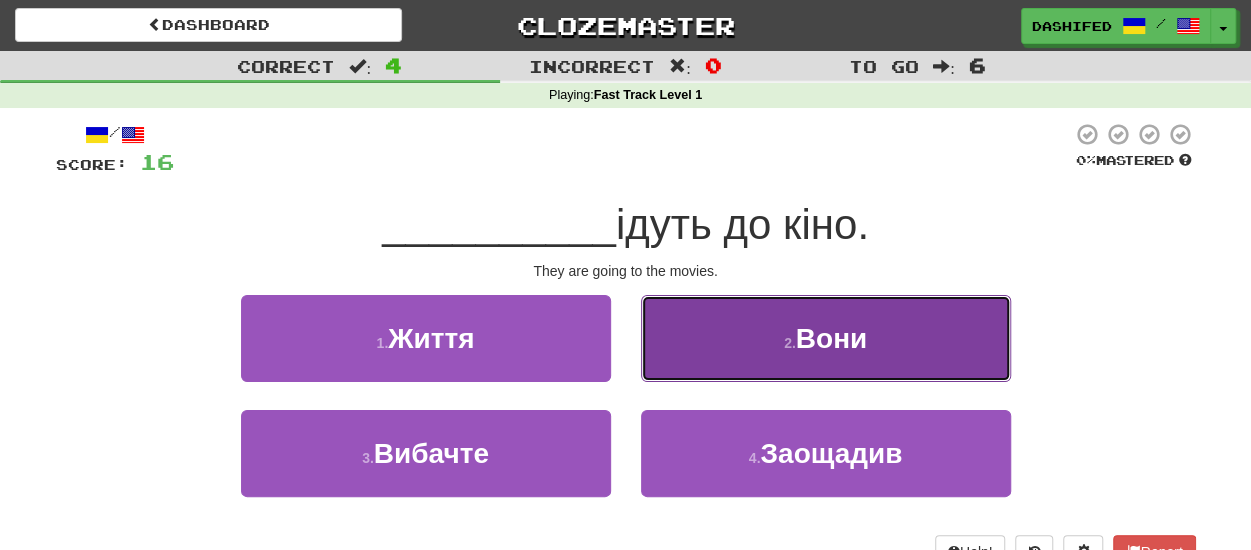 click on "2 .  Вони" at bounding box center [826, 338] 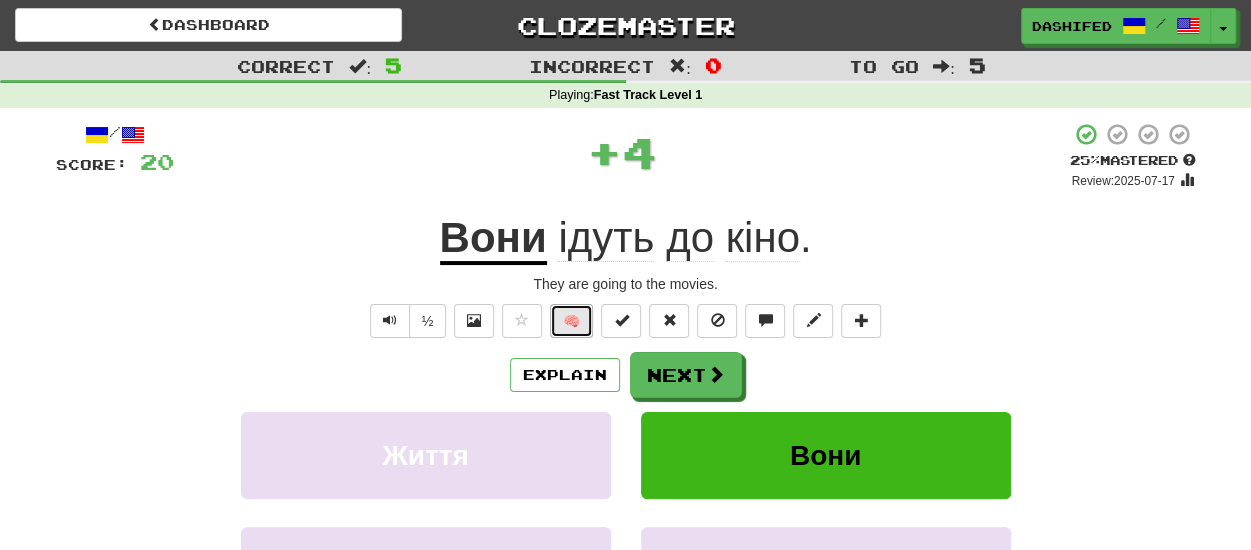 click on "🧠" at bounding box center (571, 321) 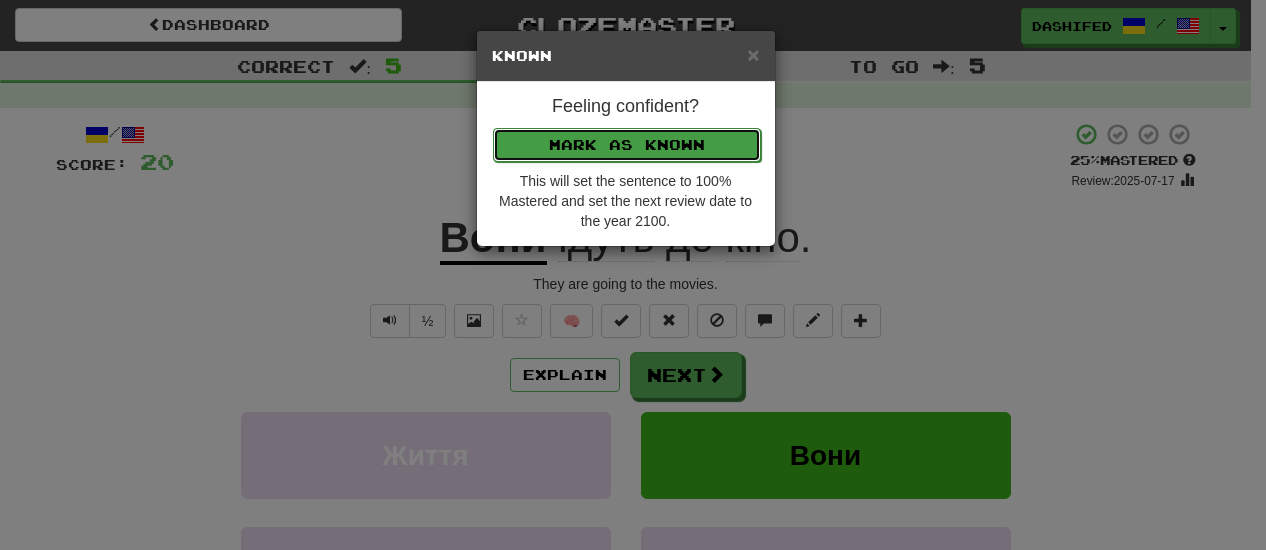 click on "Mark as Known" at bounding box center [627, 145] 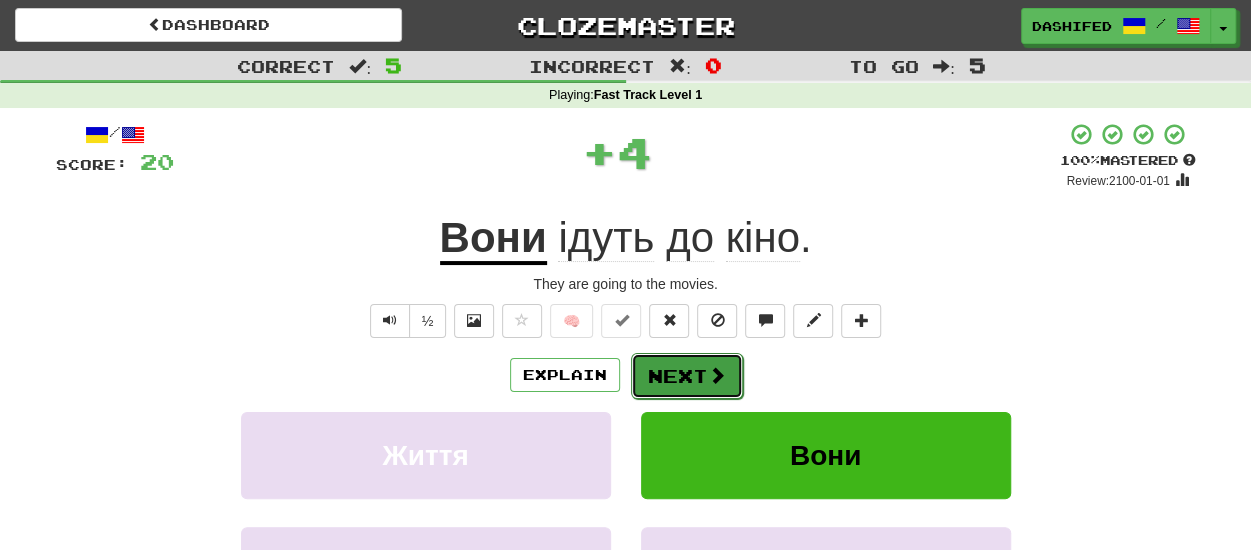 click at bounding box center (717, 375) 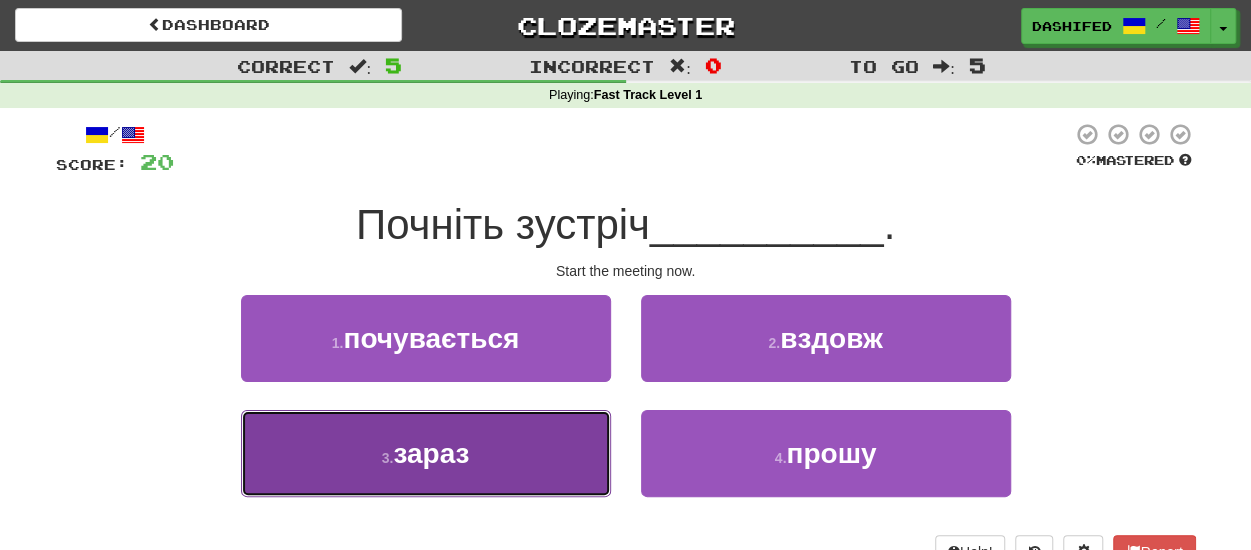 click on "3 .  зараз" at bounding box center [426, 453] 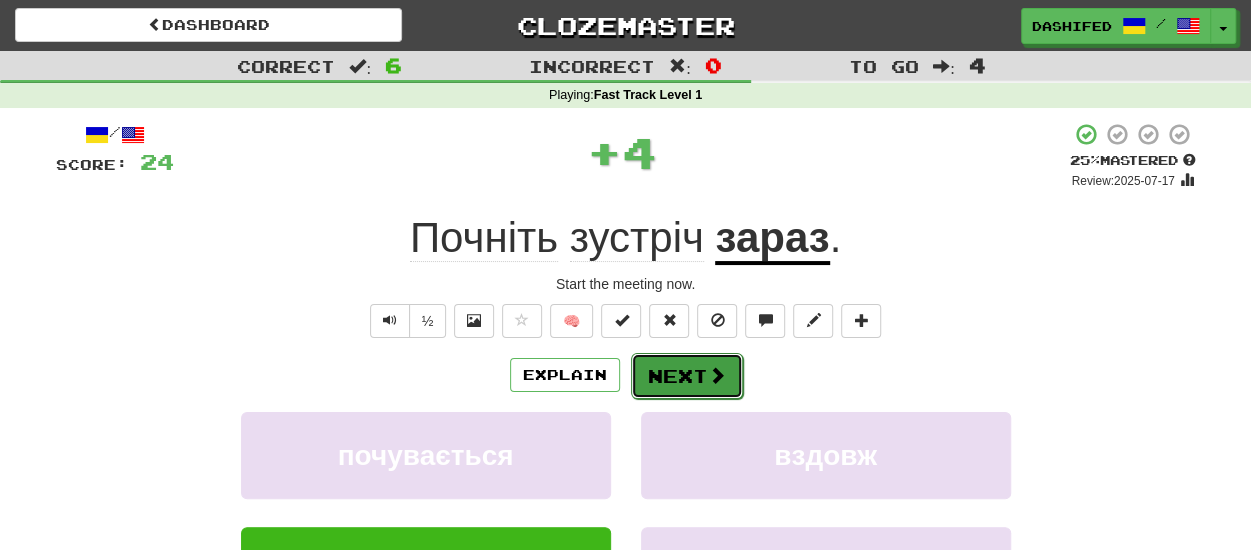 click on "Next" at bounding box center [687, 376] 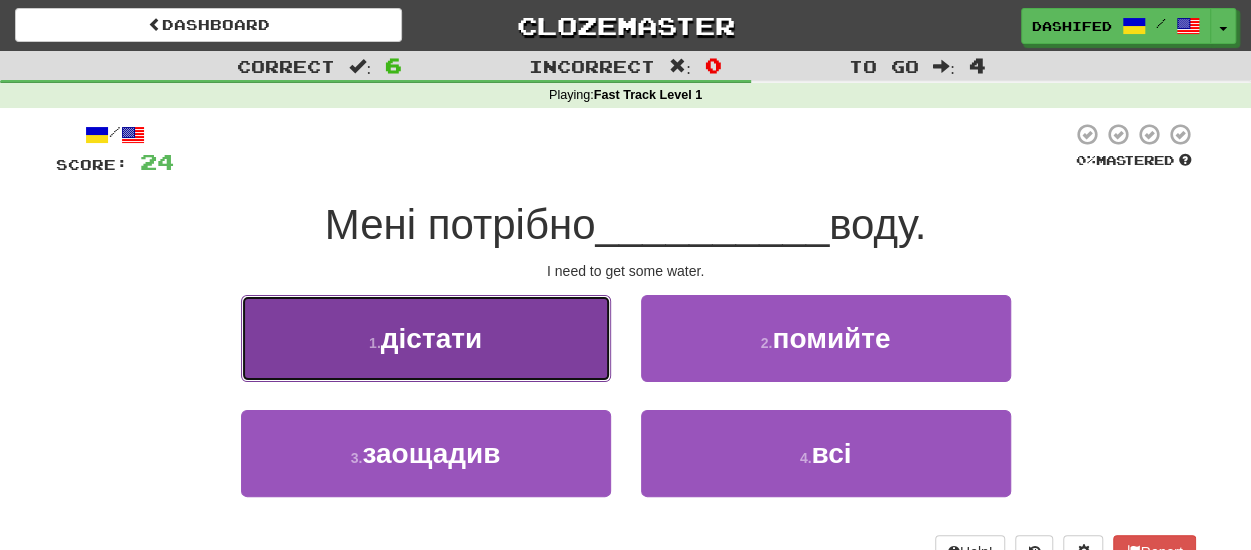 click on "1 .  дістати" at bounding box center [426, 338] 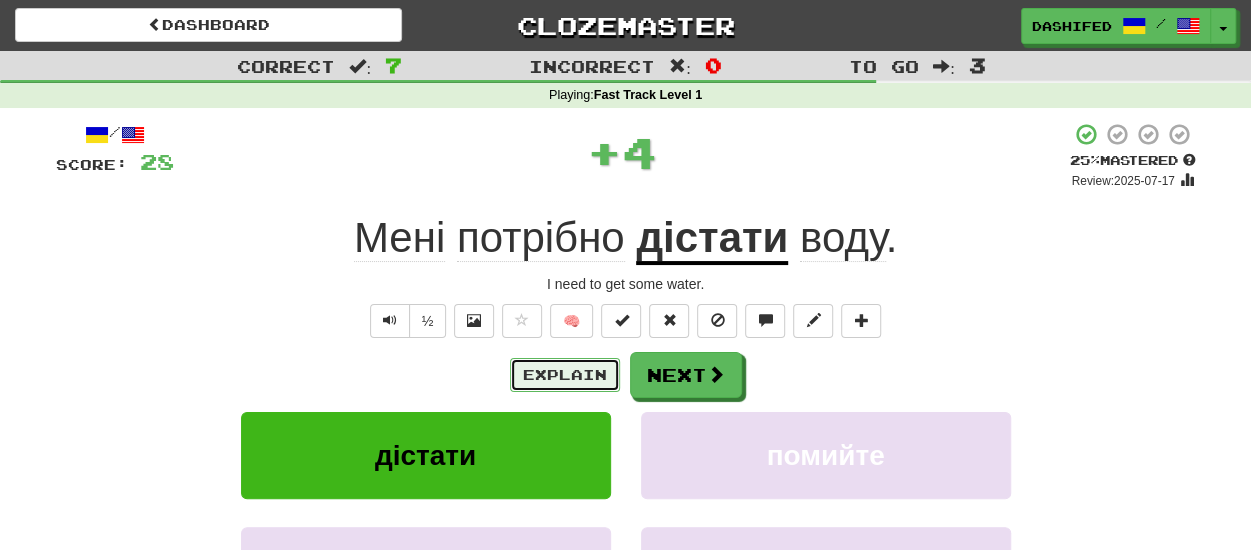click on "Explain" at bounding box center (565, 375) 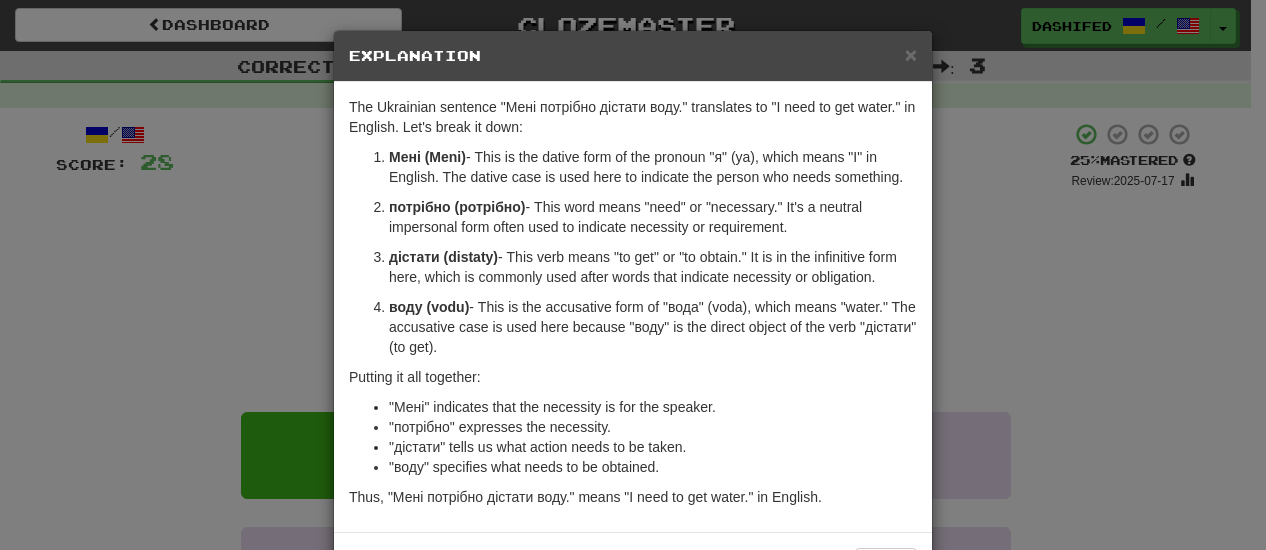 click on "× Explanation The Ukrainian sentence "Мені потрібно дістати воду." translates to "I need to get water." in English. Let's break it down:
Мені (Meni)  - This is the dative form of the pronoun "я" (ya), which means "I" in English. The dative case is used here to indicate the person who needs something.
потрібно (pотрібно)  - This word means "need" or "necessary." It's a neutral impersonal form often used to indicate necessity or requirement.
дістати (distaty)  - This verb means "to get" or "to obtain." It is in the infinitive form here, which is commonly used after words that indicate necessity or obligation.
воду (vodu)  - This is the accusative form of "вода" (voda), which means "water." The accusative case is used here because "воду" is the direct object of the verb "дістати" (to get).
Putting it all together:
"Мені" indicates that the necessity is for the speaker.
Let us know ! Close" at bounding box center (633, 275) 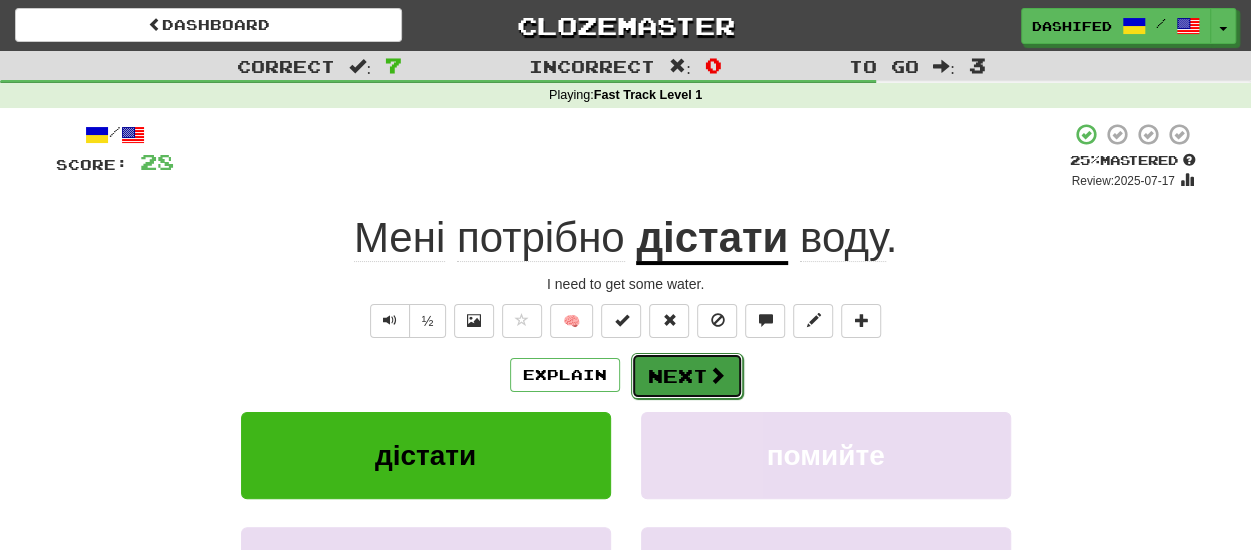 click on "Next" at bounding box center (687, 376) 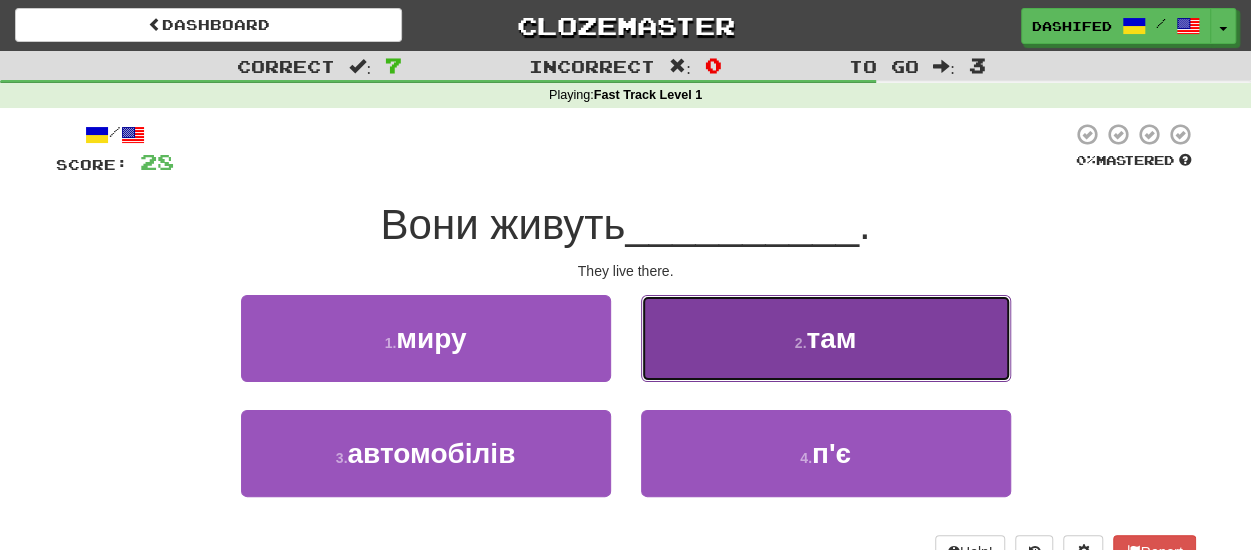 click on "2 .  там" at bounding box center [826, 338] 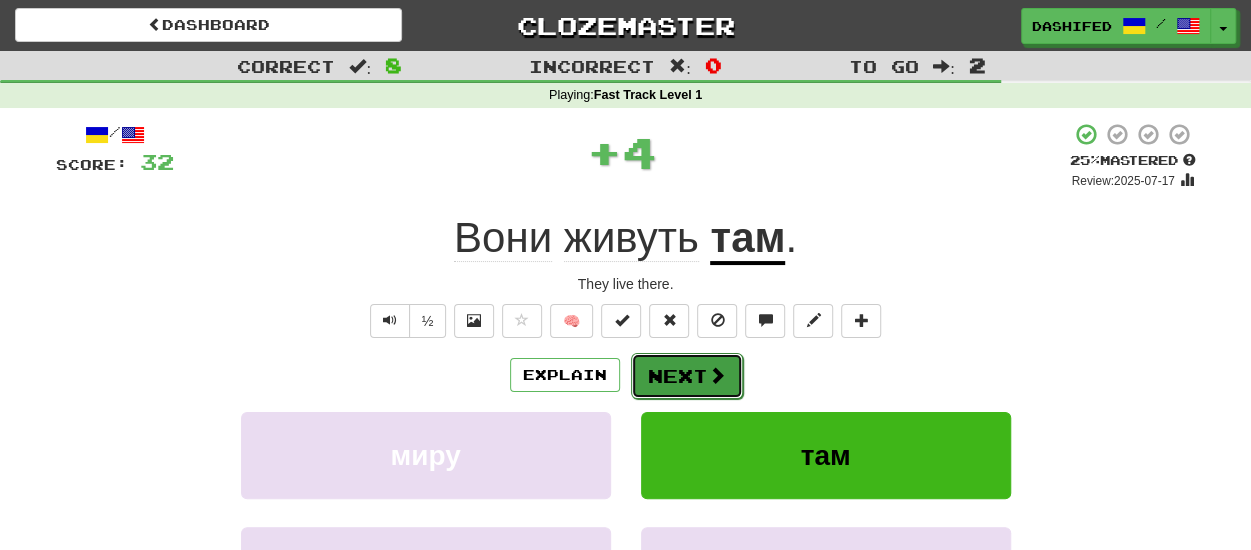 click on "Next" at bounding box center [687, 376] 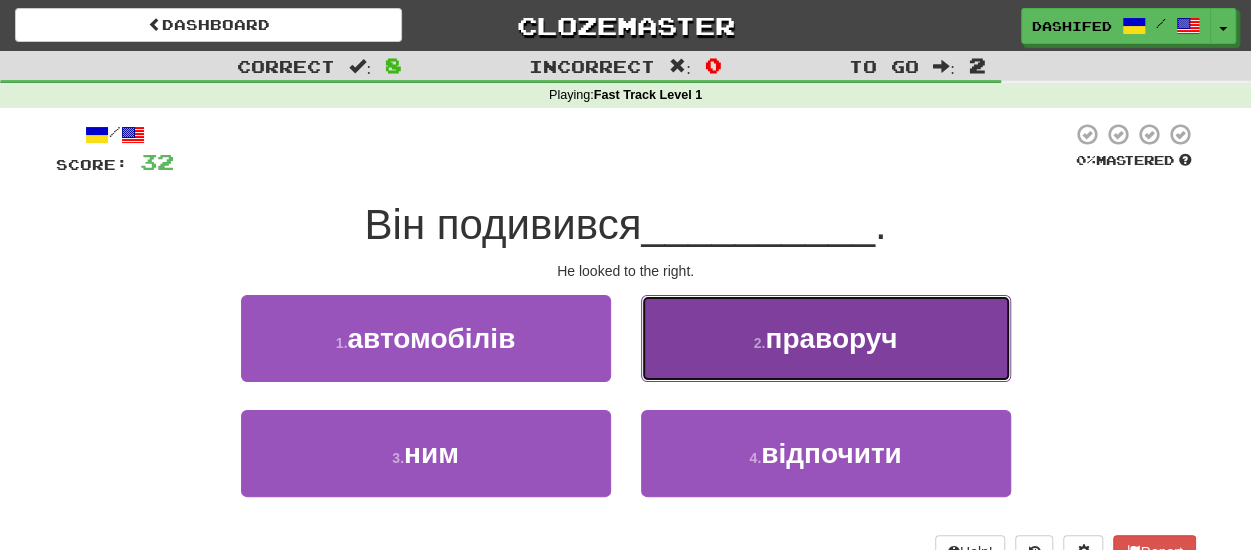 click on "2 .  праворуч" at bounding box center [826, 338] 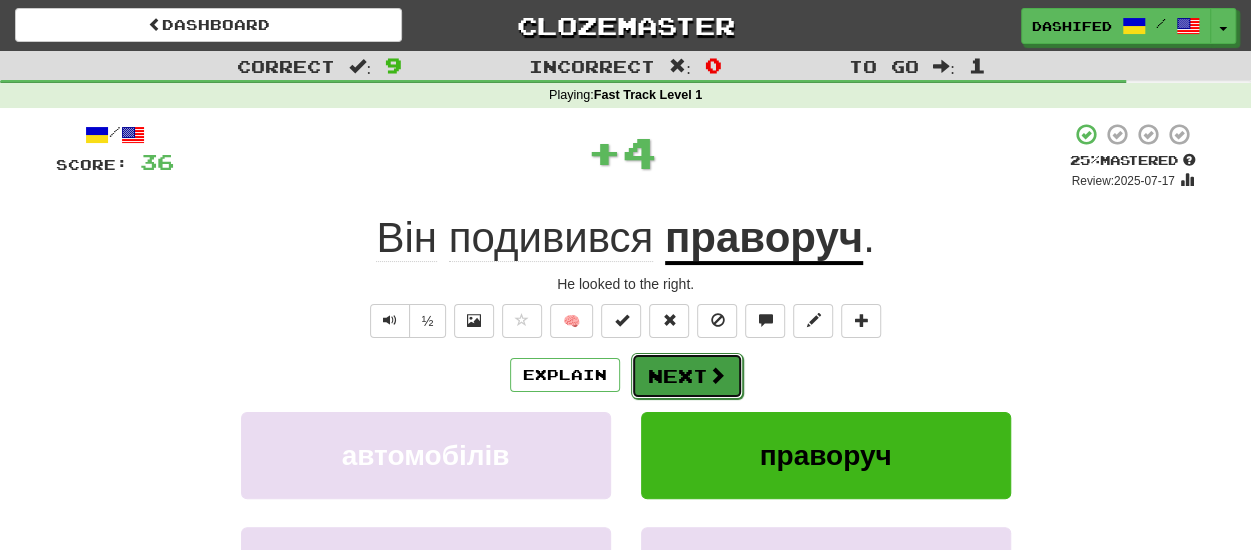 click on "Next" at bounding box center (687, 376) 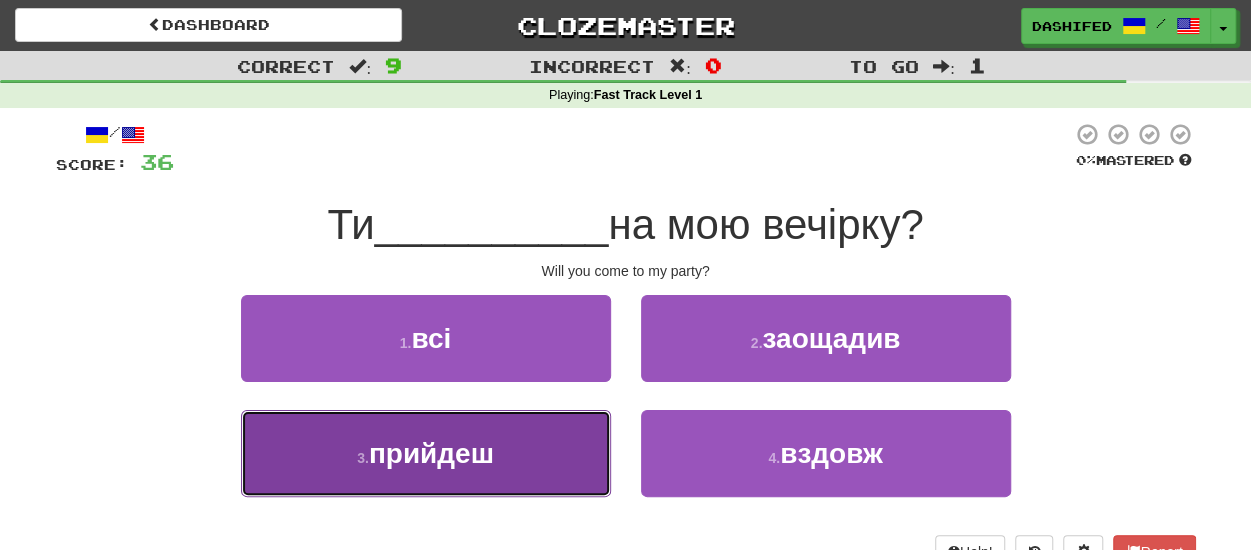 click on "3 .  прийдеш" at bounding box center [426, 453] 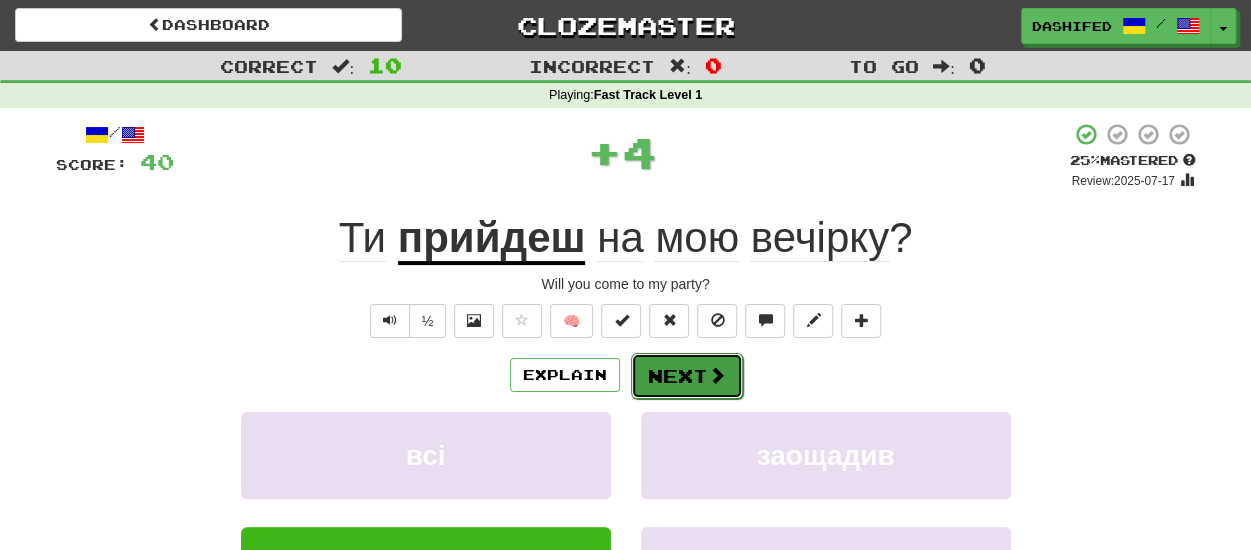 click on "Next" at bounding box center (687, 376) 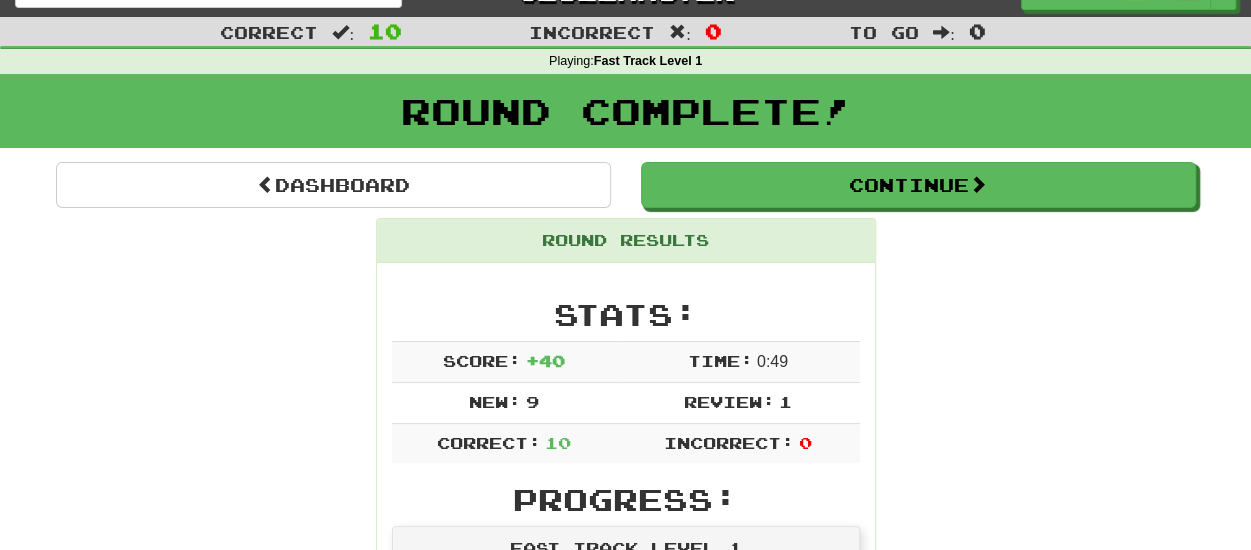 scroll, scrollTop: 0, scrollLeft: 0, axis: both 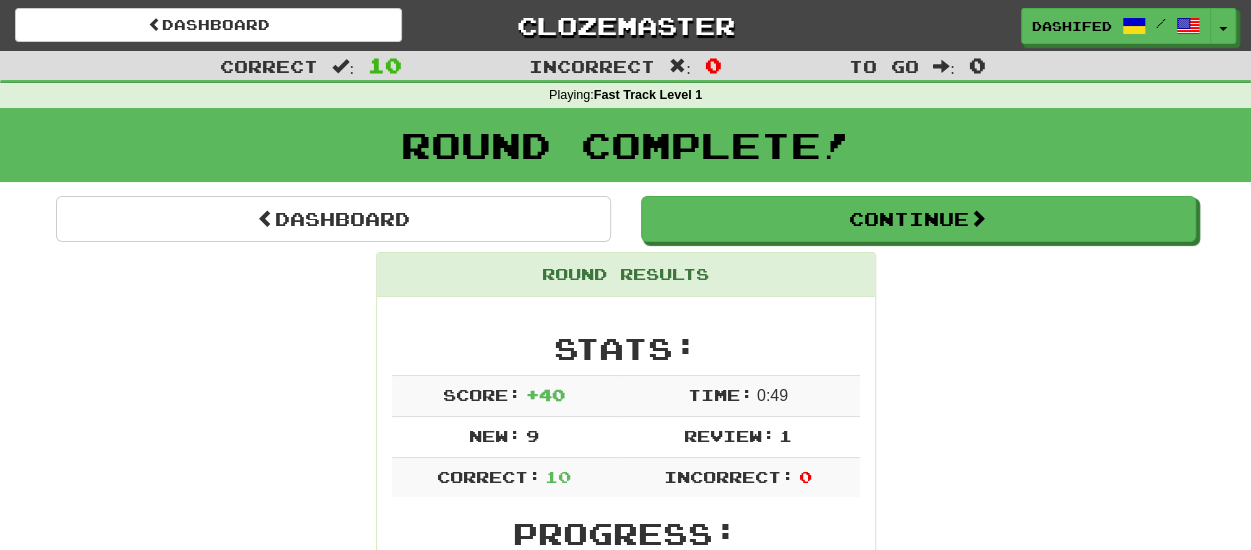 click on "Round Results Stats: Score:   + 40 Time:   0 : 49 New:   9 Review:   1 Correct:   10 Incorrect:   0 Progress: Fast Track Level 1 Playing:  38  /  1,000 + 9 2.9% 3.8% Mastered:  7  /  1,000 + 1 0.6% 0.7% Ready for Review:  0  /  Level:  1 87  points to level  2  - keep going! Ranked:  98 th  this week ( 28  points to  97 th ) Sentences:  Report Я хочу  один  сендвіч. I want one sandwich.  Report Як  сказати це? How do you say this?  Report Я згоден з  ним . I agree with him.  Report Підніміть руки  вгору . Put your hands up.  Report Вони  ідуть до кіно. They are going to the movies.  Report Почніть зустріч  зараз . Start the meeting now.  Report Мені потрібно  дістати  воду. I need to get some water.  Report Вони живуть  там . They live there.  Report Він подивився  праворуч . He looked to the right.  Report Ти  прийдеш  на мою вечірку?" at bounding box center [626, 1114] 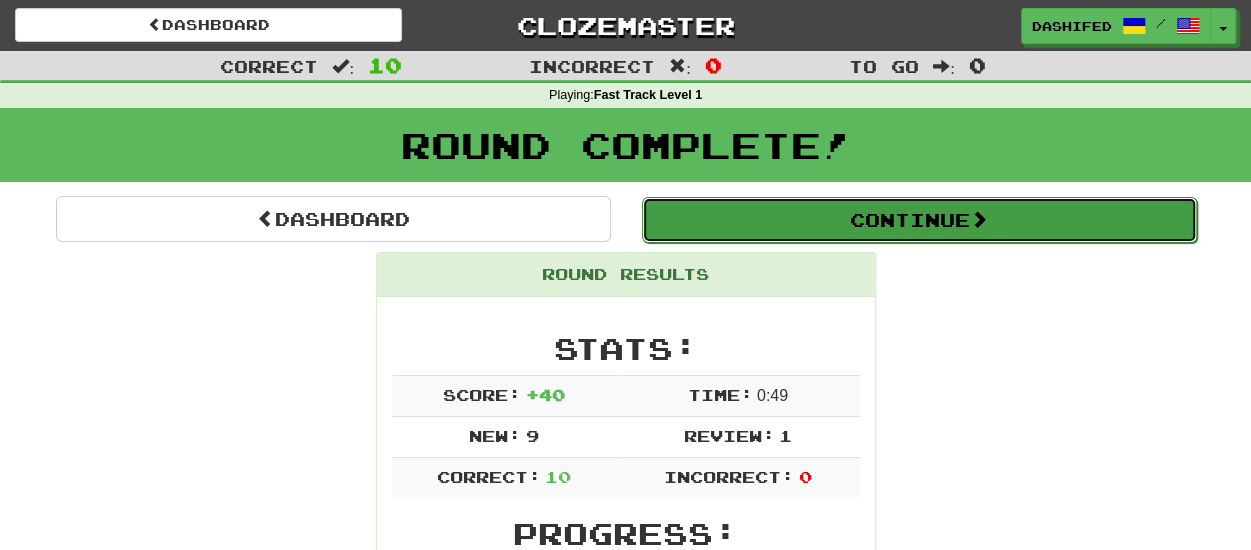 click on "Continue" at bounding box center [919, 220] 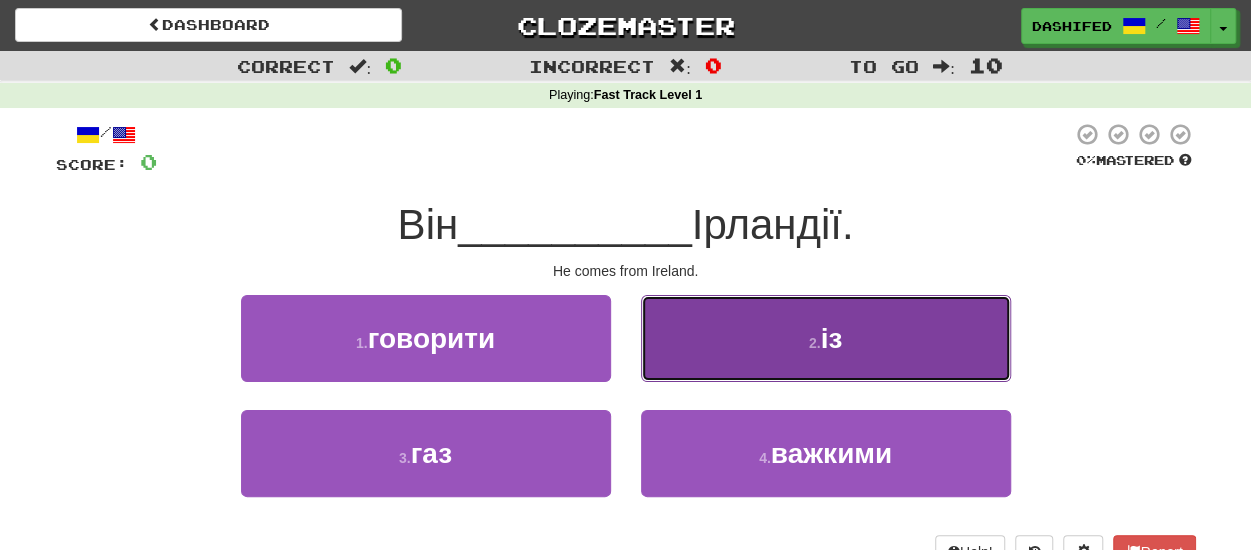 click on "2 .  із" at bounding box center [826, 338] 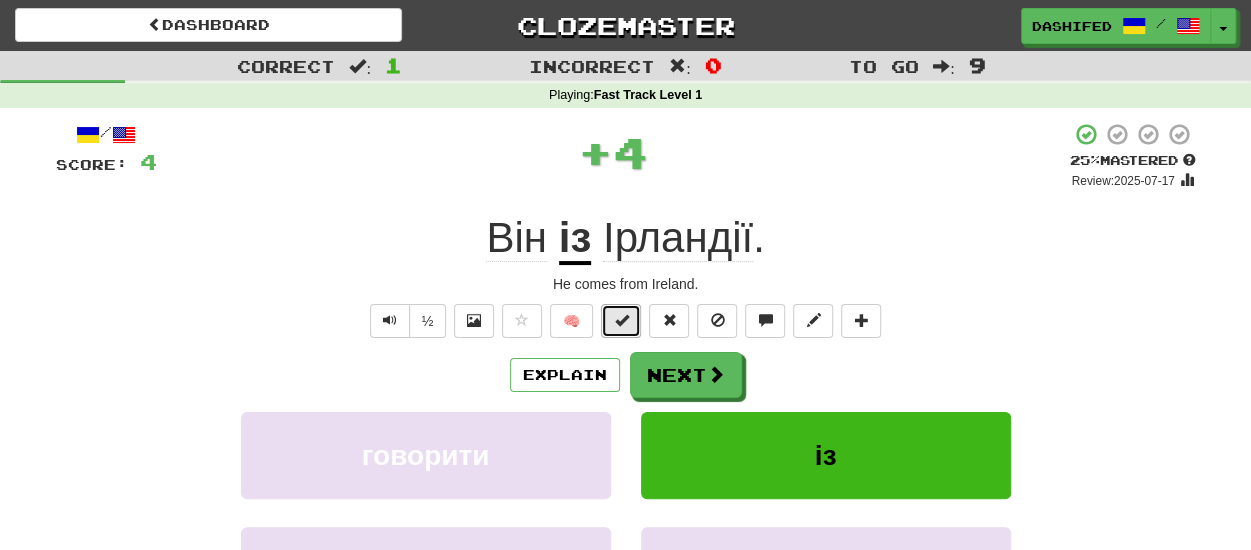 click at bounding box center [621, 320] 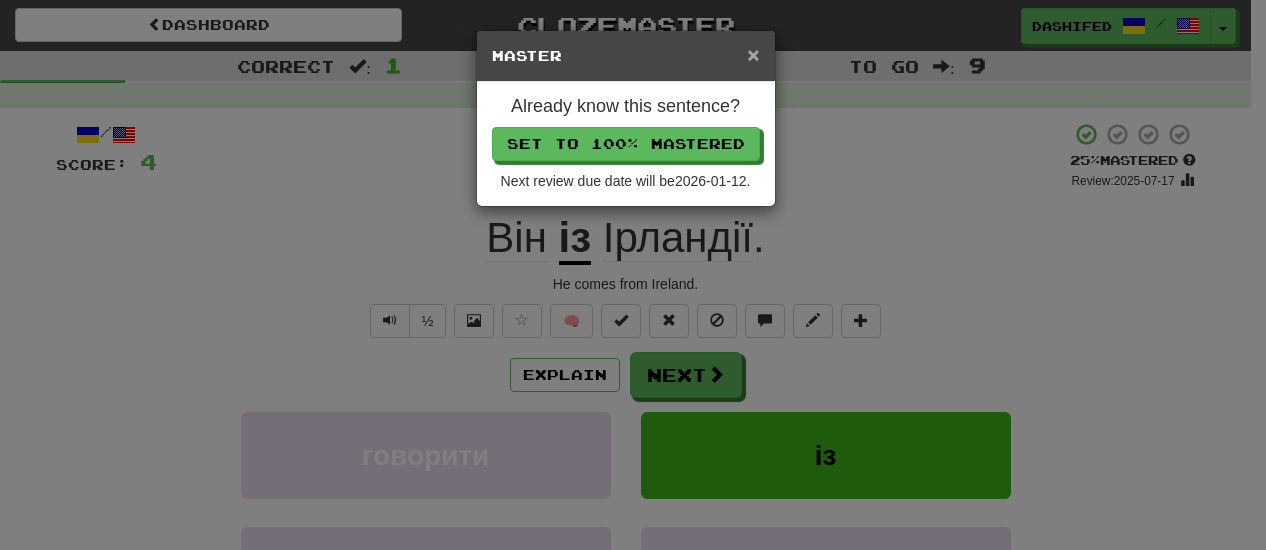 click on "×" at bounding box center (753, 54) 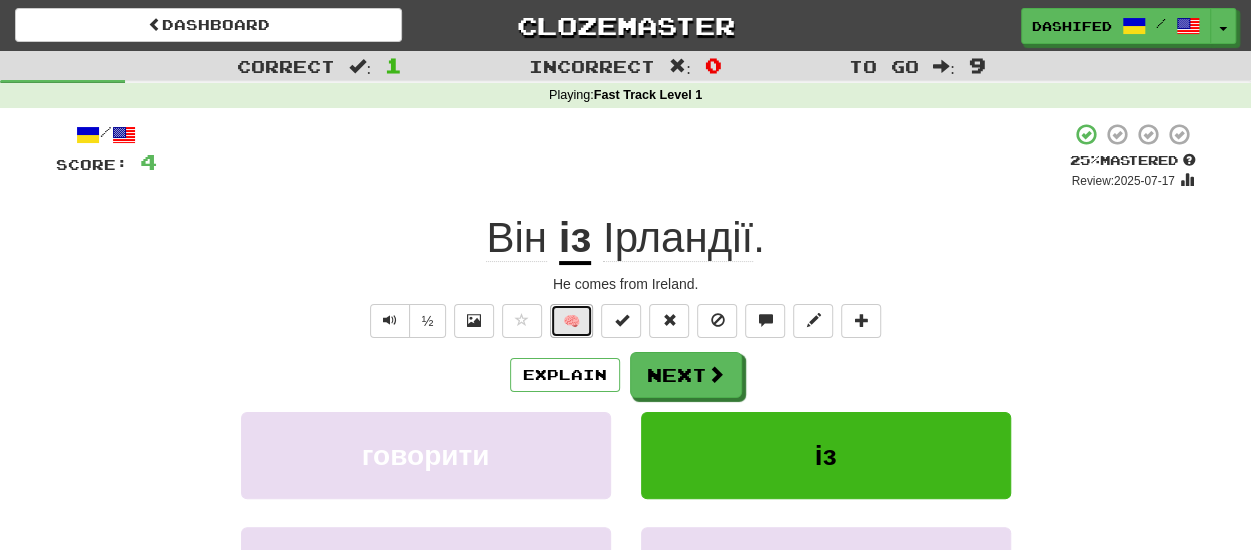 click on "🧠" at bounding box center [571, 321] 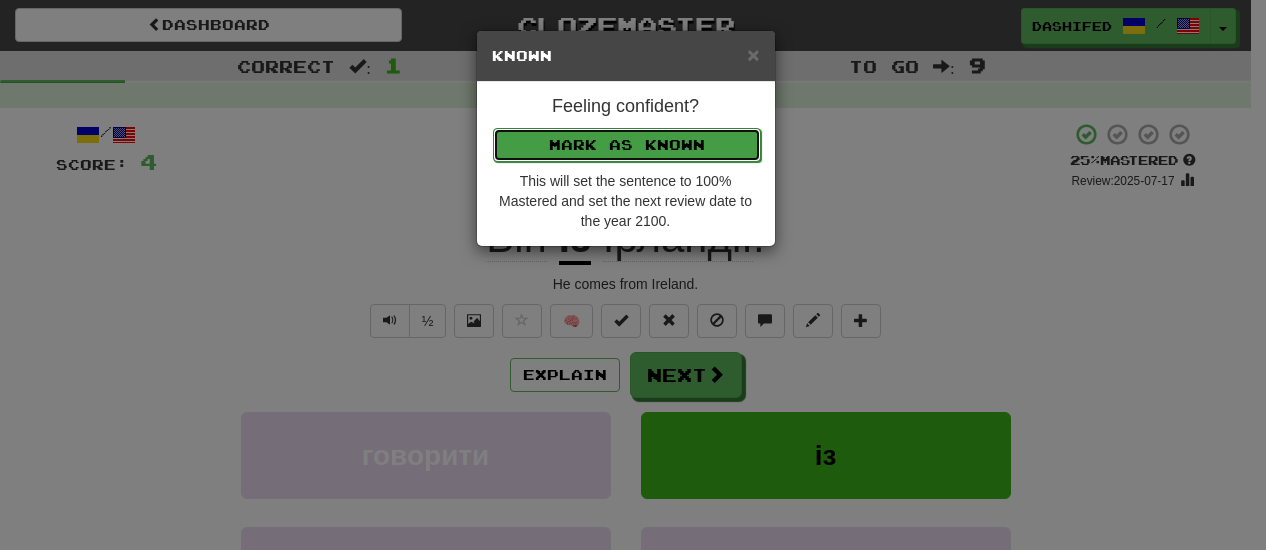 click on "Mark as Known" at bounding box center [627, 145] 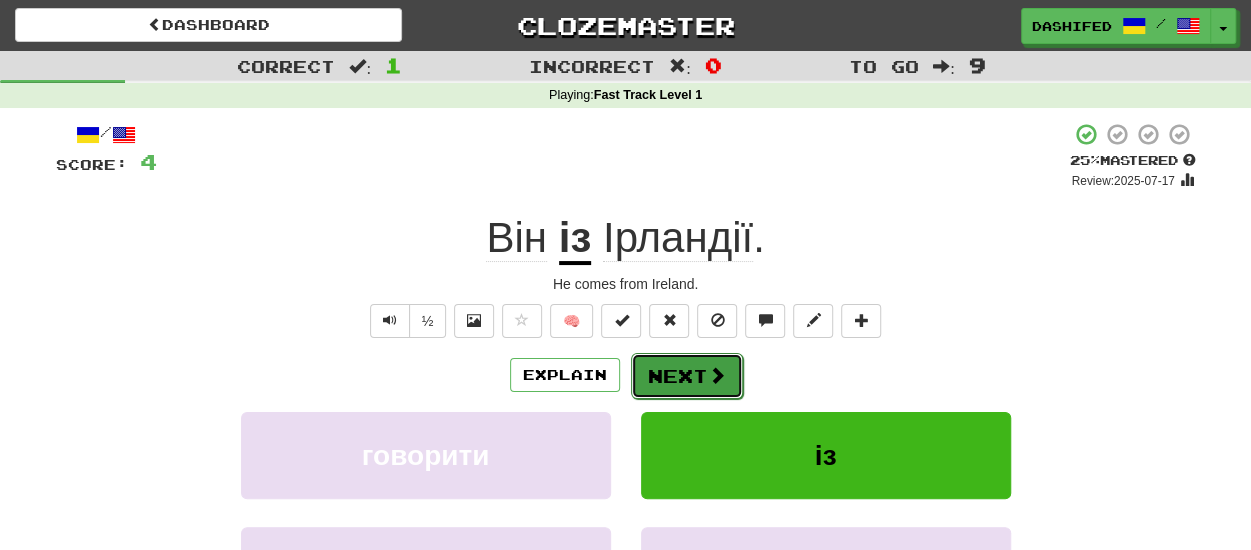 click on "Next" at bounding box center [687, 376] 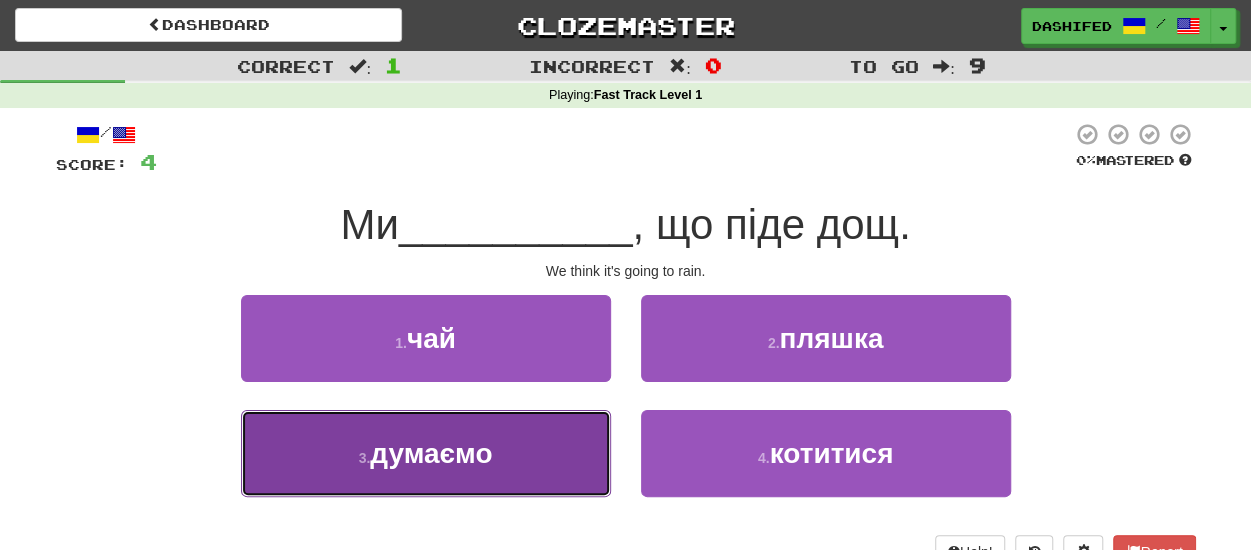 click on "3 .  думаємо" at bounding box center (426, 453) 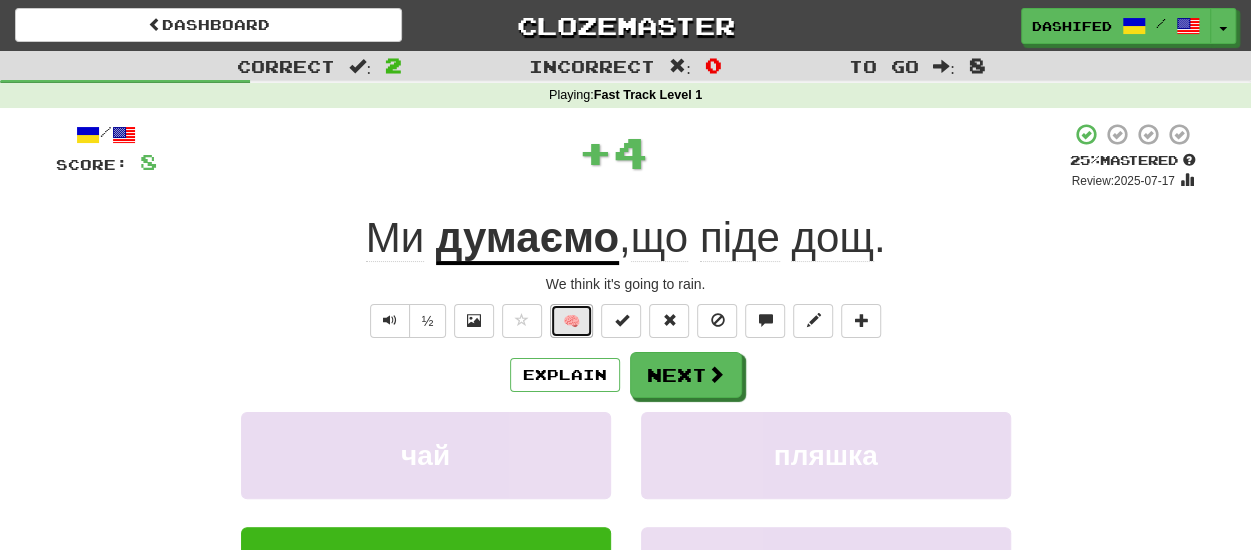 click on "🧠" at bounding box center [571, 321] 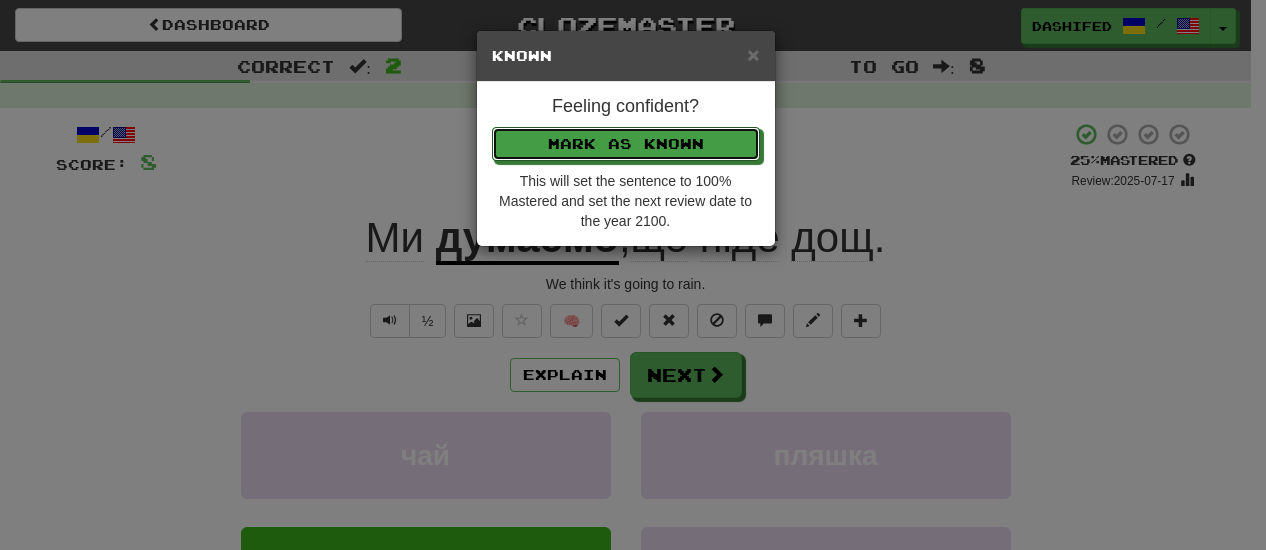 type 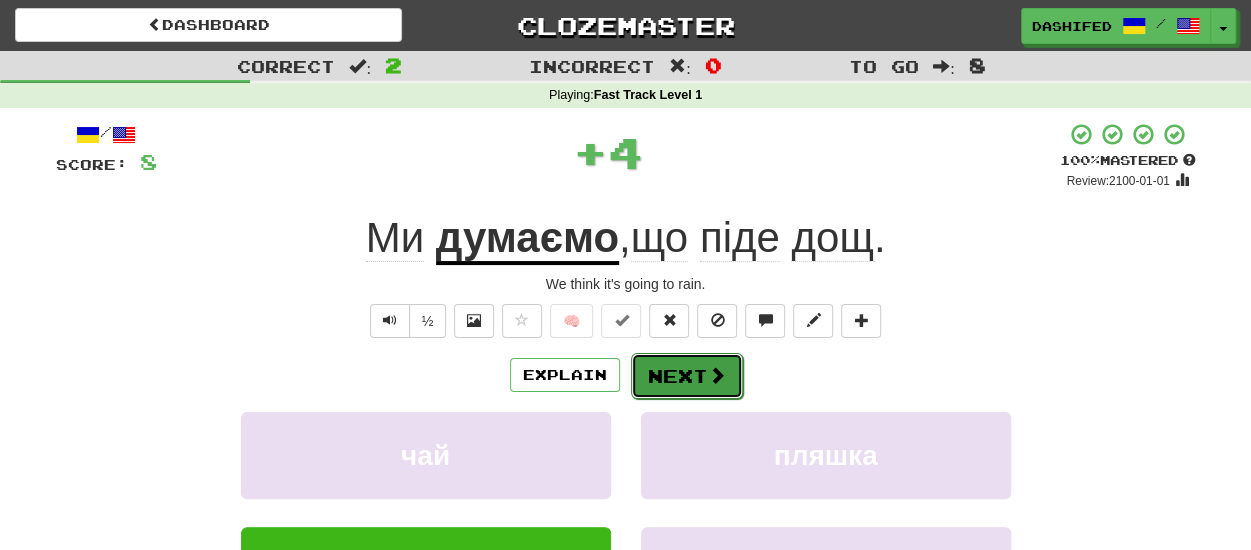 click on "Next" at bounding box center [687, 376] 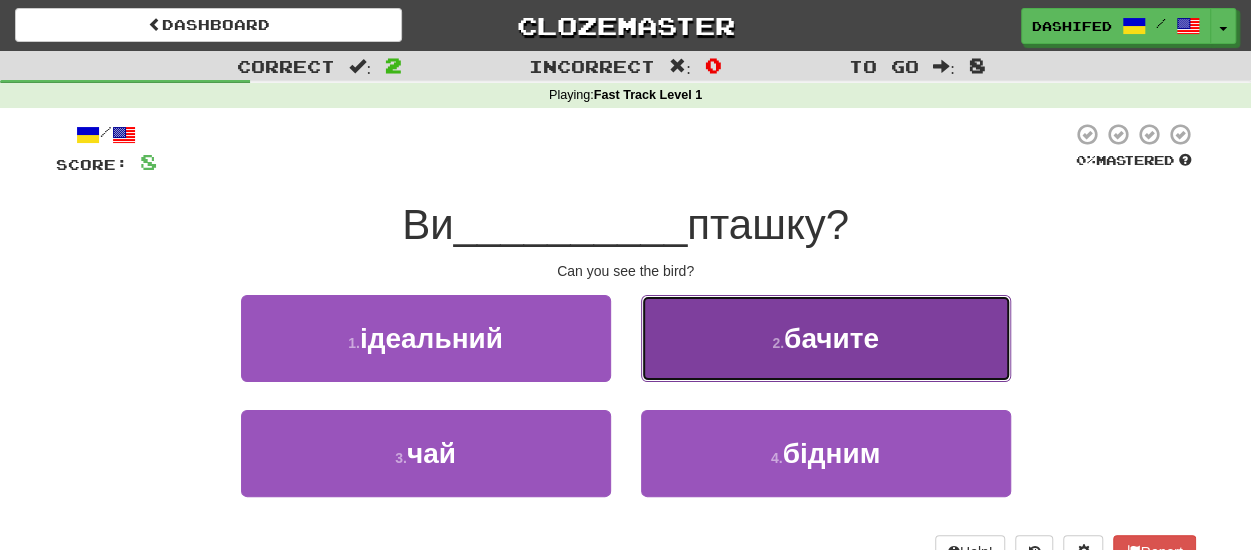 click on "2 .  бачите" at bounding box center [826, 338] 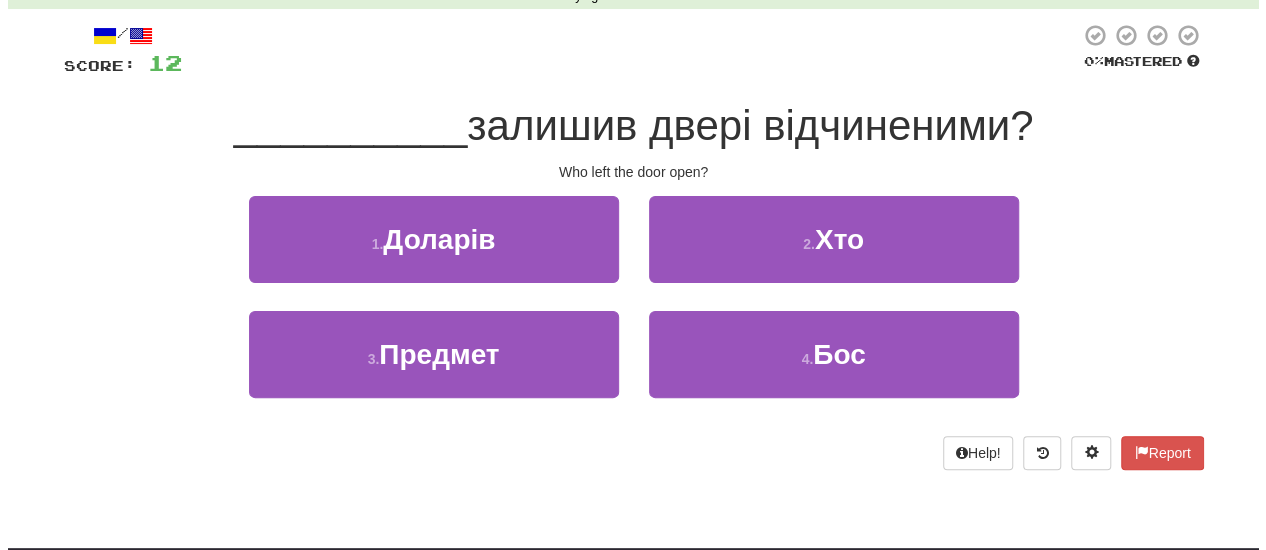 scroll, scrollTop: 0, scrollLeft: 0, axis: both 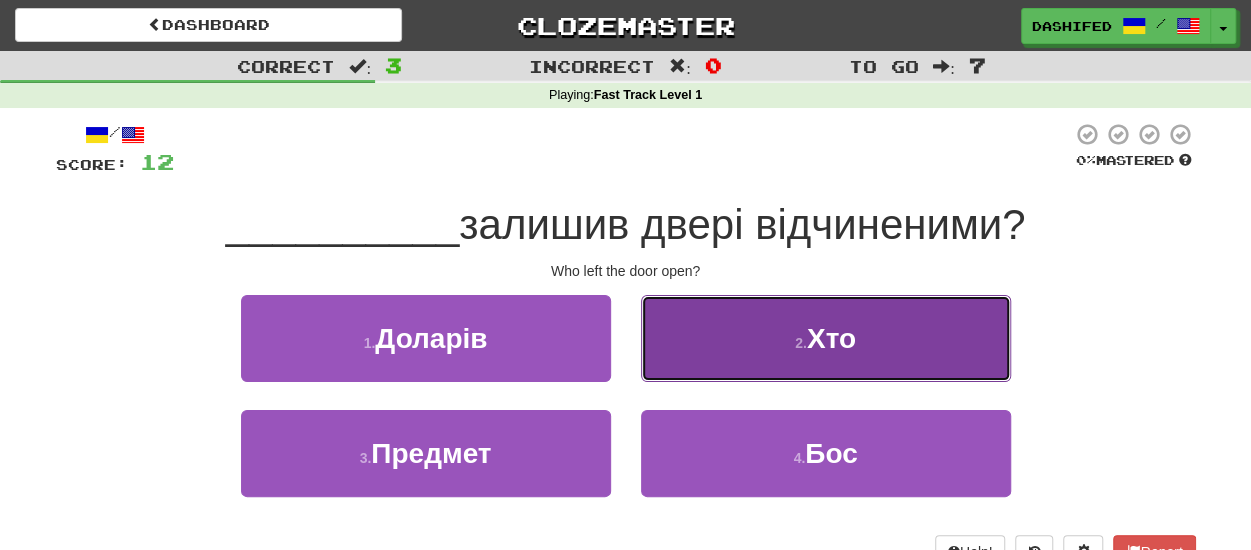 click on "2 .  Хто" at bounding box center (826, 338) 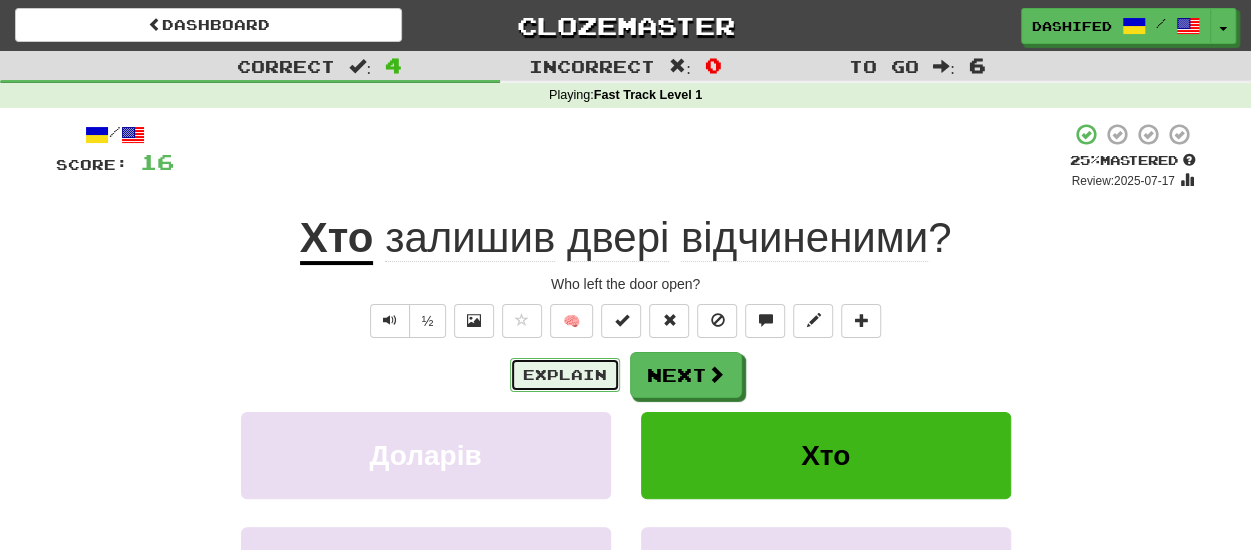 click on "Explain" at bounding box center (565, 375) 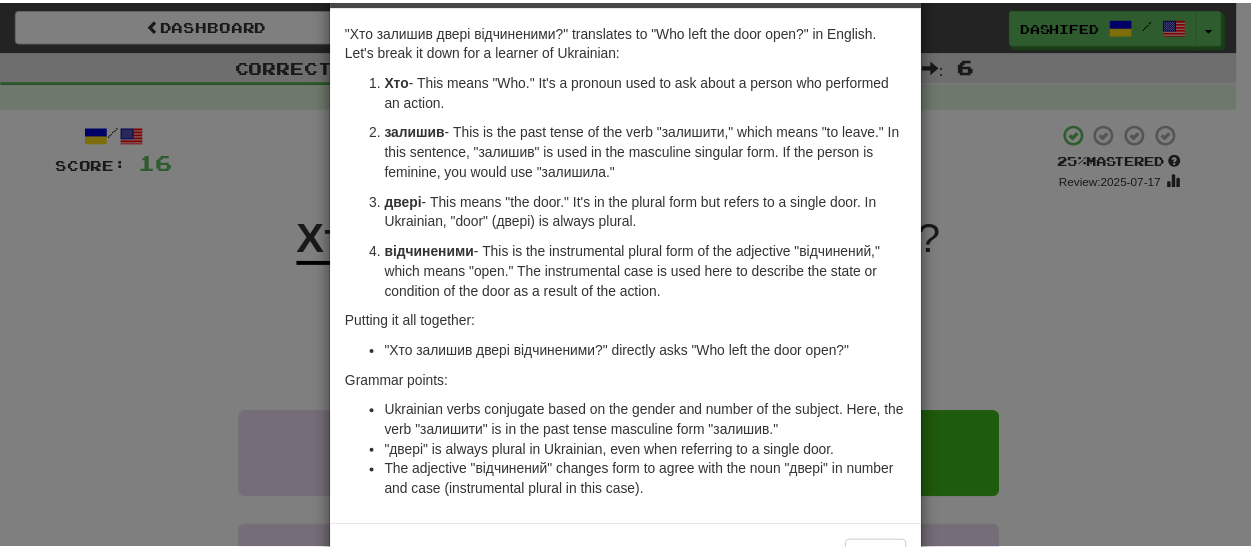 scroll, scrollTop: 46, scrollLeft: 0, axis: vertical 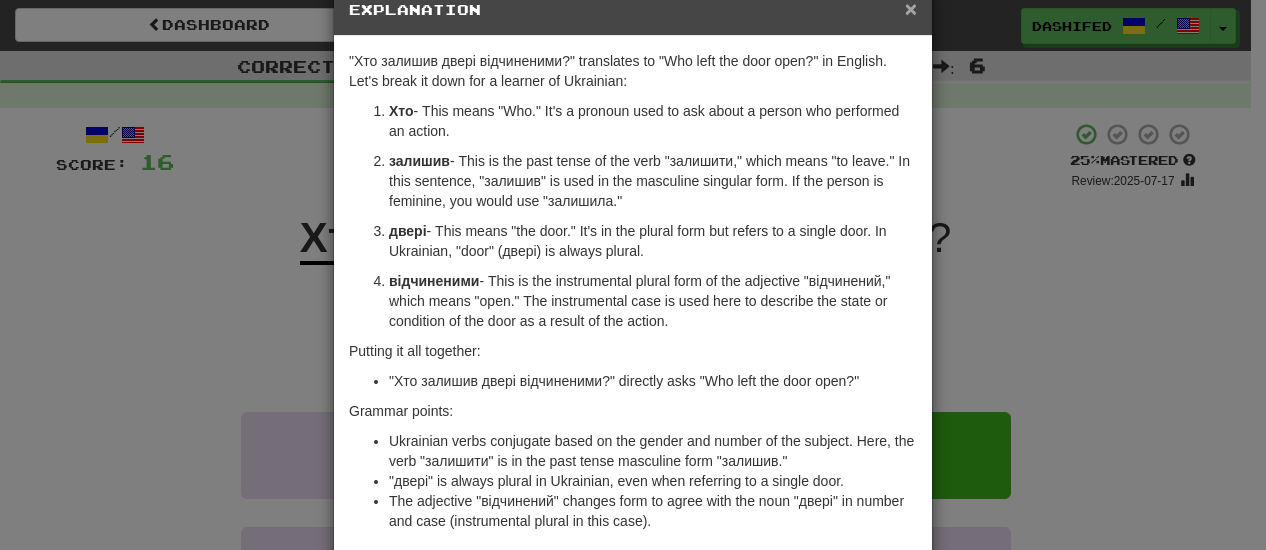 click on "×" at bounding box center [911, 8] 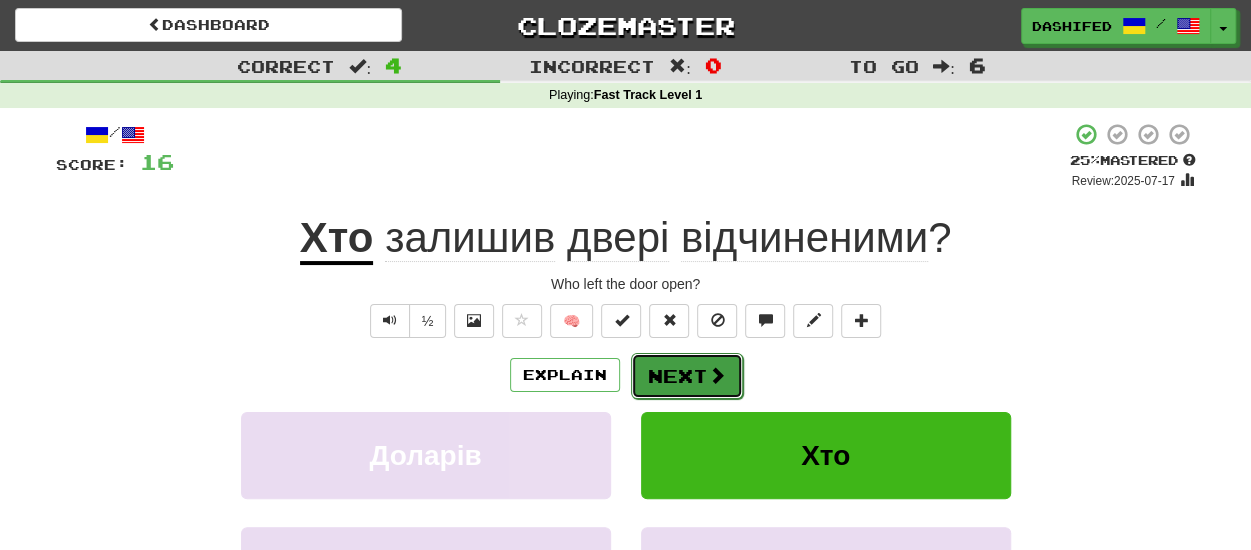 click at bounding box center [717, 375] 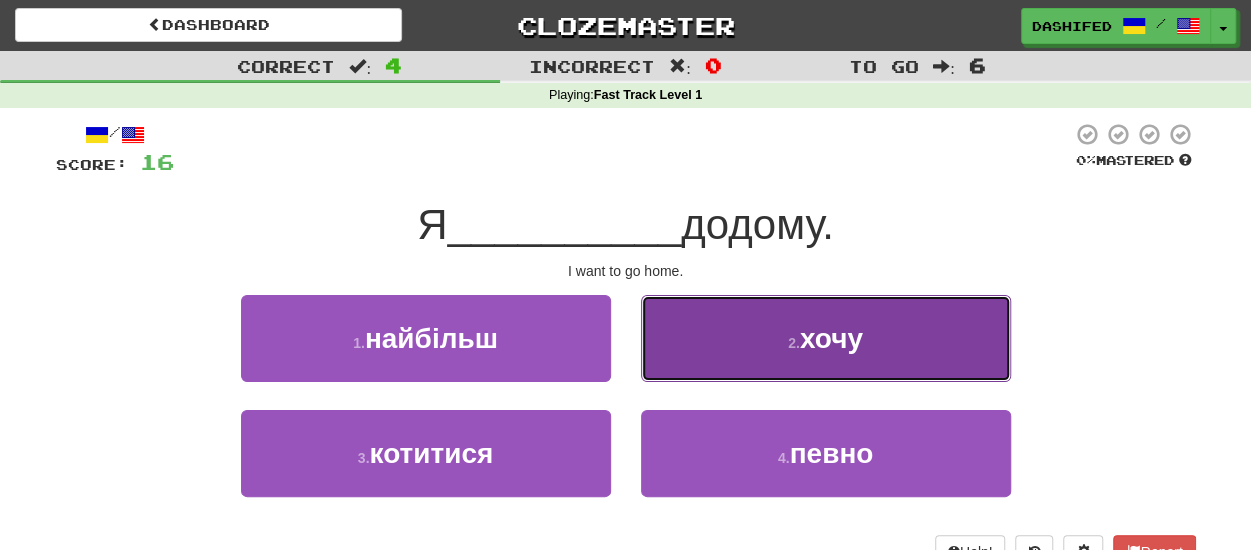 click on "2 .  хочу" at bounding box center [826, 338] 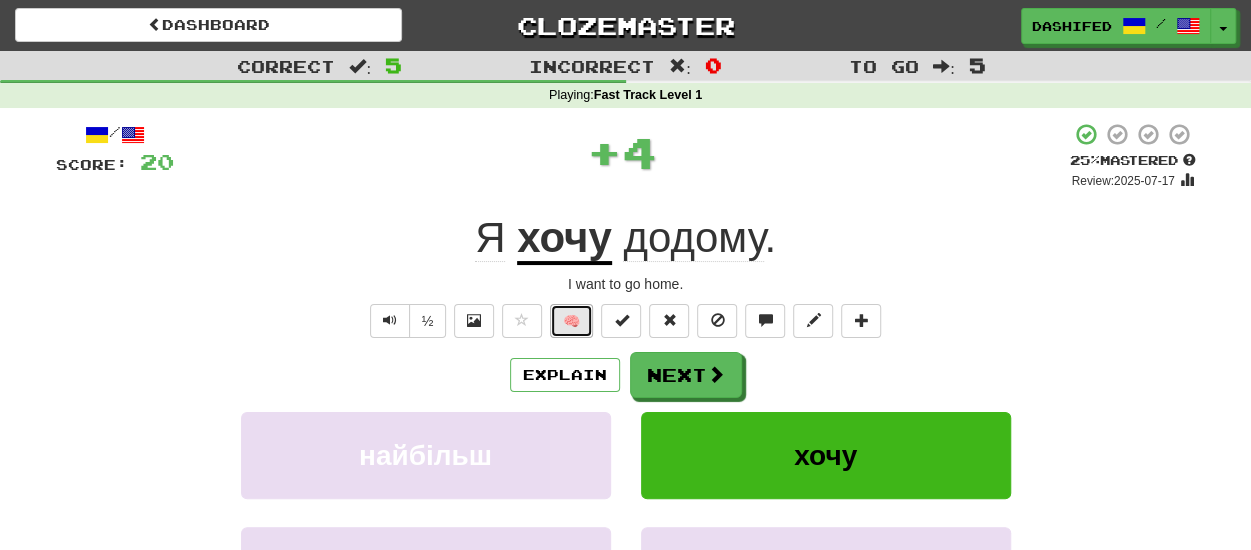 click on "🧠" at bounding box center [571, 321] 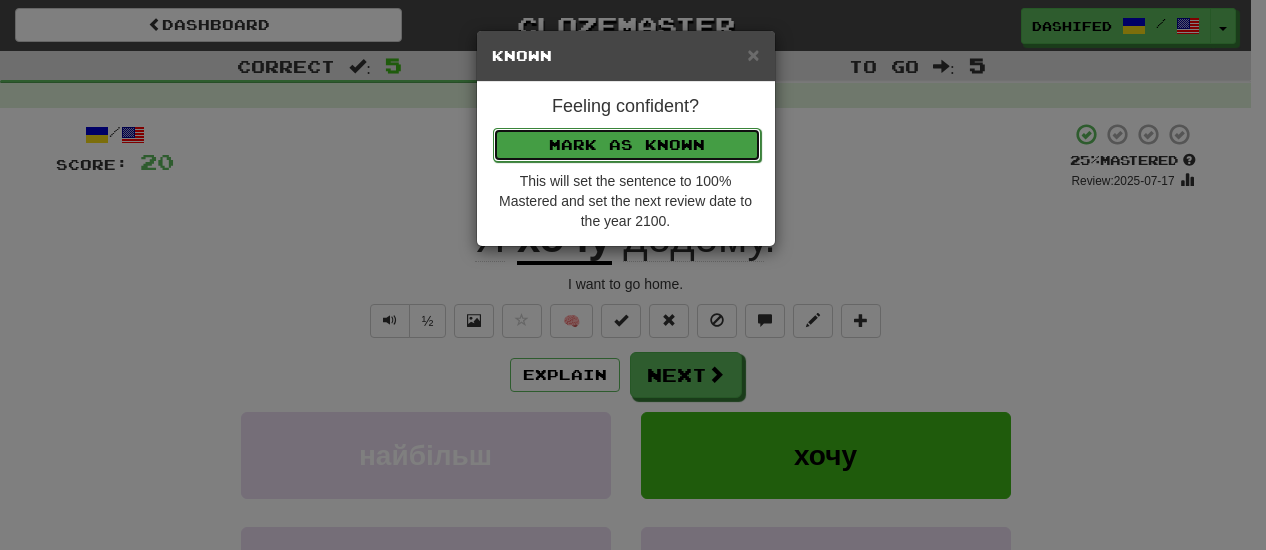 click on "Mark as Known" at bounding box center [627, 145] 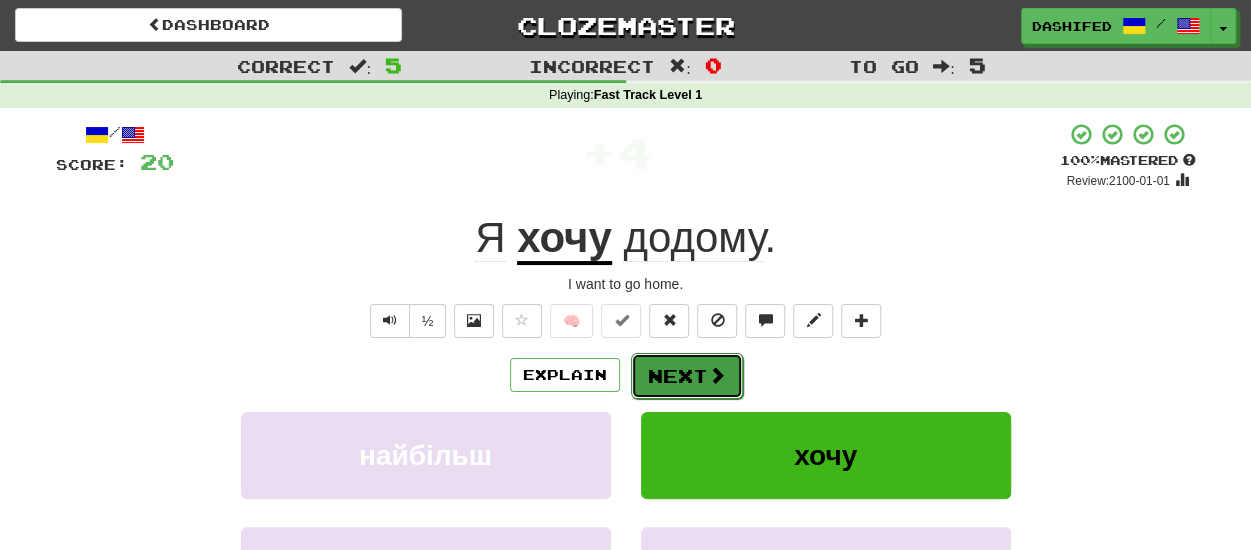 click on "Next" at bounding box center (687, 376) 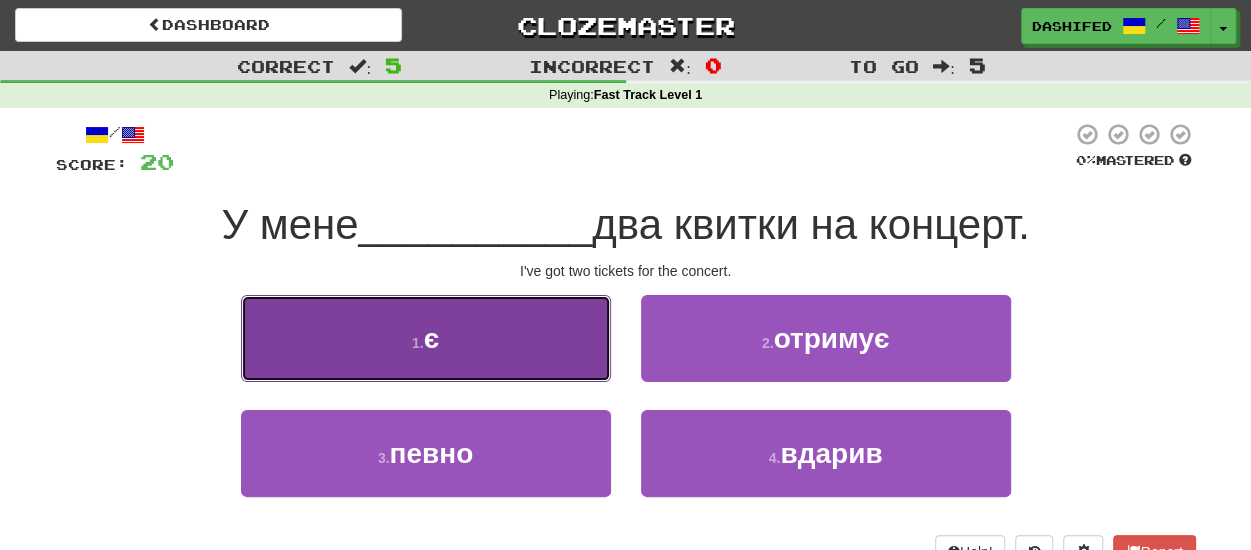 click on "1 .  є" at bounding box center [426, 338] 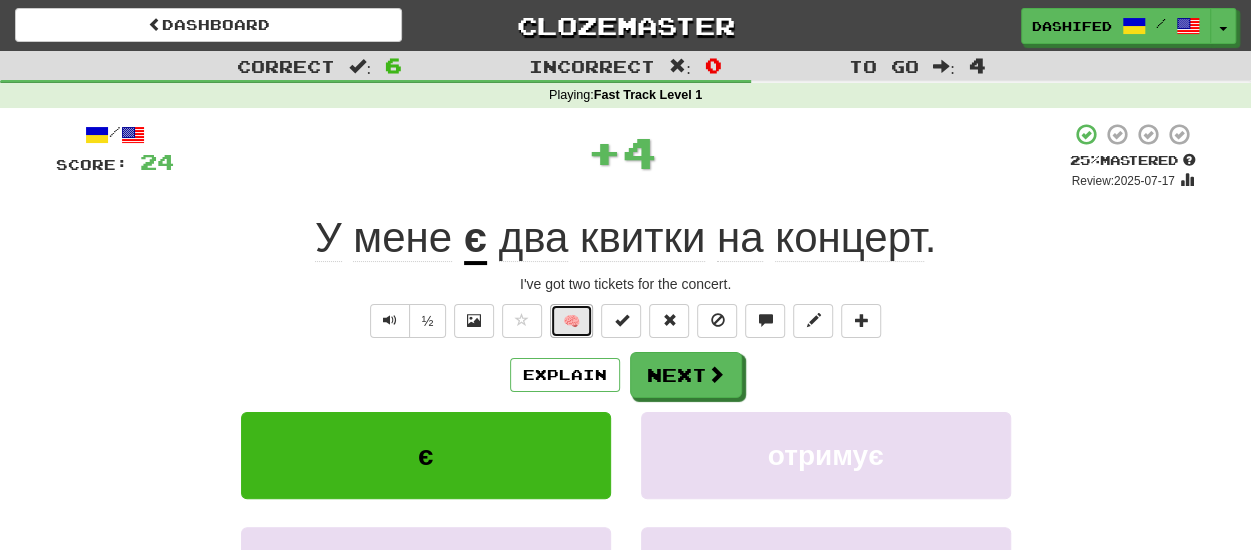 click on "🧠" at bounding box center (571, 321) 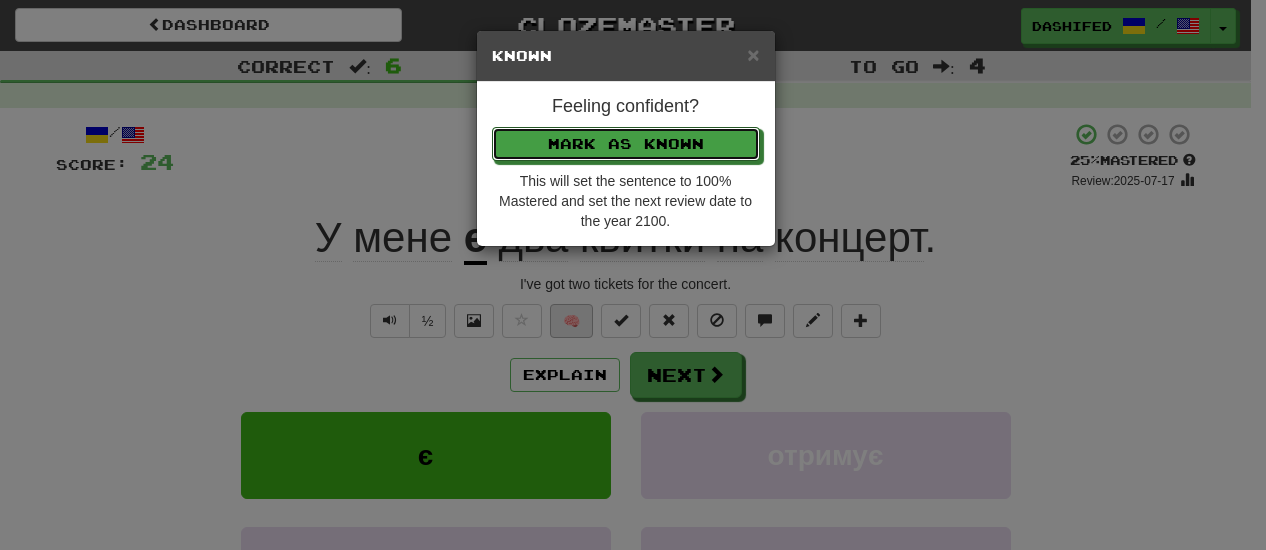 click on "Mark as Known" at bounding box center [626, 144] 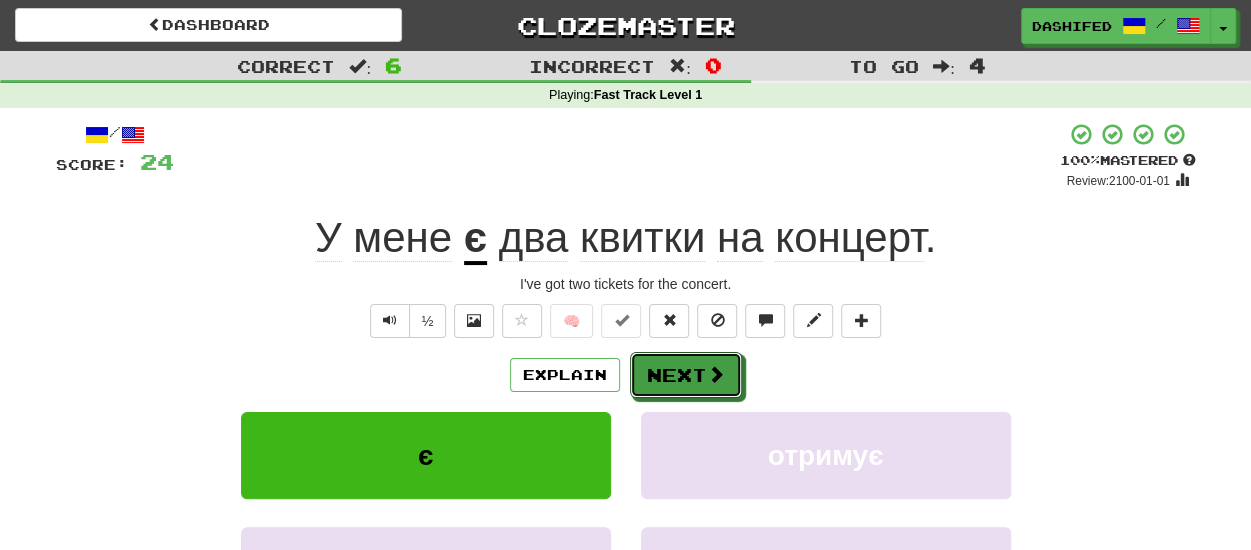 click on "Next" at bounding box center [686, 375] 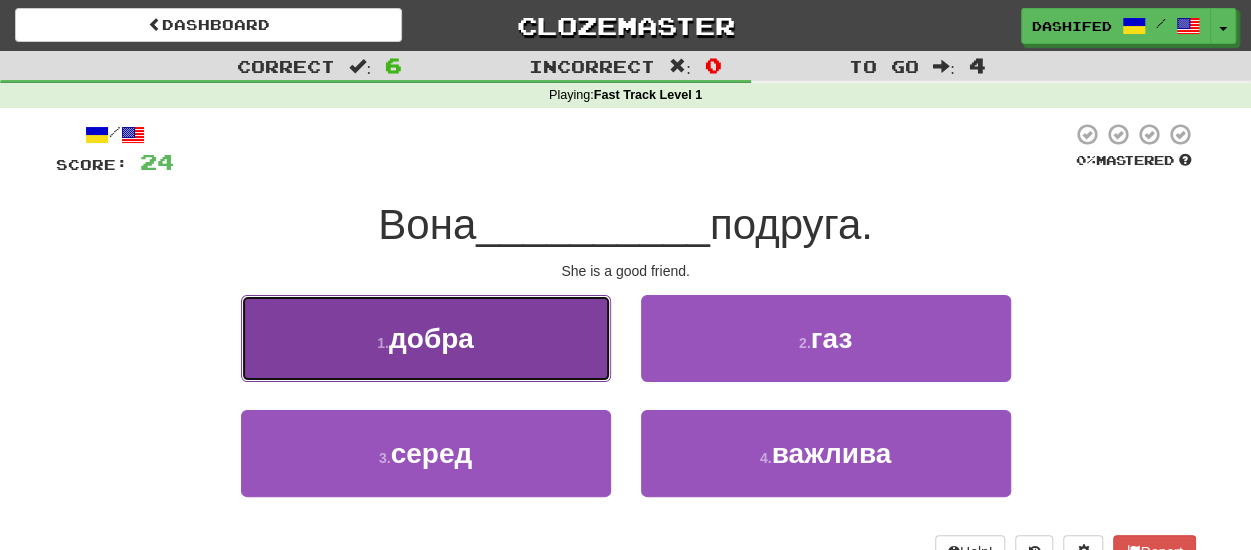 click on "1 .  добра" at bounding box center [426, 338] 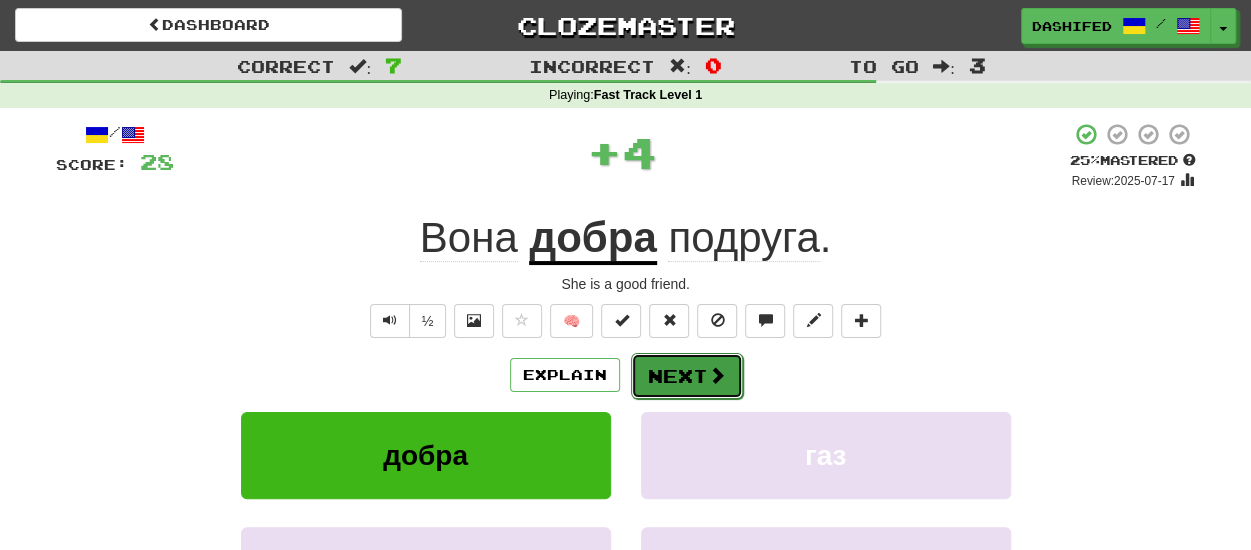 click on "Next" at bounding box center (687, 376) 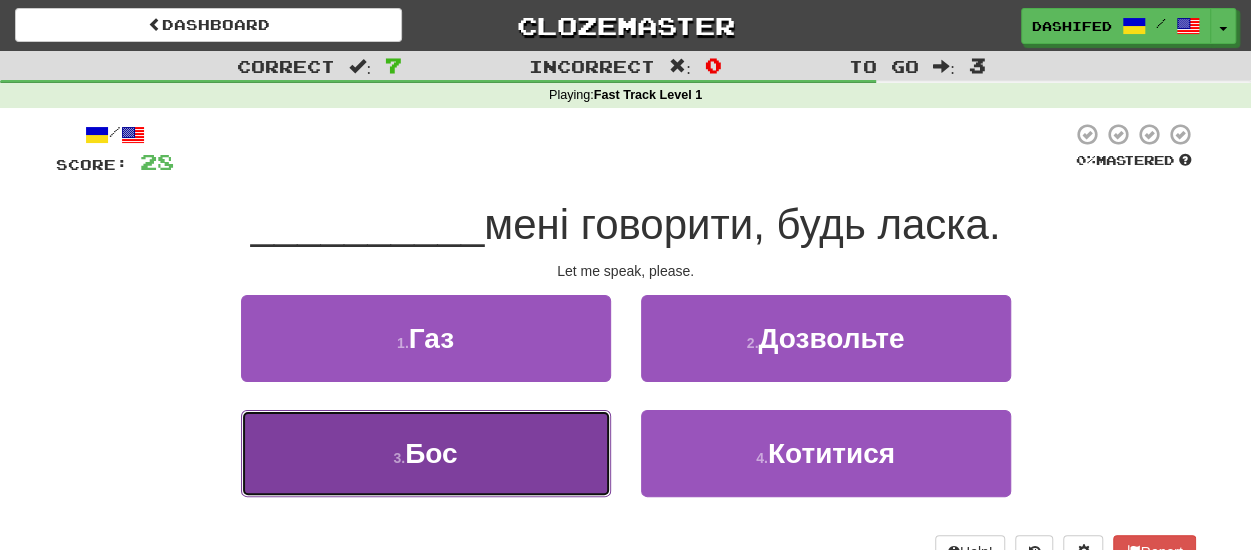 click on "3 .  Бос" at bounding box center (426, 453) 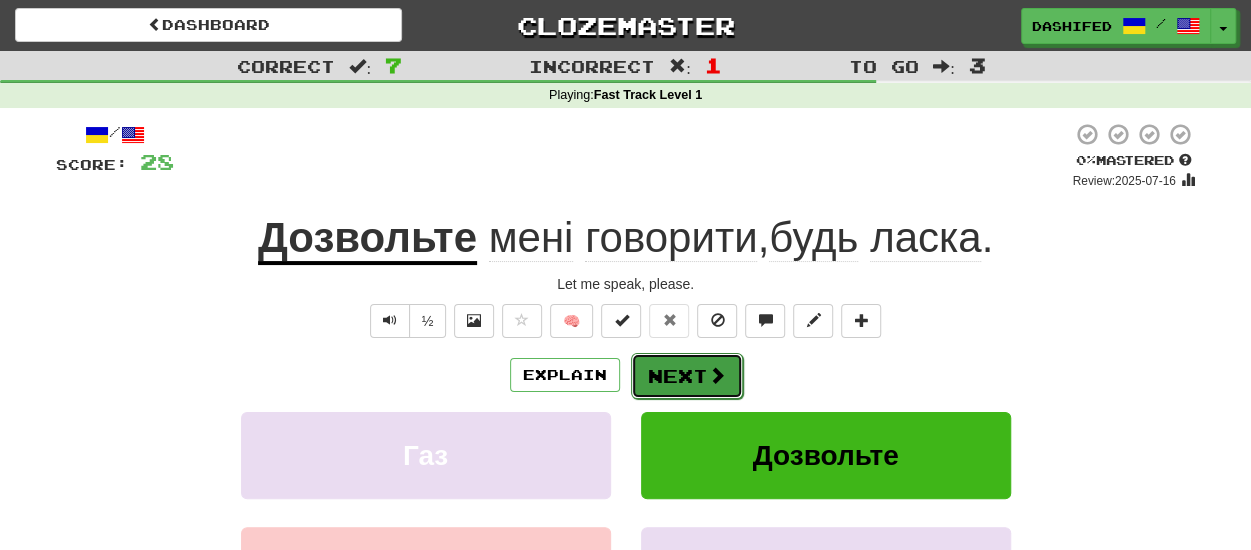 click on "Next" at bounding box center [687, 376] 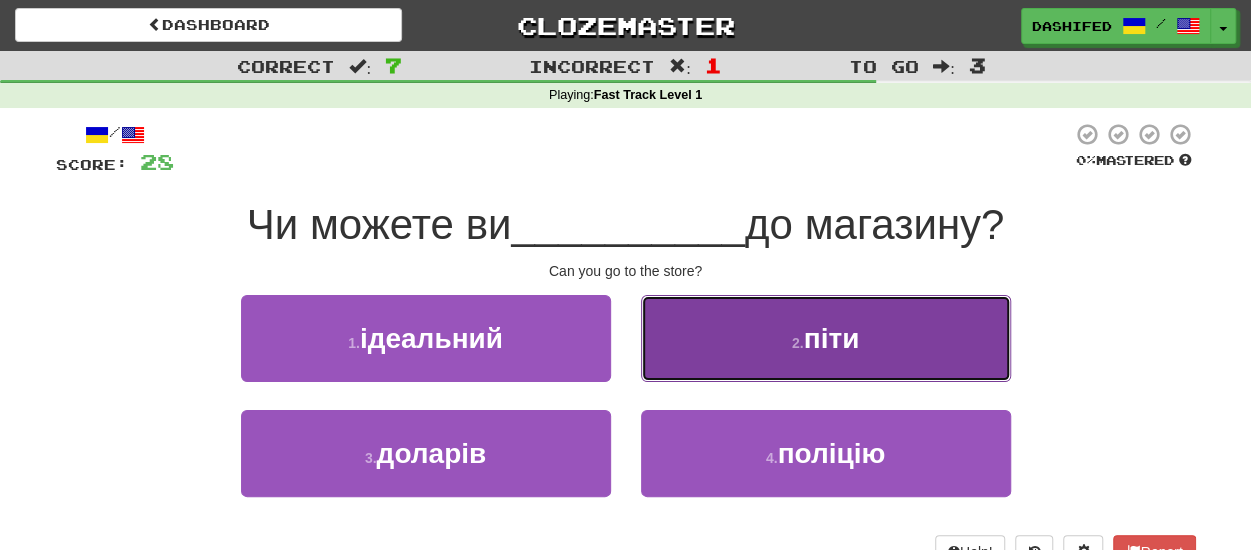 click on "2 .  піти" at bounding box center [826, 338] 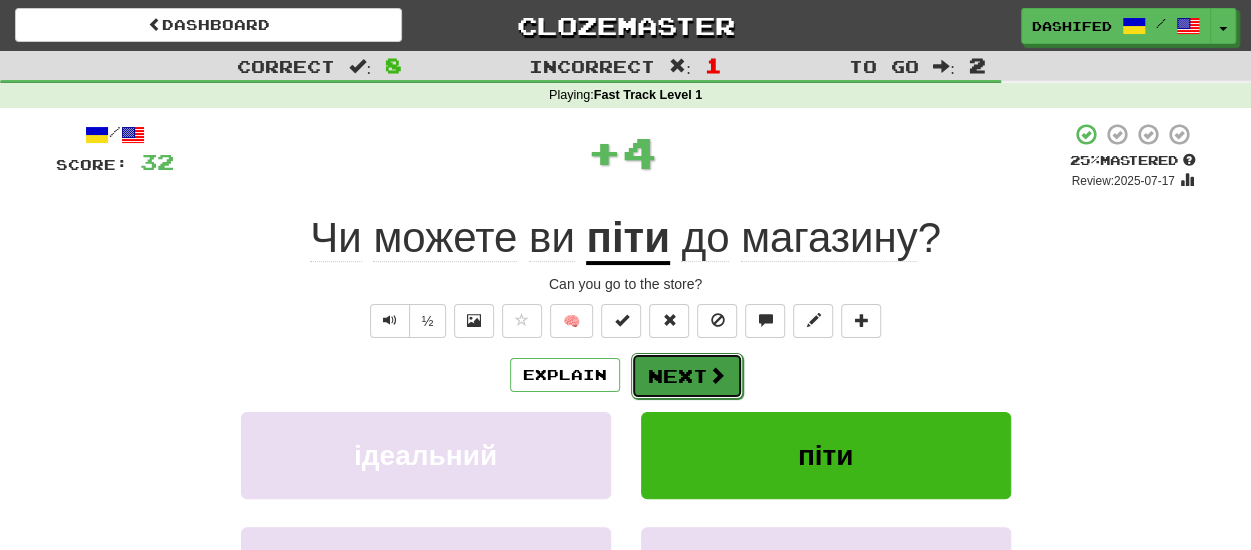 click on "Next" at bounding box center (687, 376) 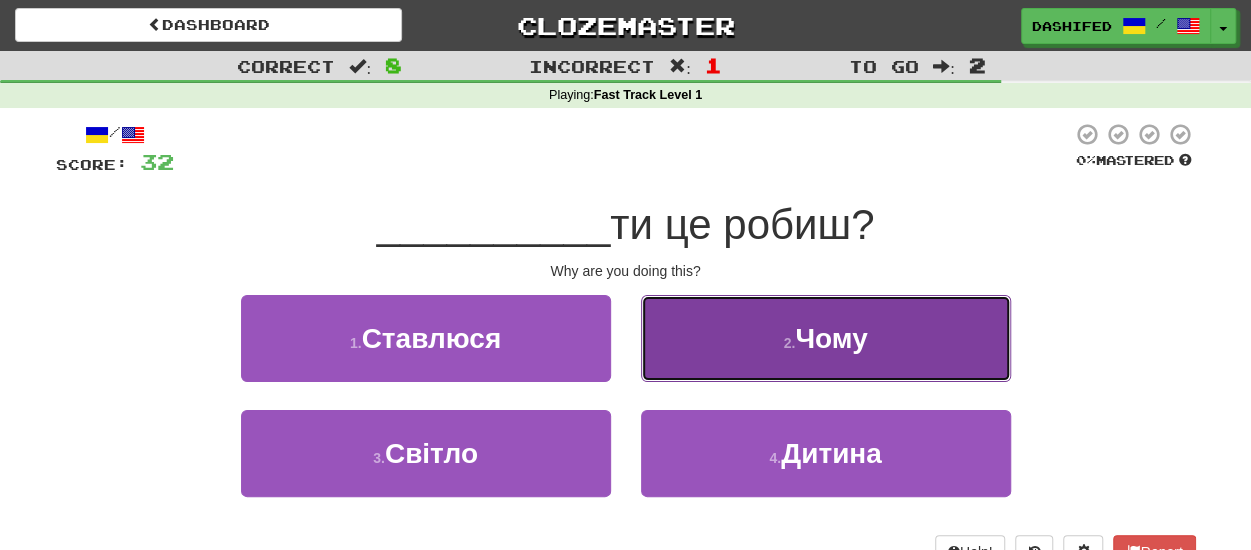 click on "2 .  Чому" at bounding box center [826, 338] 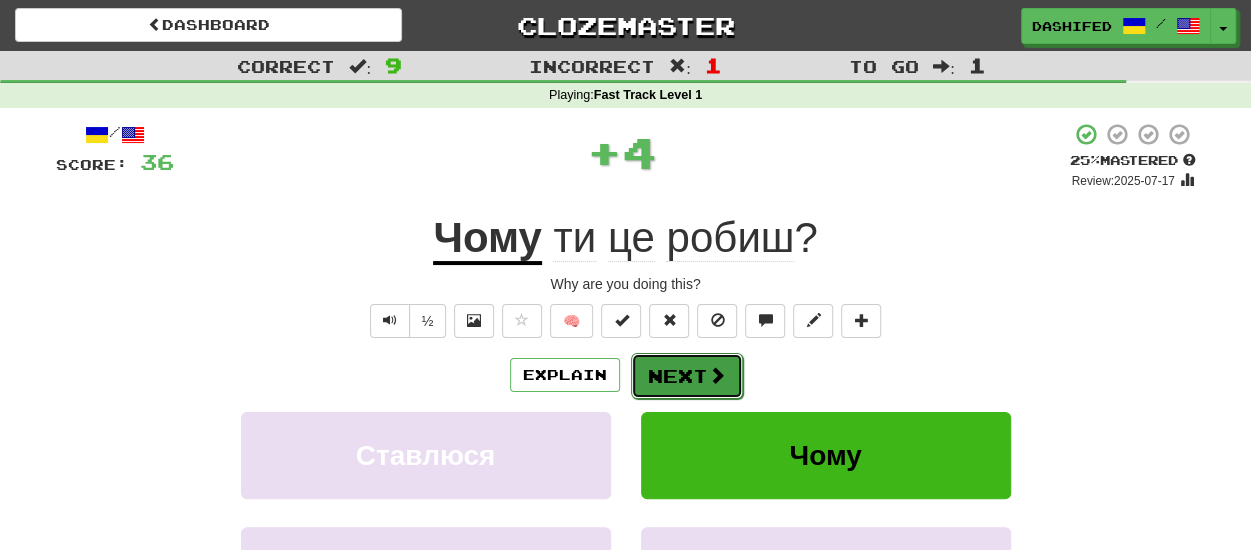 click on "Next" at bounding box center [687, 376] 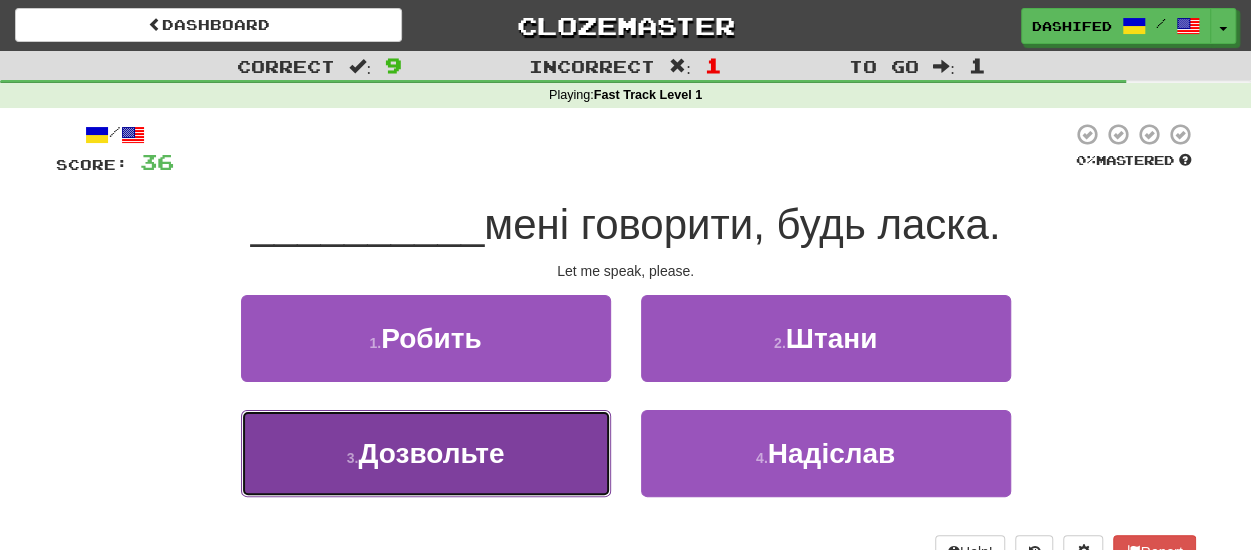 click on "Дозвольте" at bounding box center (431, 453) 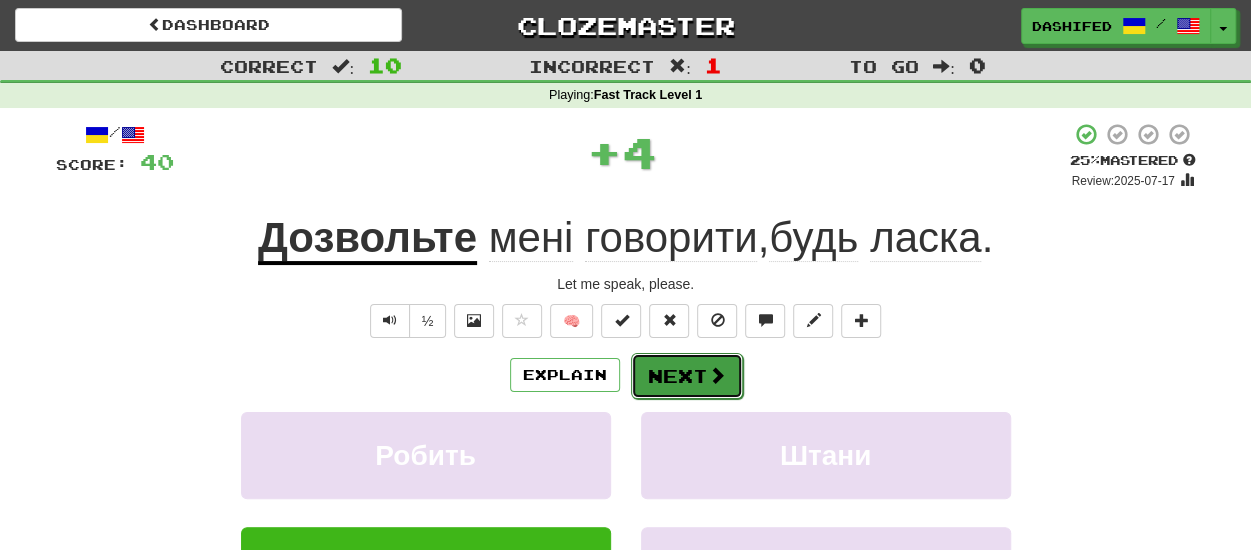 click on "Next" at bounding box center [687, 376] 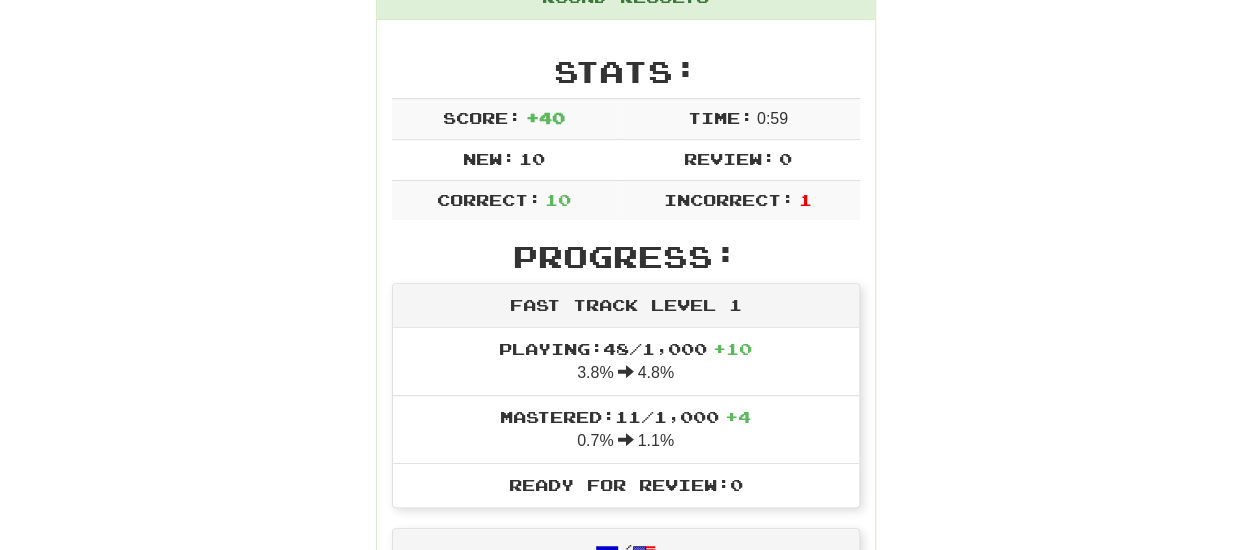scroll, scrollTop: 0, scrollLeft: 0, axis: both 